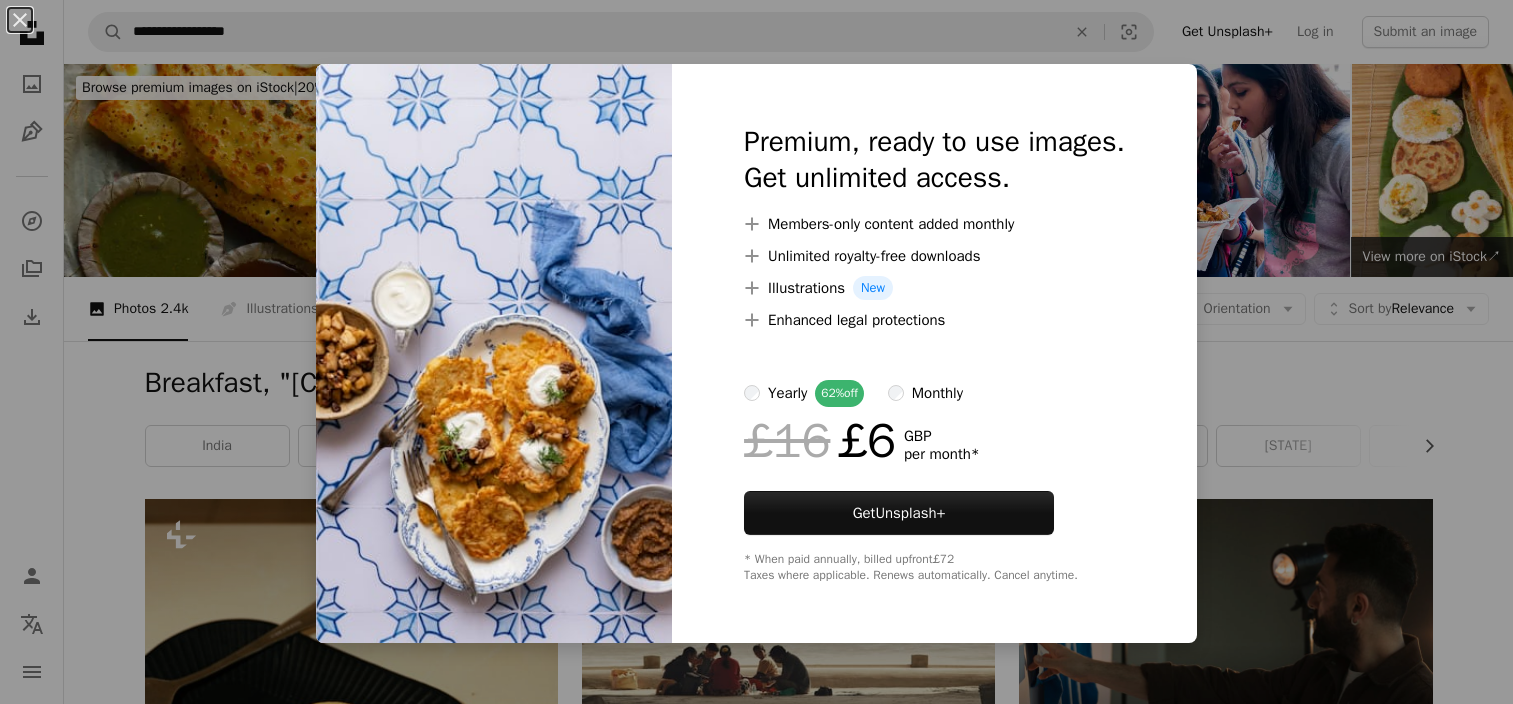 scroll, scrollTop: 3320, scrollLeft: 0, axis: vertical 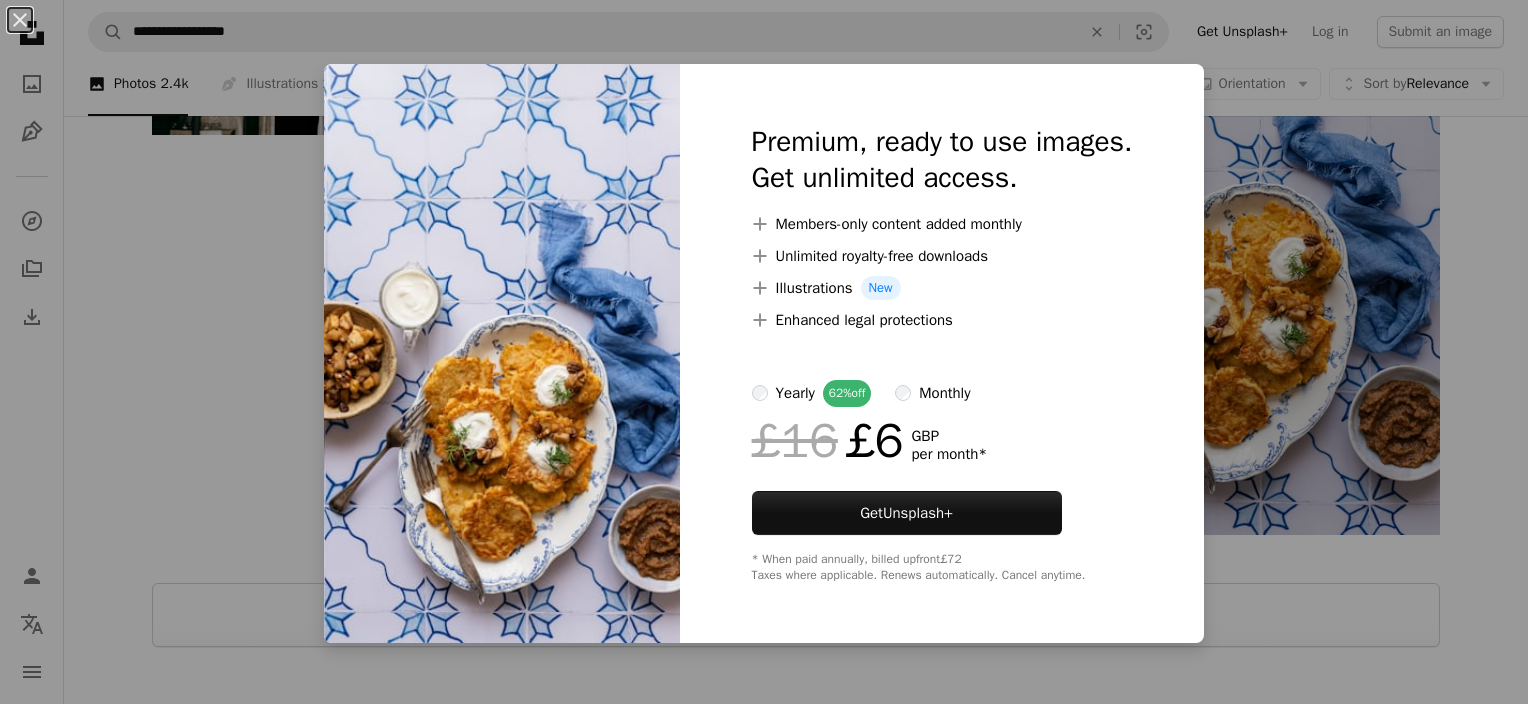 click on "An X shape Premium, ready to use images. Get unlimited access. A plus sign Members-only content added monthly A plus sign Unlimited royalty-free downloads A plus sign Illustrations  New A plus sign Enhanced legal protections yearly 62%  off monthly £16   £6 GBP per month * Get  Unsplash+ * When paid annually, billed upfront  £72 Taxes where applicable. Renews automatically. Cancel anytime." at bounding box center (764, 352) 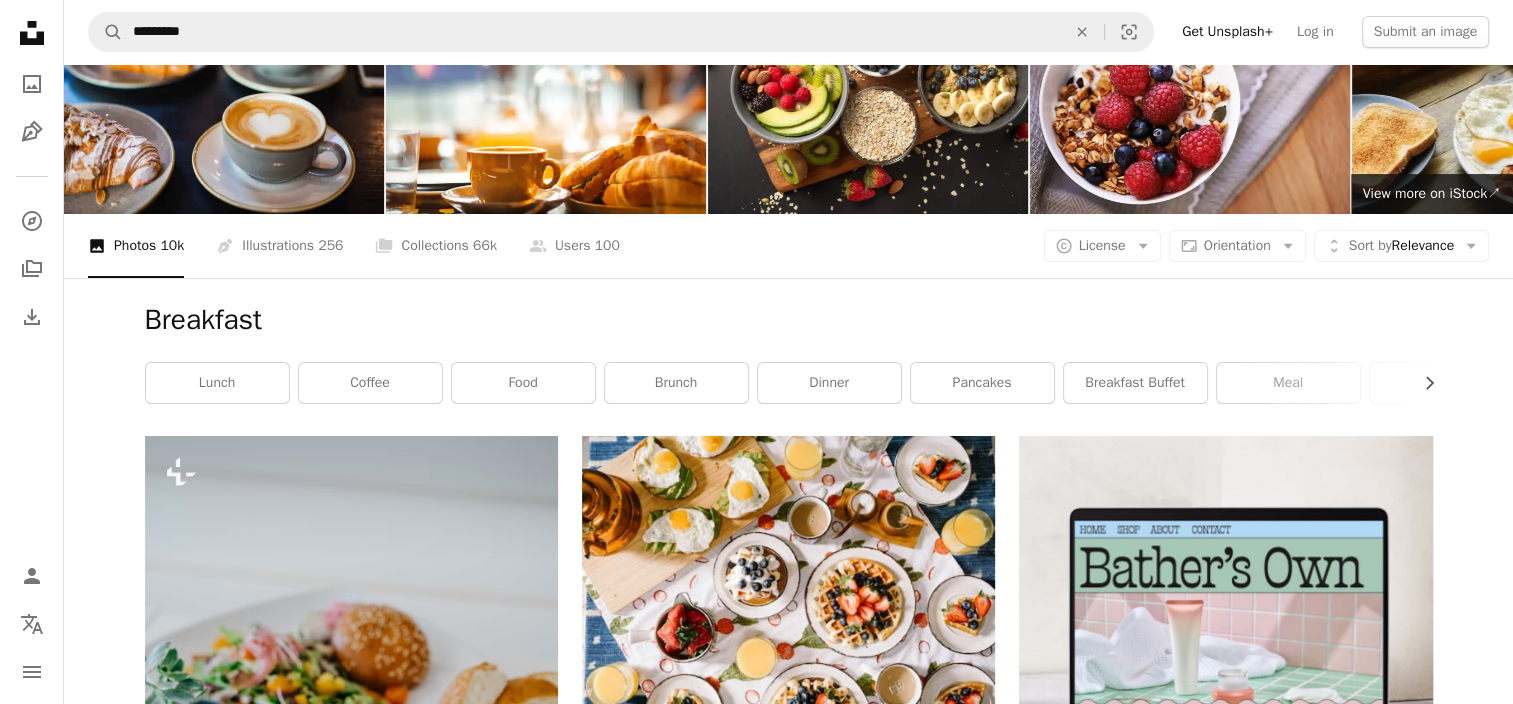 scroll, scrollTop: 0, scrollLeft: 0, axis: both 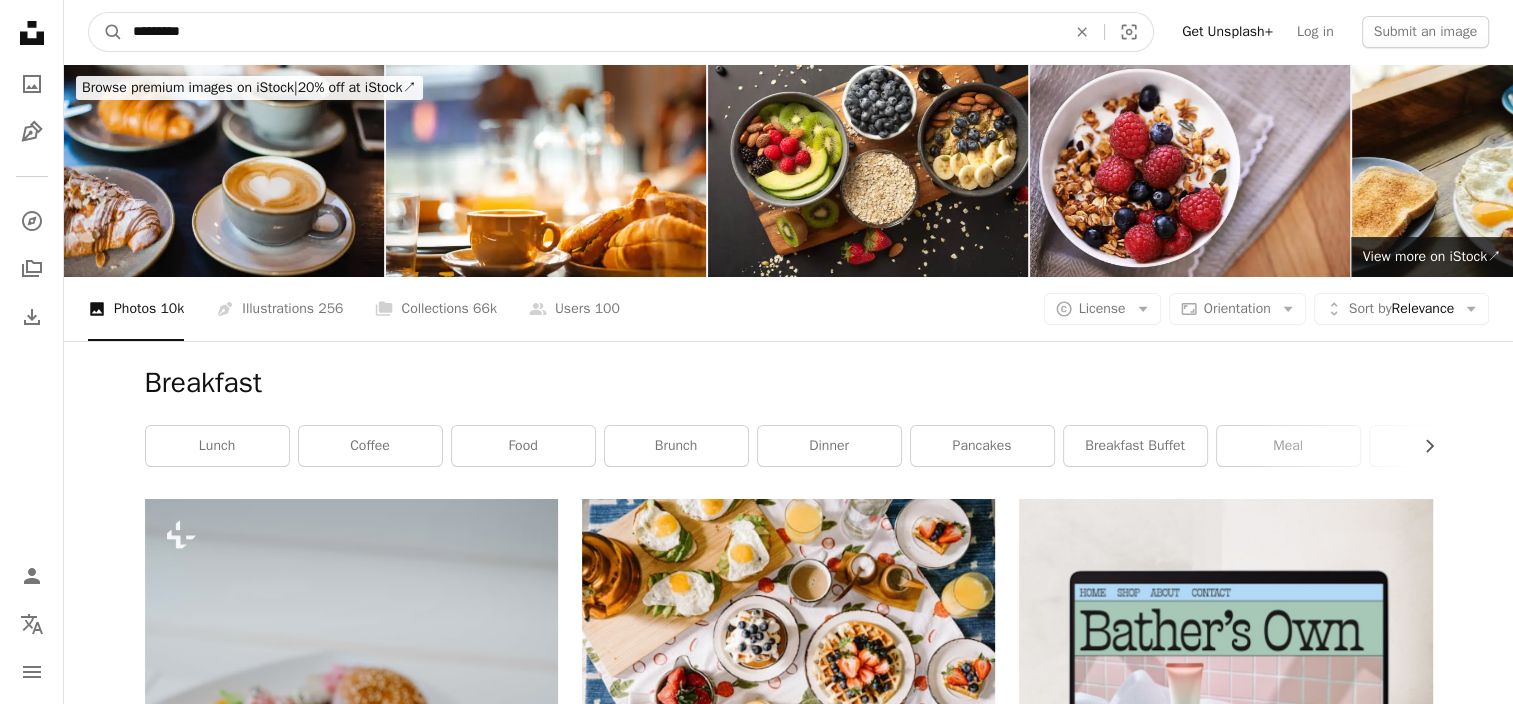 drag, startPoint x: 232, startPoint y: 28, endPoint x: 44, endPoint y: 42, distance: 188.52055 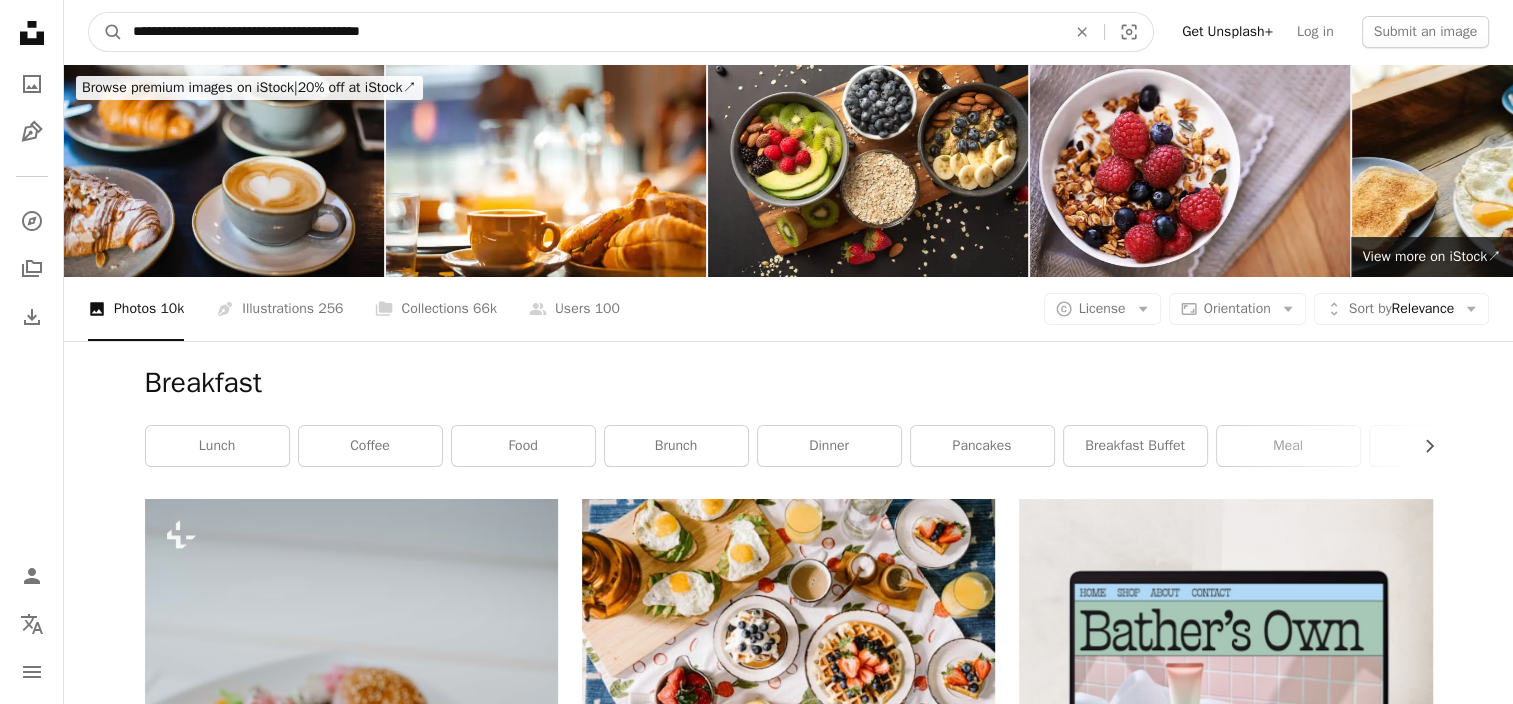 type on "**********" 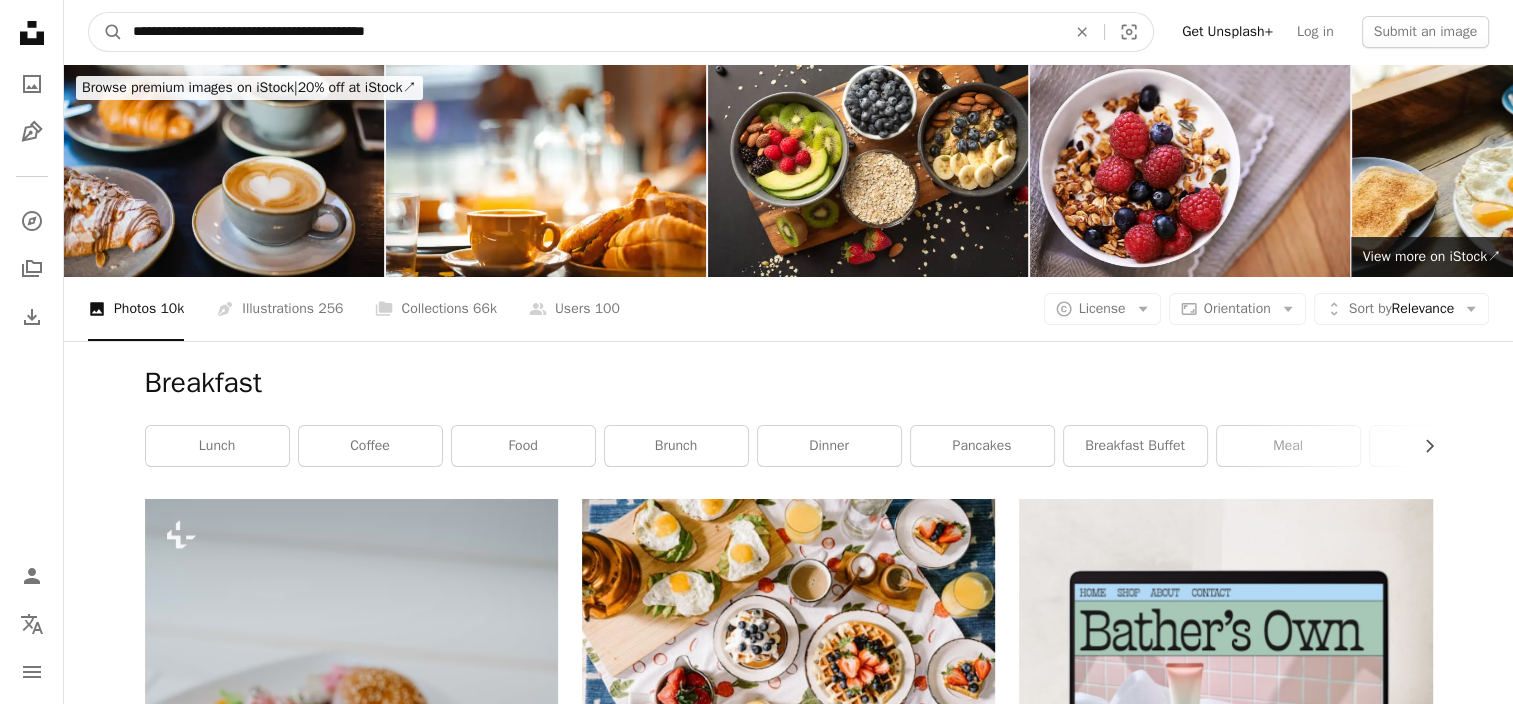 click on "A magnifying glass" at bounding box center (106, 32) 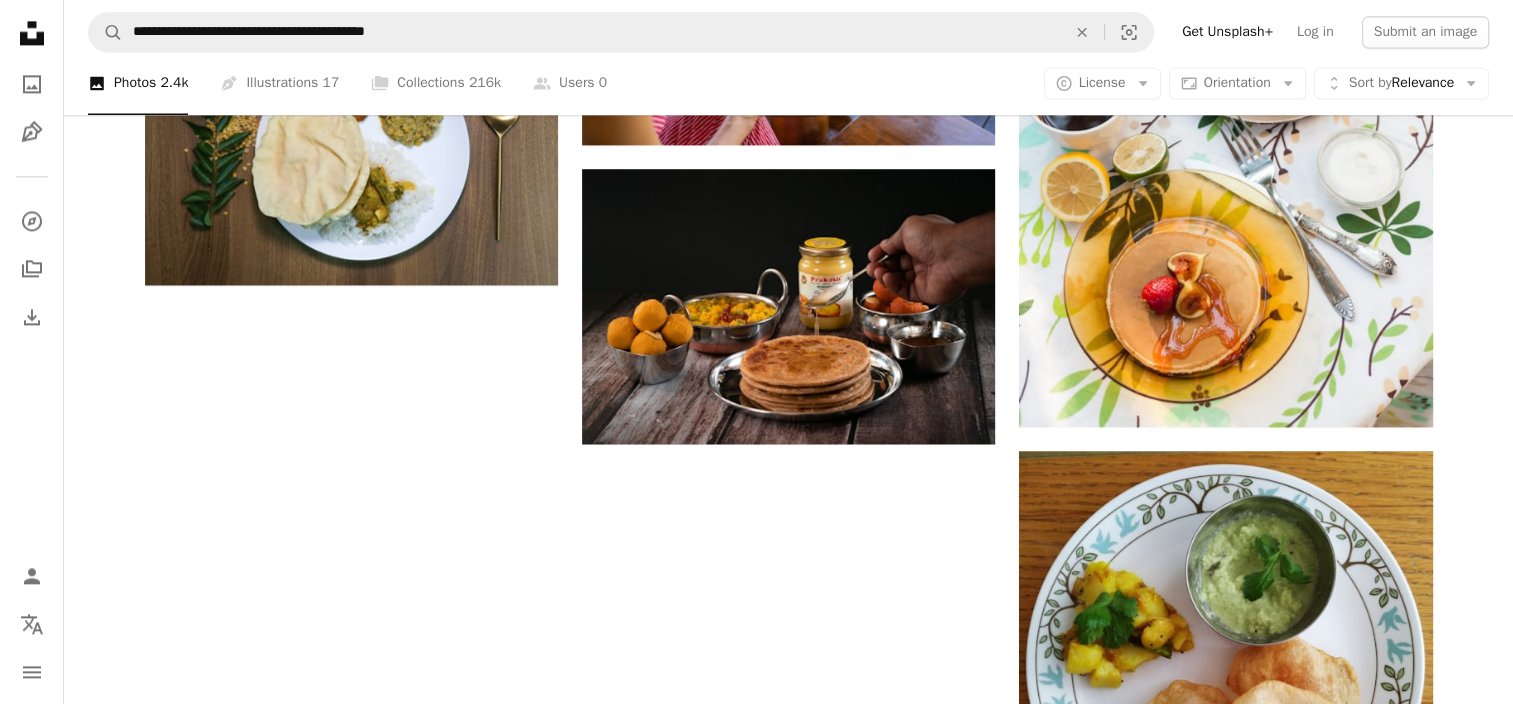 scroll, scrollTop: 2899, scrollLeft: 0, axis: vertical 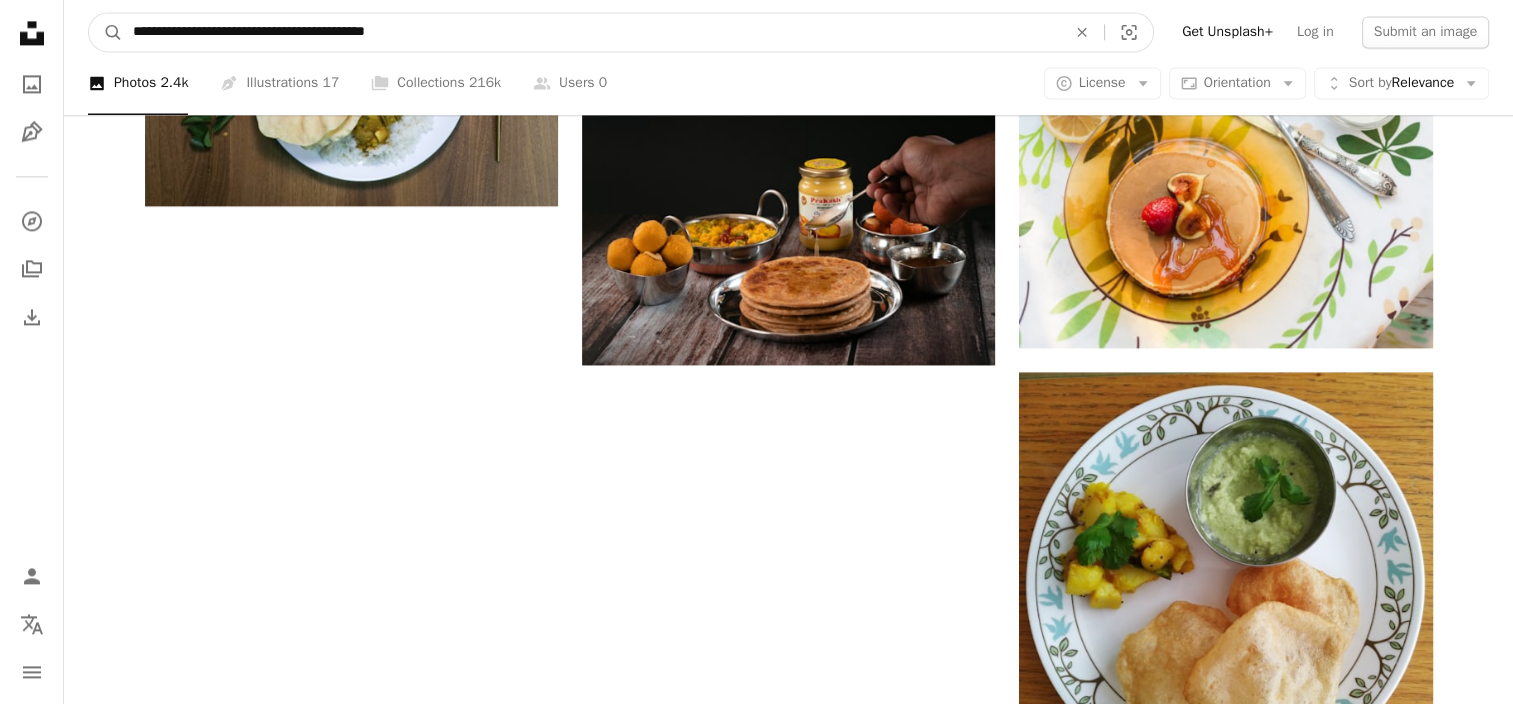click on "**********" at bounding box center [591, 32] 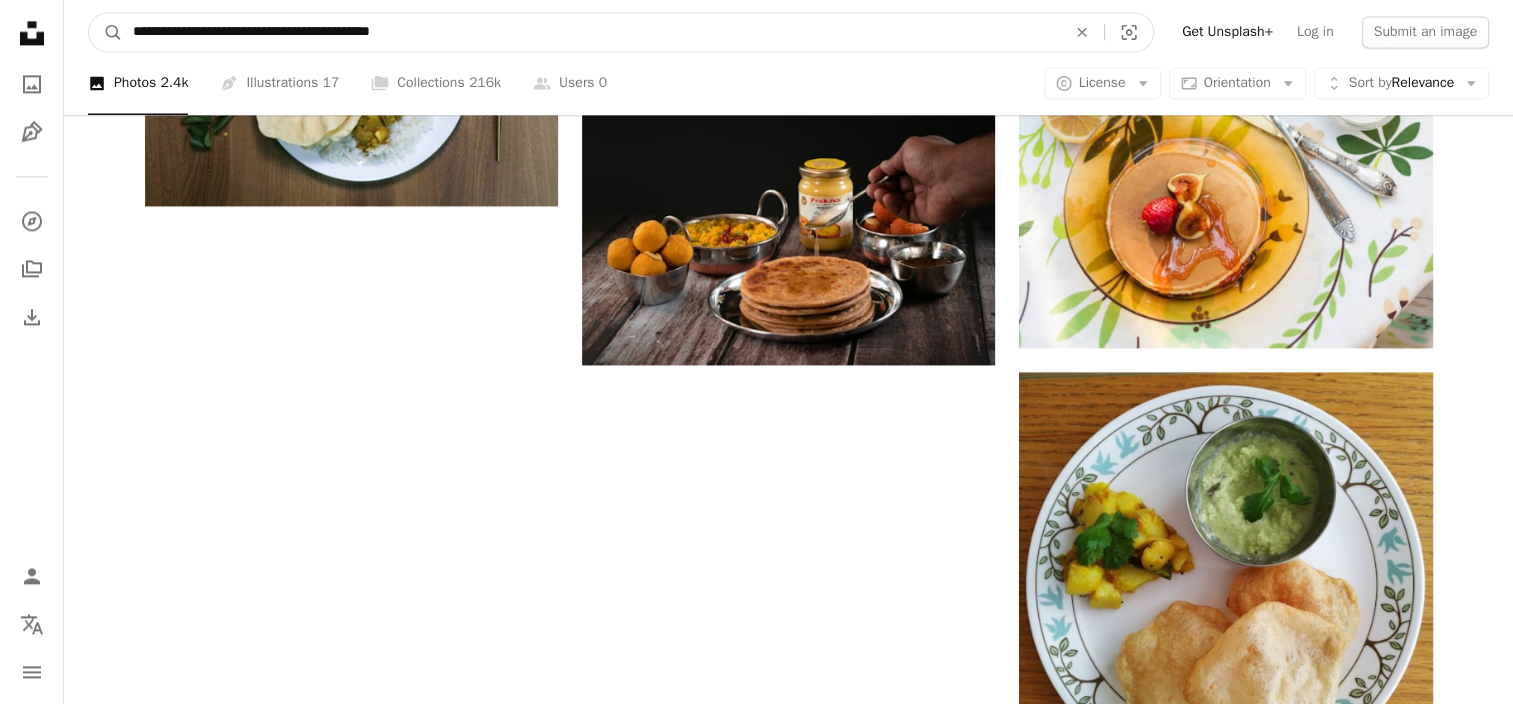 type on "**********" 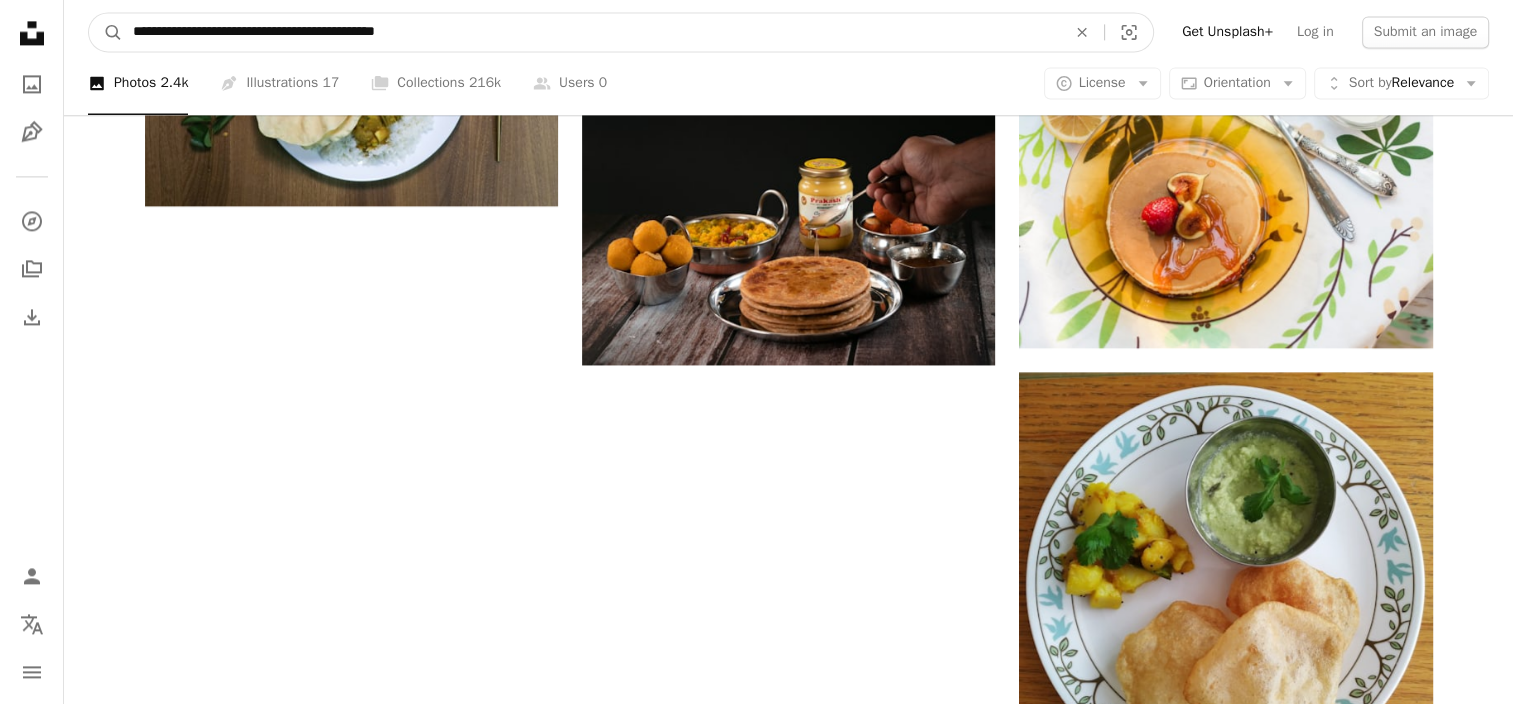 click on "A magnifying glass" at bounding box center (106, 32) 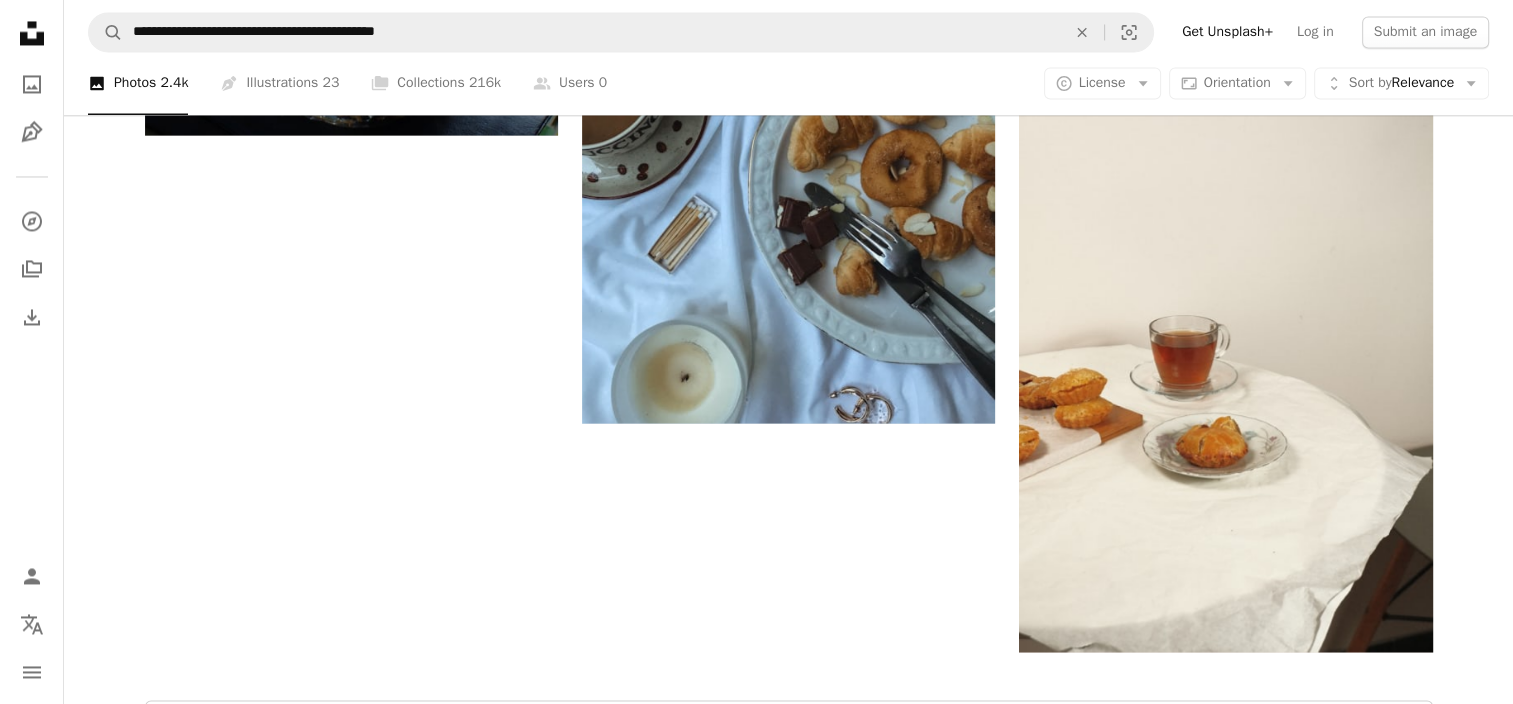 scroll, scrollTop: 3568, scrollLeft: 0, axis: vertical 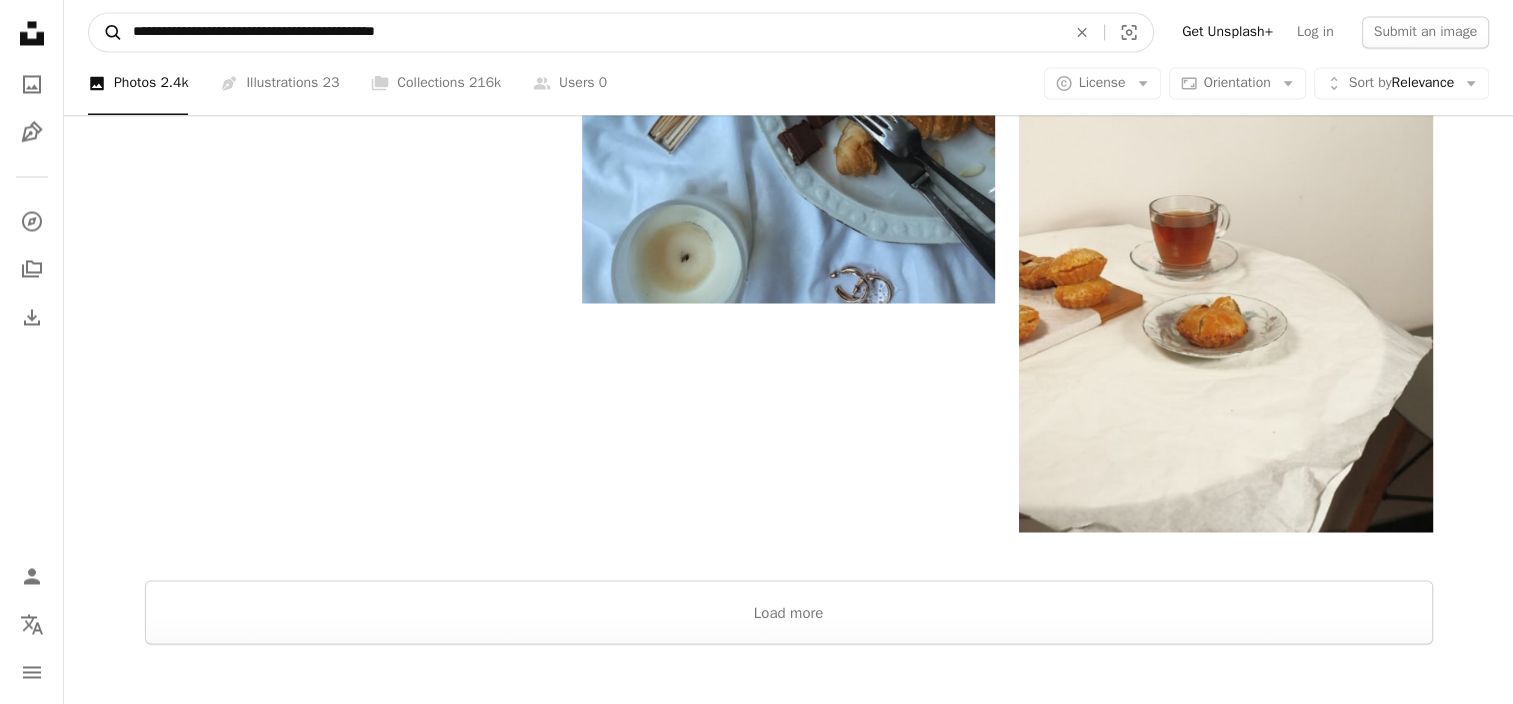 drag, startPoint x: 228, startPoint y: 30, endPoint x: 105, endPoint y: 24, distance: 123.146255 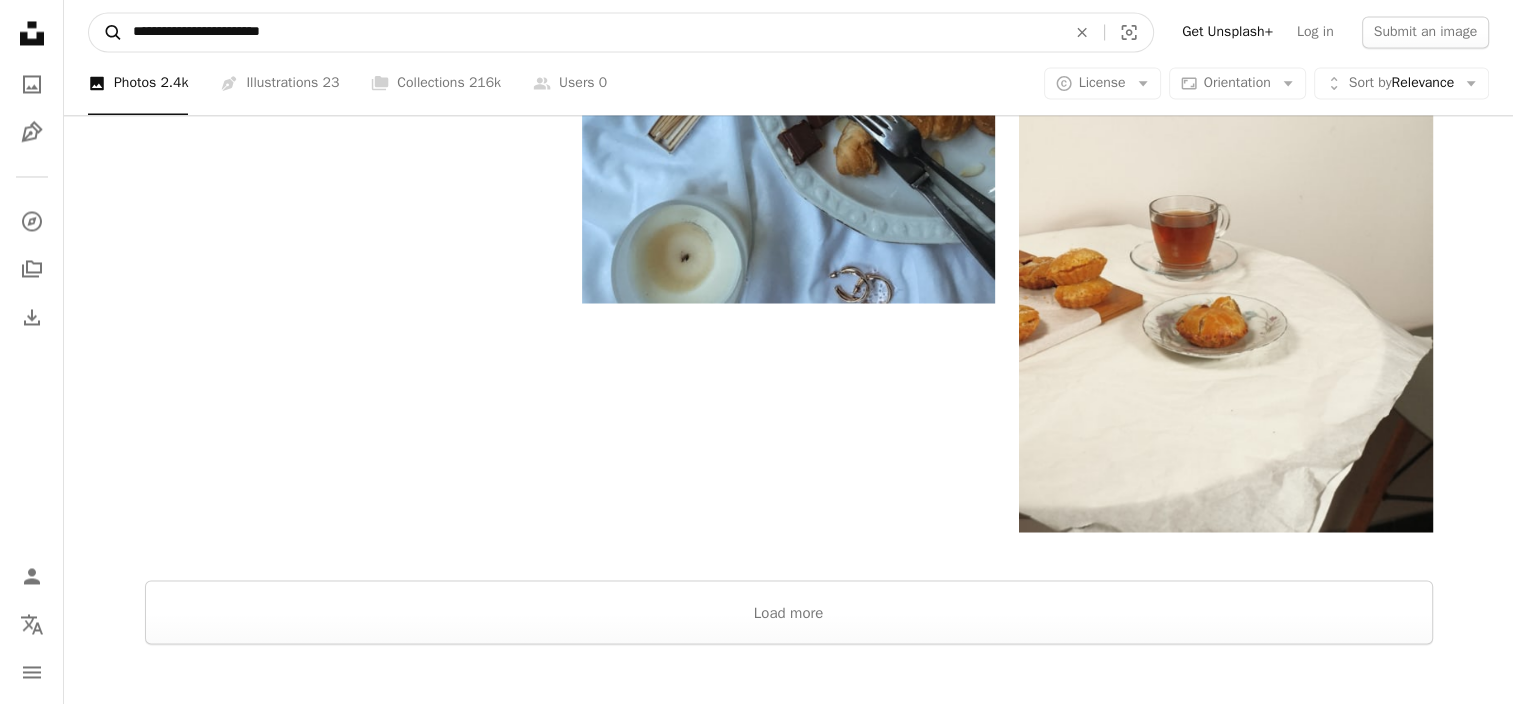 type on "**********" 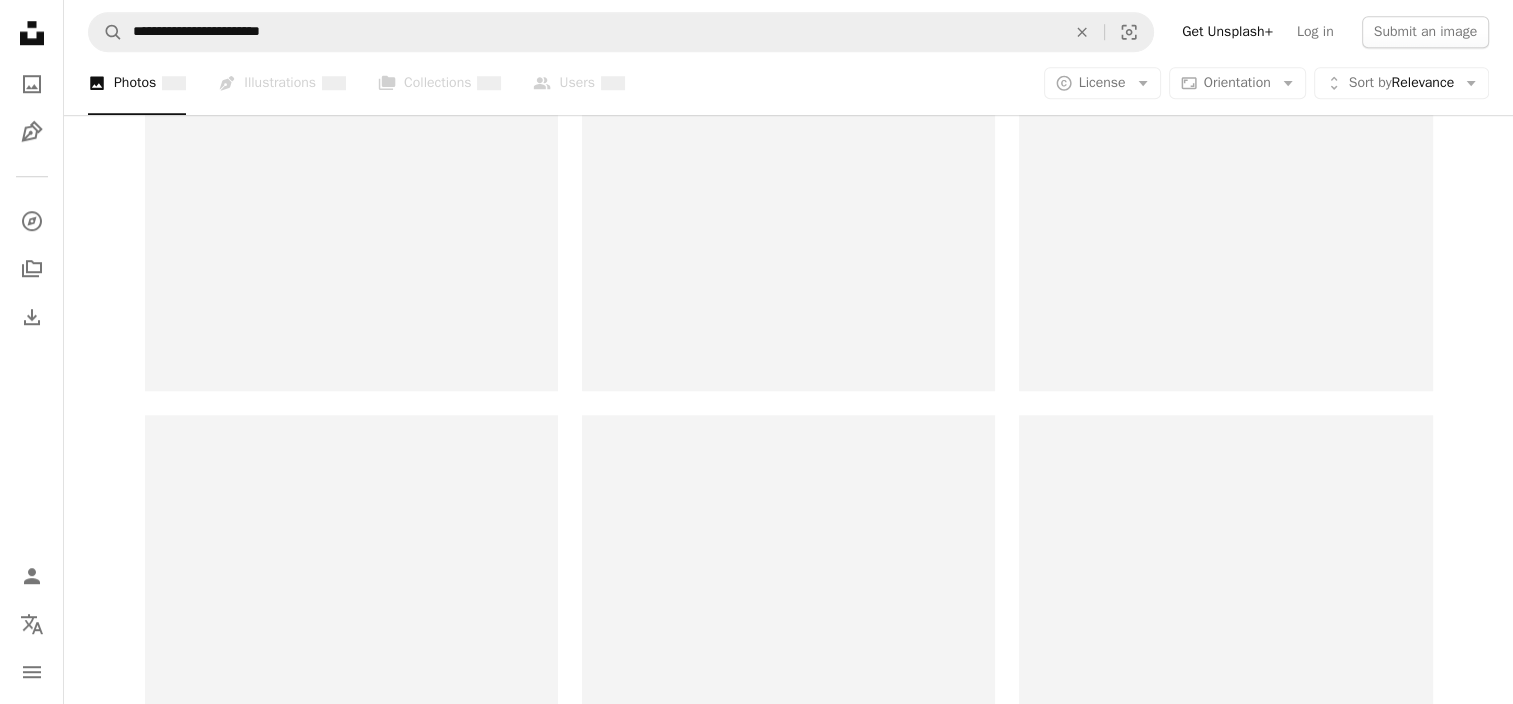 scroll, scrollTop: 0, scrollLeft: 0, axis: both 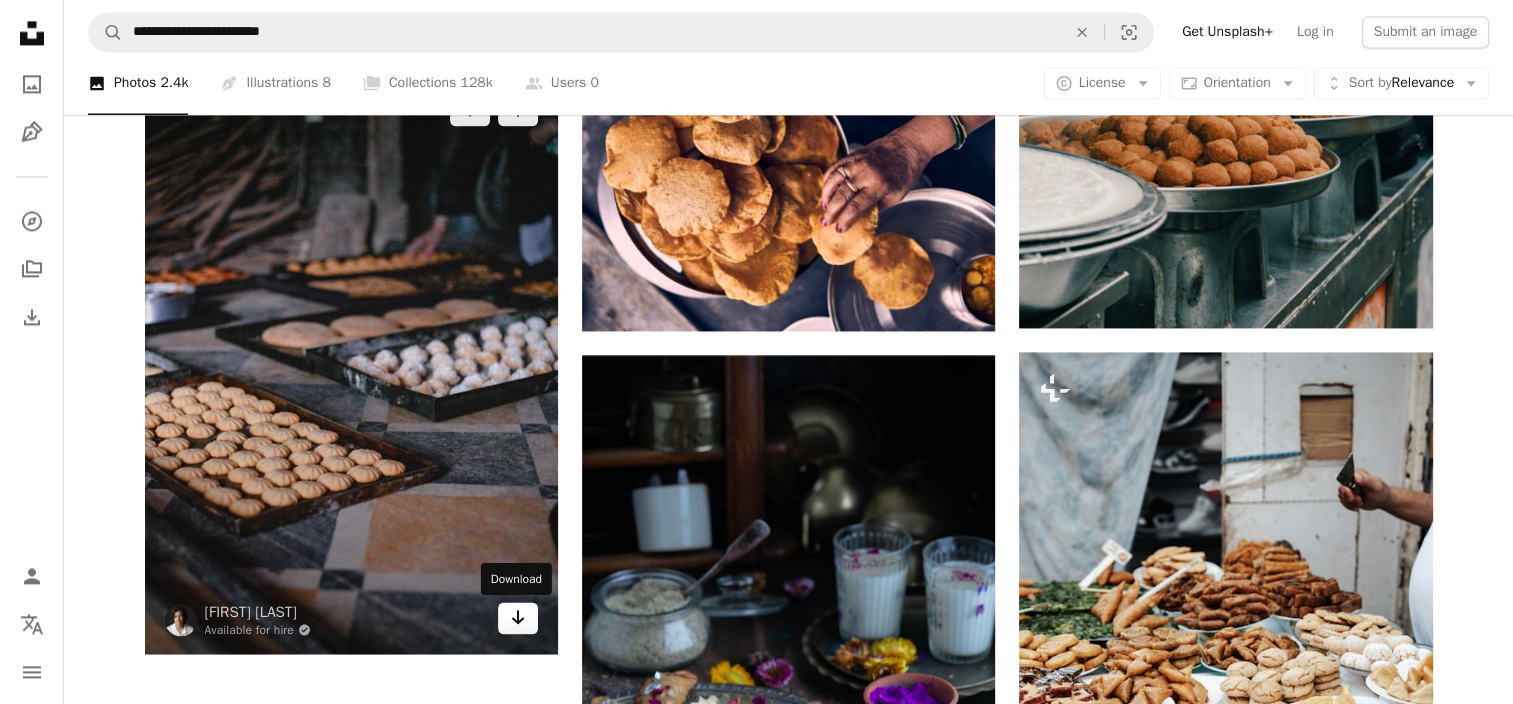 click 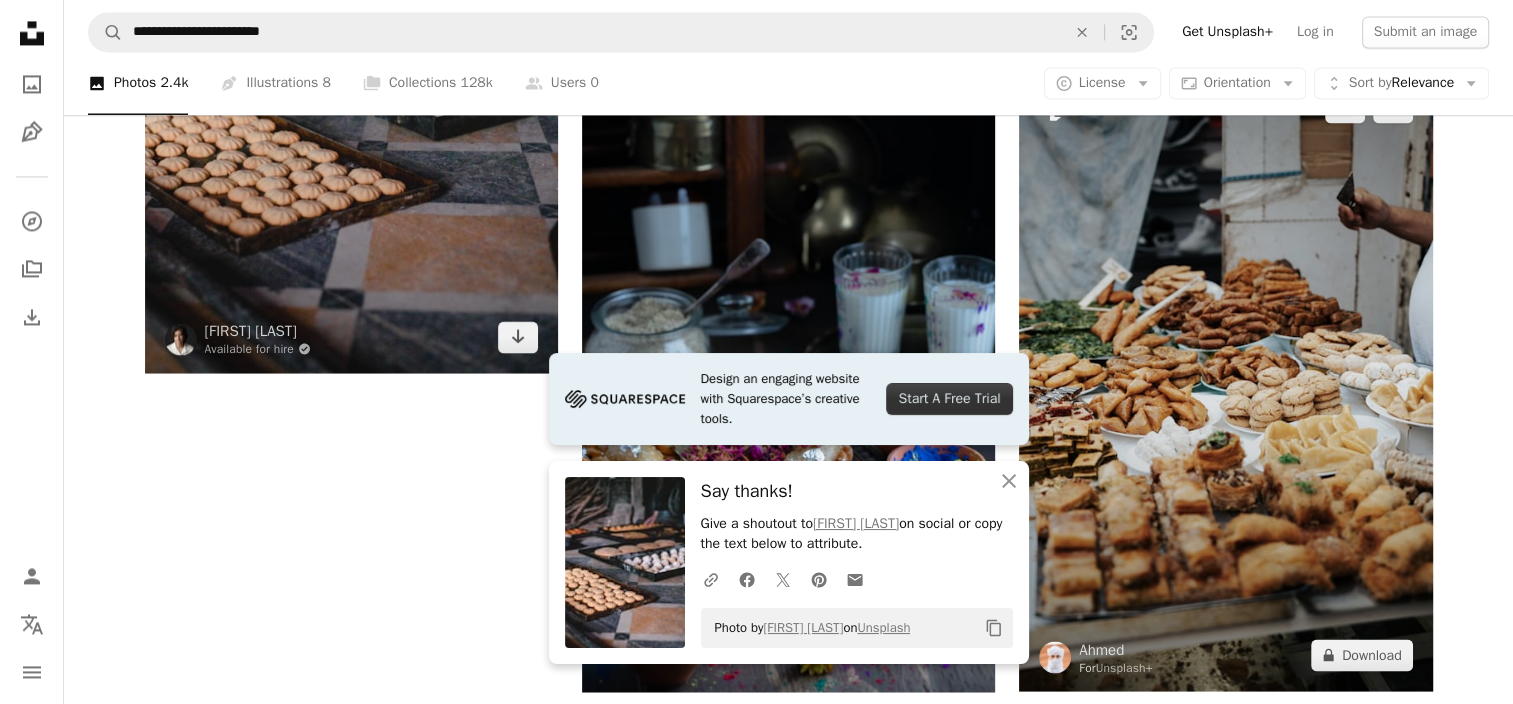 scroll, scrollTop: 3218, scrollLeft: 0, axis: vertical 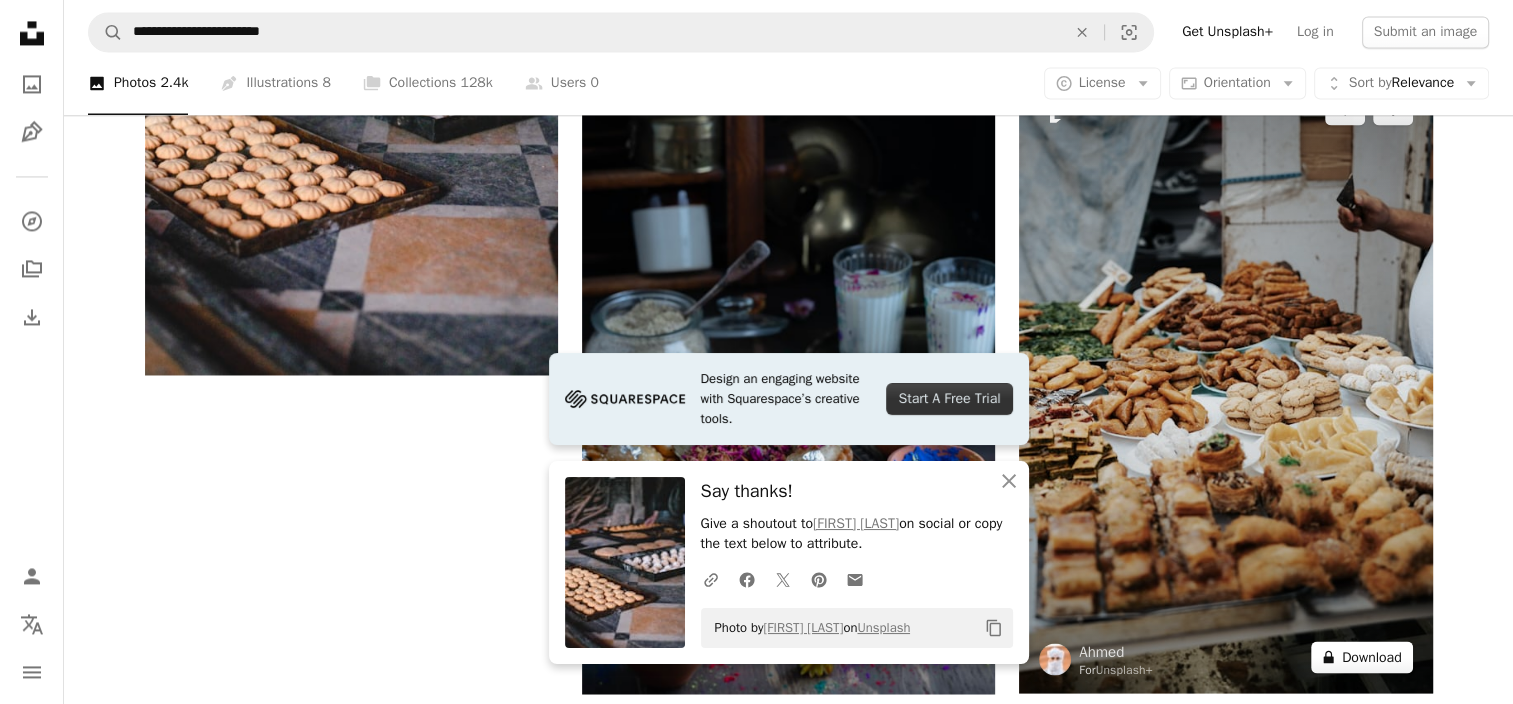 click on "A lock   Download" at bounding box center [1362, 657] 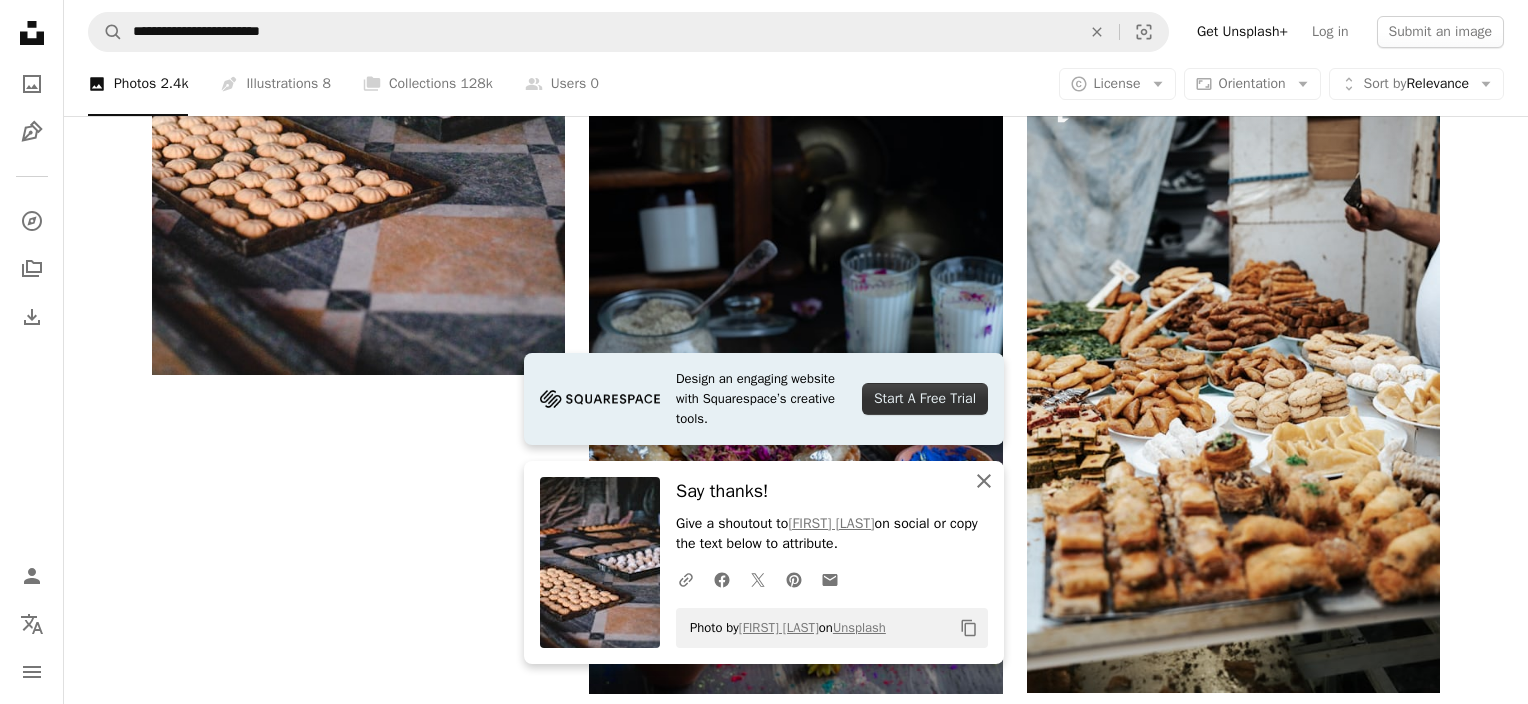 click 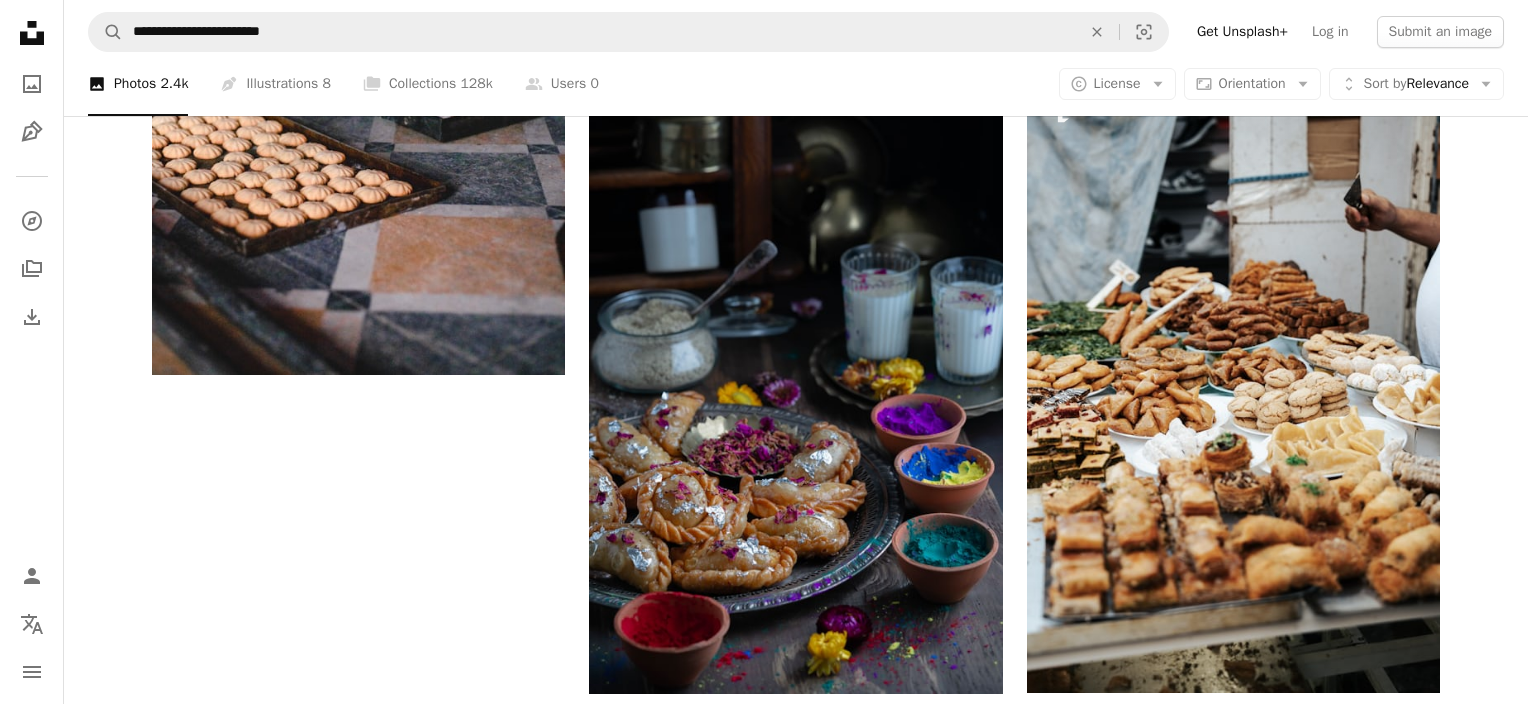 click on "An X shape Premium, ready to use images. Get unlimited access. A plus sign Members-only content added monthly A plus sign Unlimited royalty-free downloads A plus sign Illustrations  New A plus sign Enhanced legal protections yearly 62%  off monthly £16   £6 GBP per month * Get  Unsplash+ * When paid annually, billed upfront  £72 Taxes where applicable. Renews automatically. Cancel anytime." at bounding box center (764, 1963) 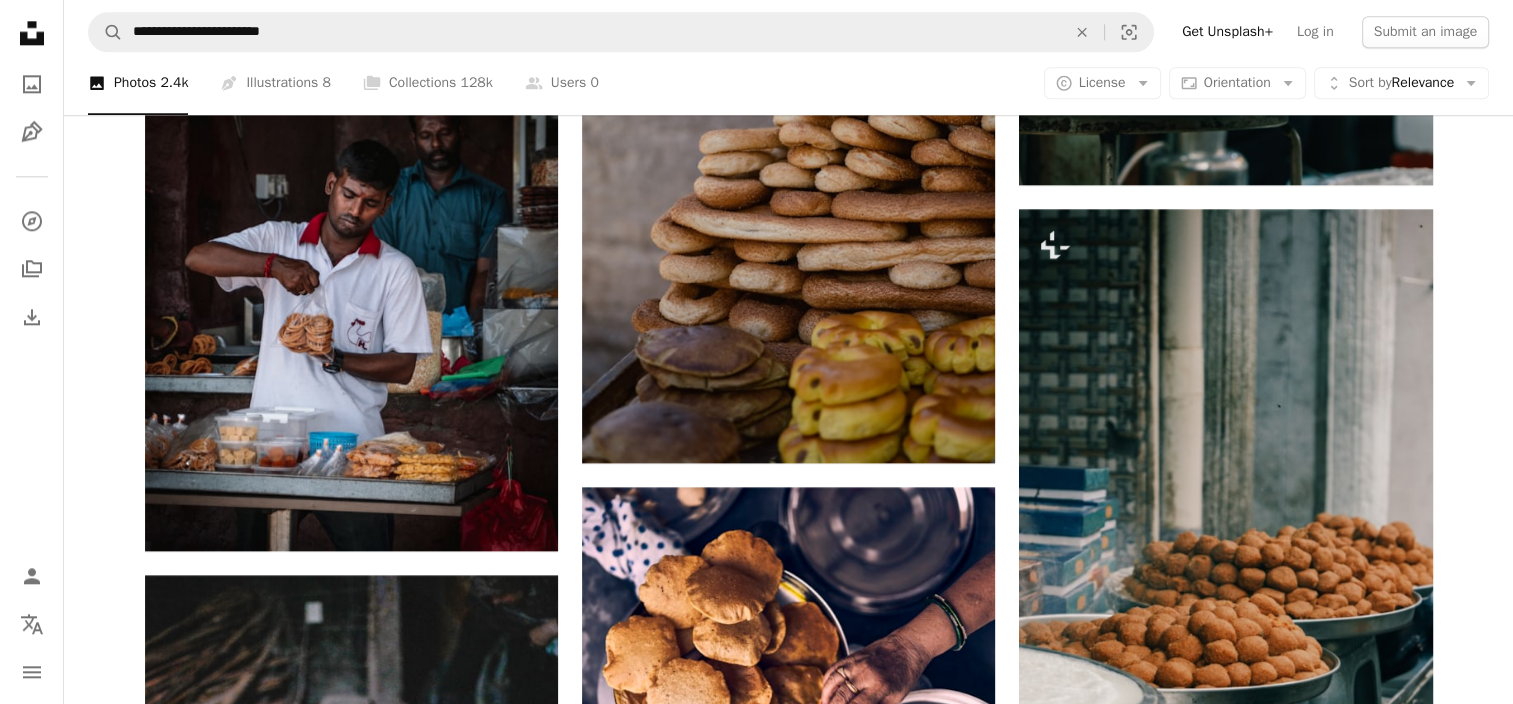 scroll, scrollTop: 2433, scrollLeft: 0, axis: vertical 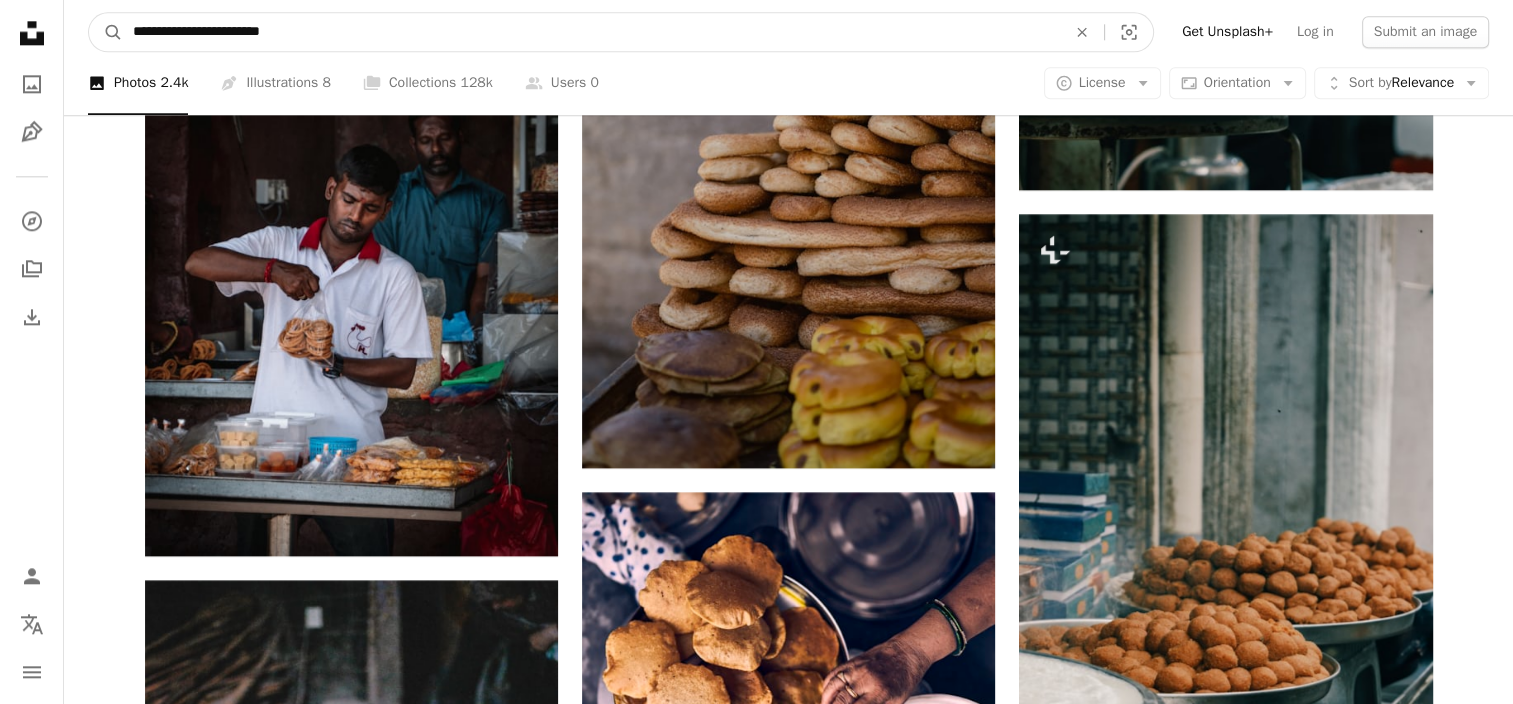 click on "**********" at bounding box center [591, 32] 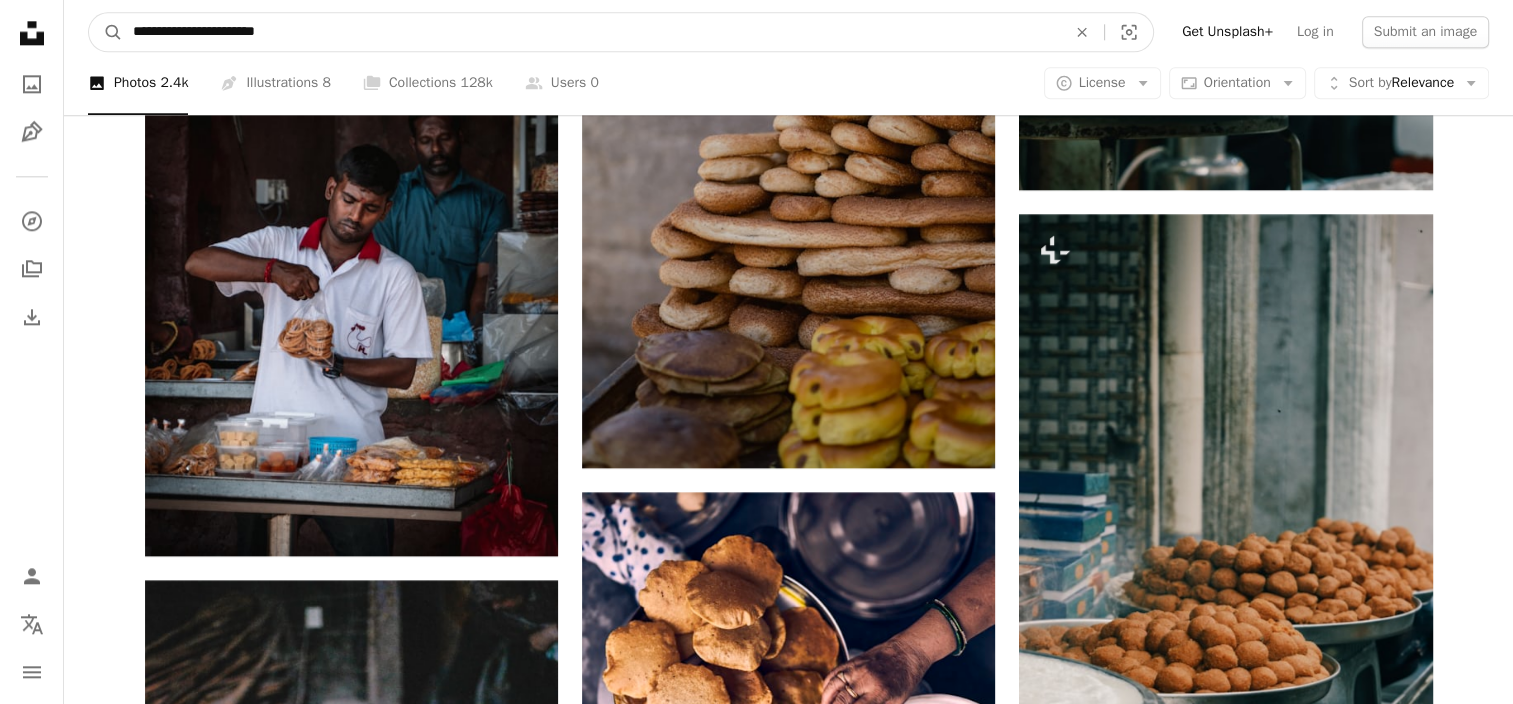 type on "**********" 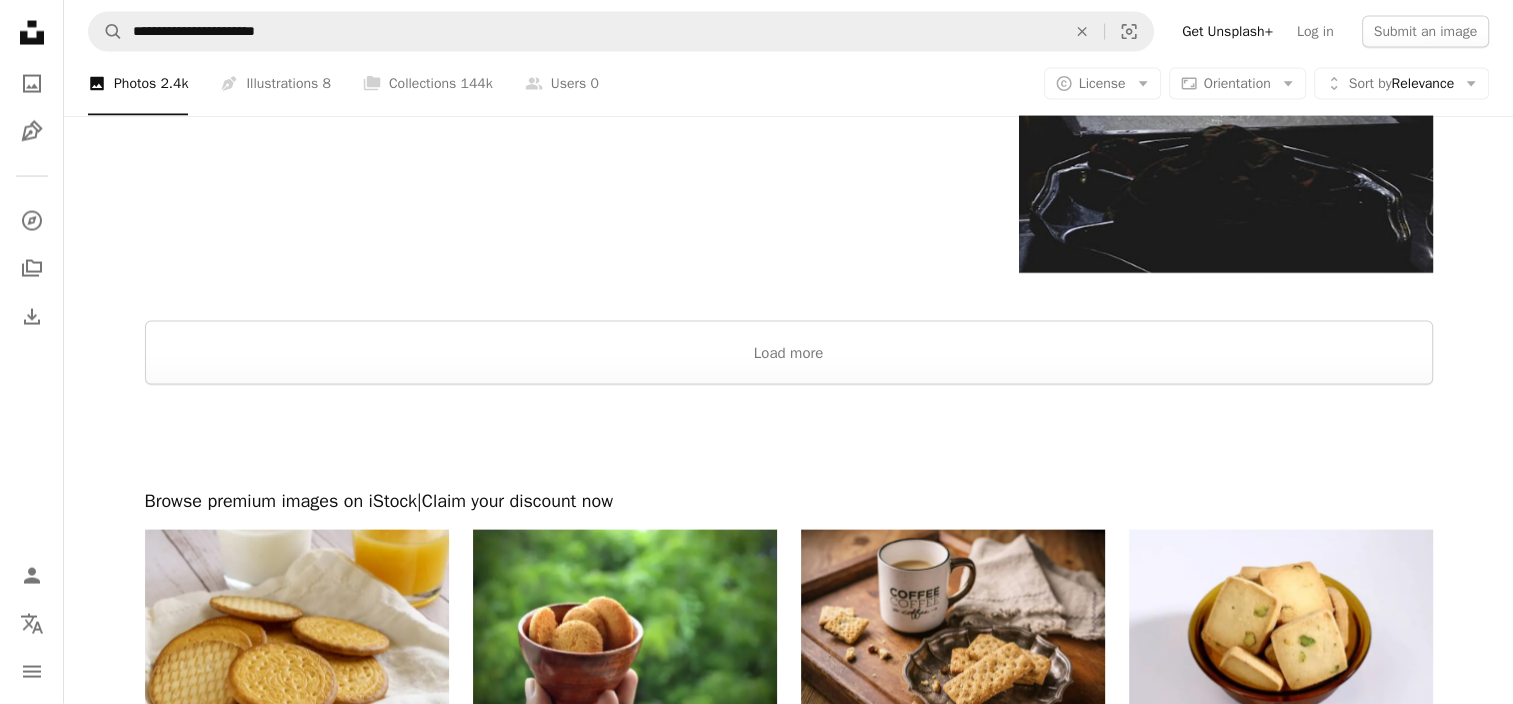 scroll, scrollTop: 4187, scrollLeft: 0, axis: vertical 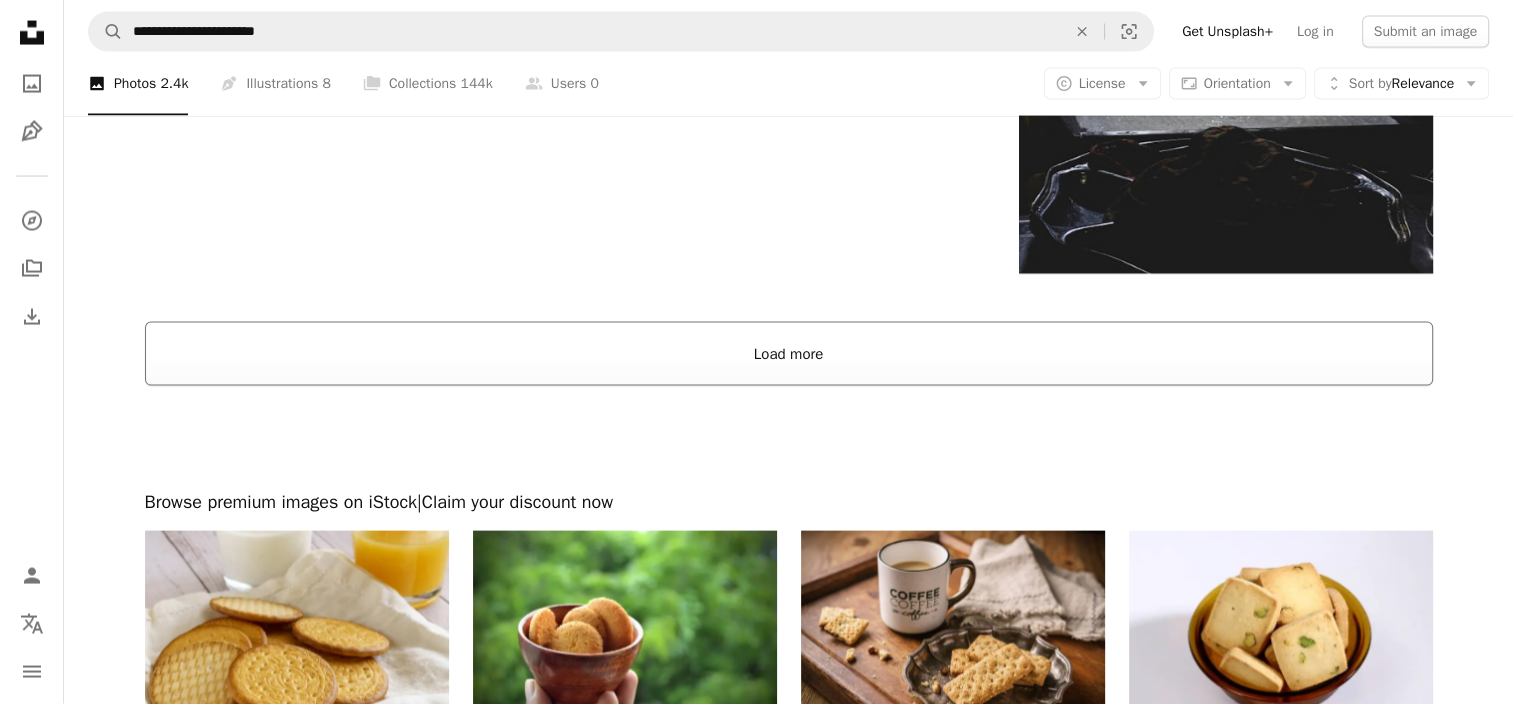 click on "Load more" at bounding box center [789, 354] 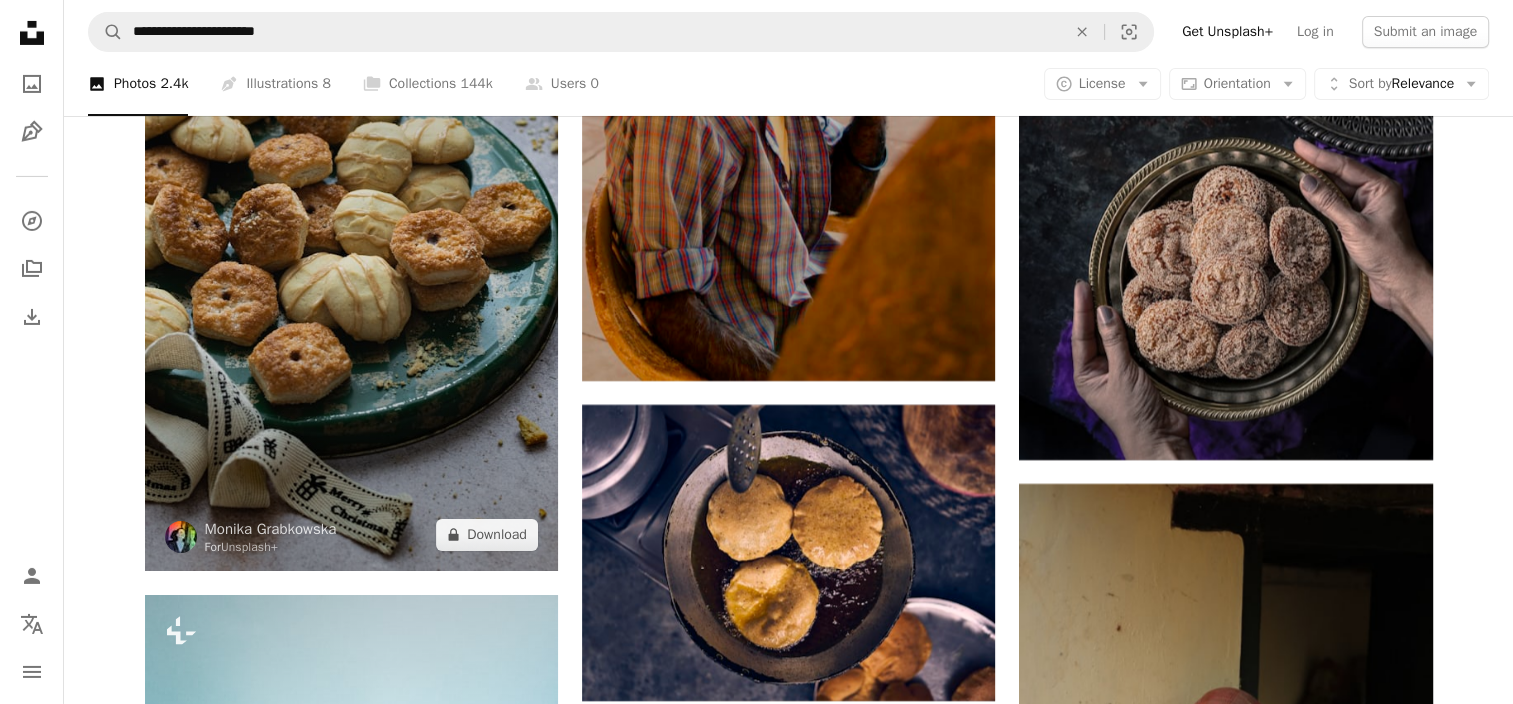 scroll, scrollTop: 6988, scrollLeft: 0, axis: vertical 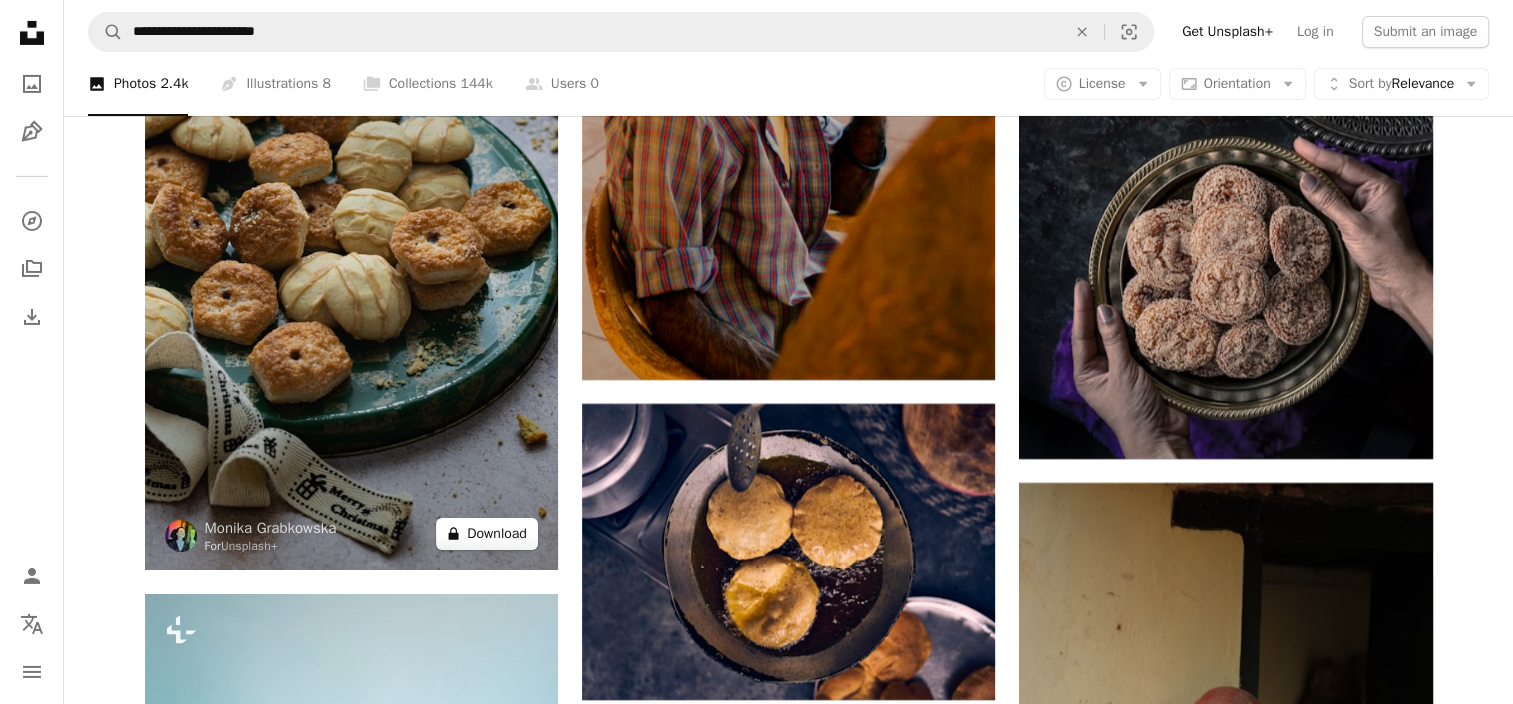 click on "A lock   Download" at bounding box center (487, 534) 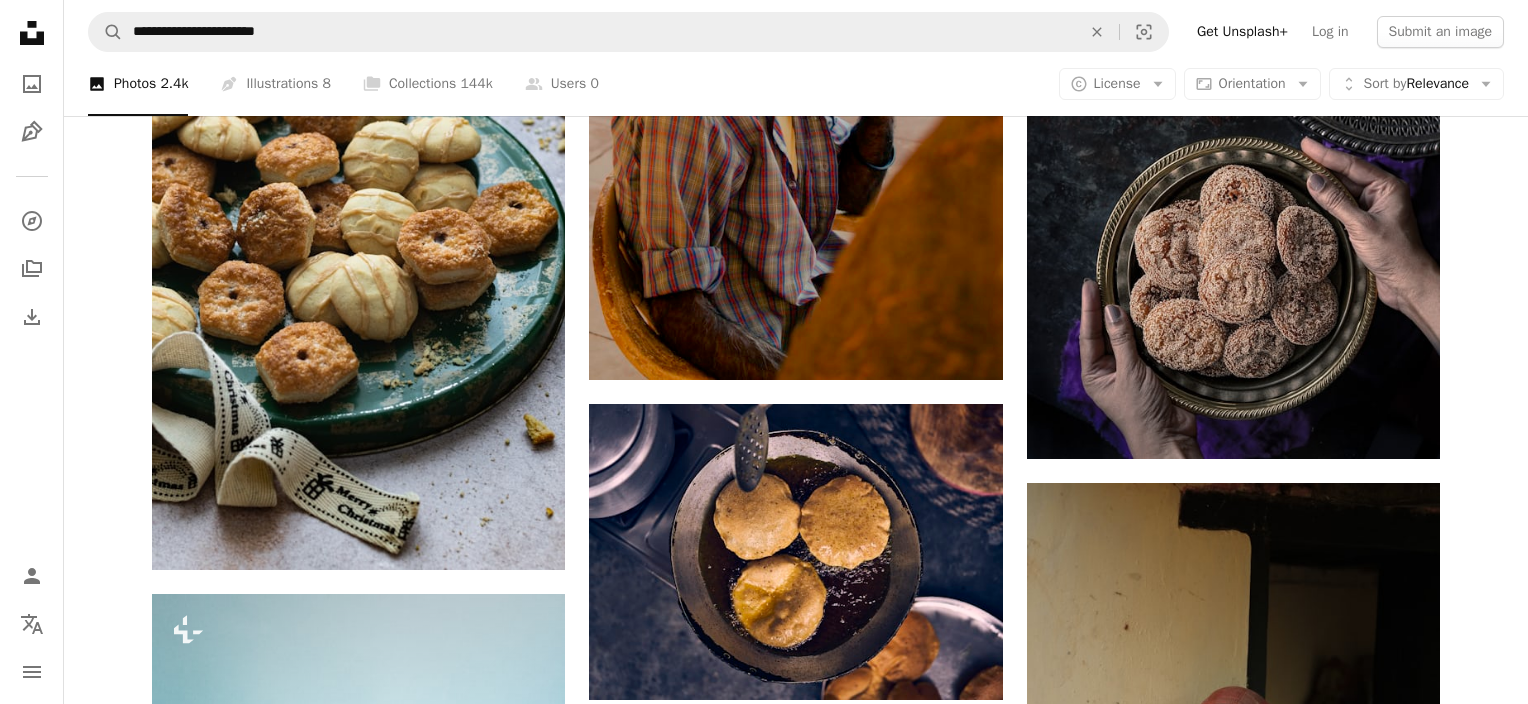 click on "An X shape Premium, ready to use images. Get unlimited access. A plus sign Members-only content added monthly A plus sign Unlimited royalty-free downloads A plus sign Illustrations  New A plus sign Enhanced legal protections yearly 62%  off monthly £16   £6 GBP per month * Get  Unsplash+ * When paid annually, billed upfront  £72 Taxes where applicable. Renews automatically. Cancel anytime." at bounding box center [764, 4438] 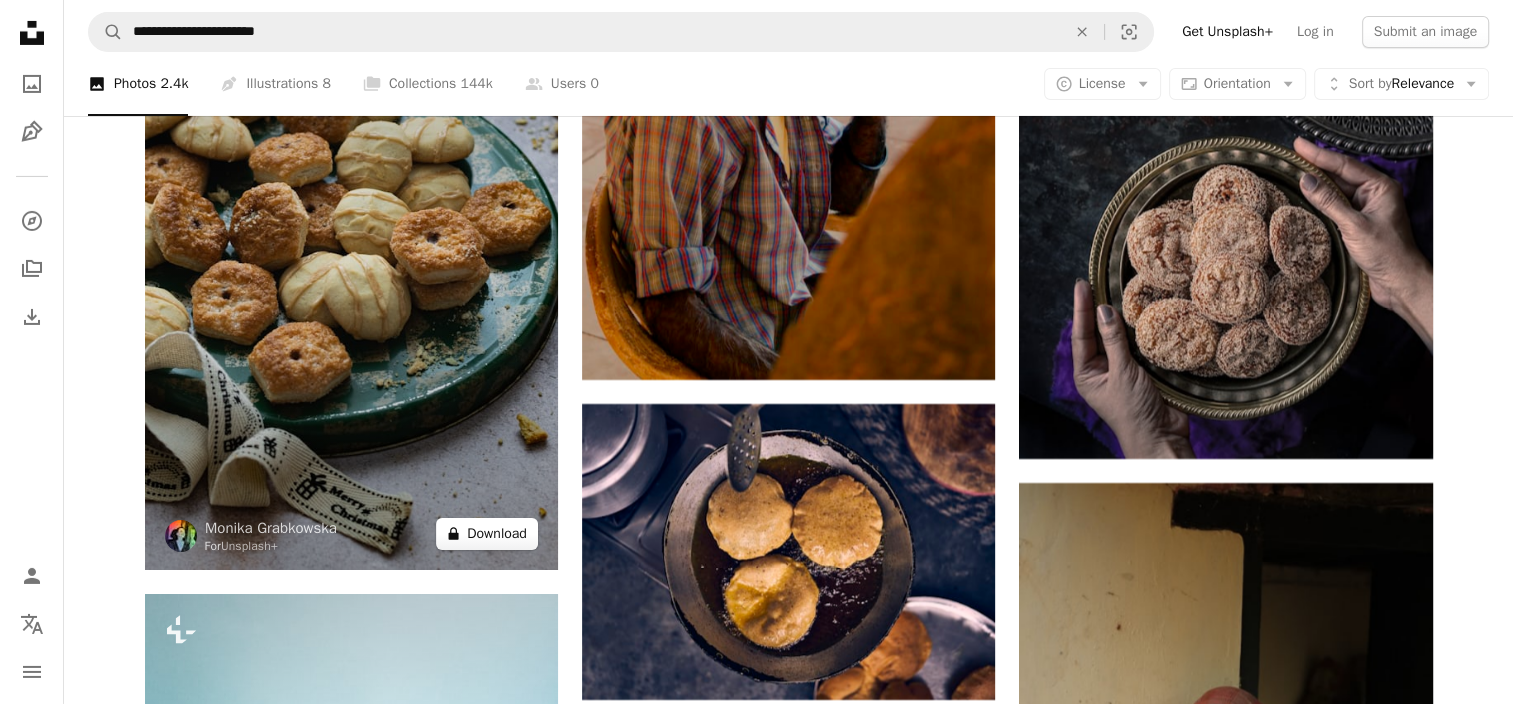 click on "A lock   Download" at bounding box center [487, 534] 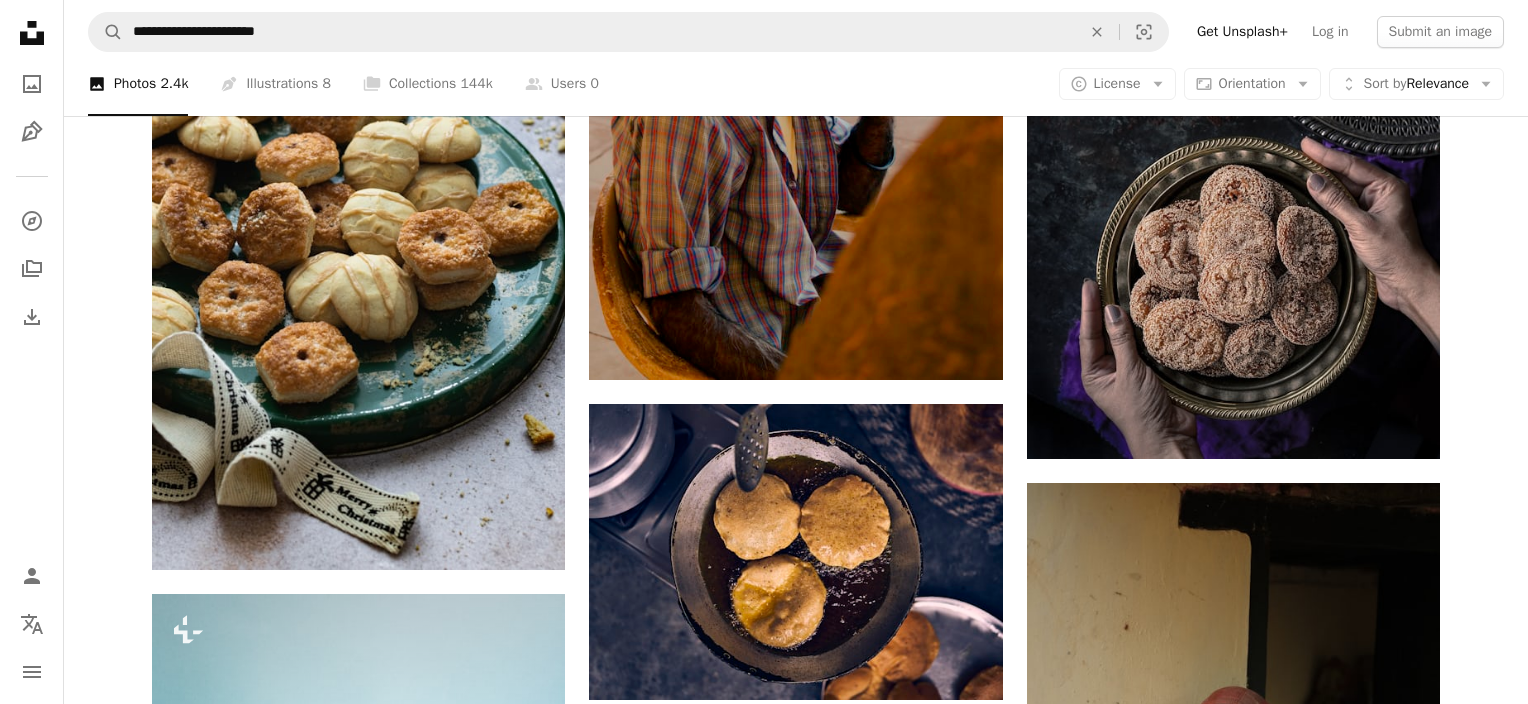 click on "An X shape Premium, ready to use images. Get unlimited access. A plus sign Members-only content added monthly A plus sign Unlimited royalty-free downloads A plus sign Illustrations  New A plus sign Enhanced legal protections yearly 62%  off monthly £16   £6 GBP per month * Get  Unsplash+ * When paid annually, billed upfront  £72 Taxes where applicable. Renews automatically. Cancel anytime." at bounding box center [764, 4438] 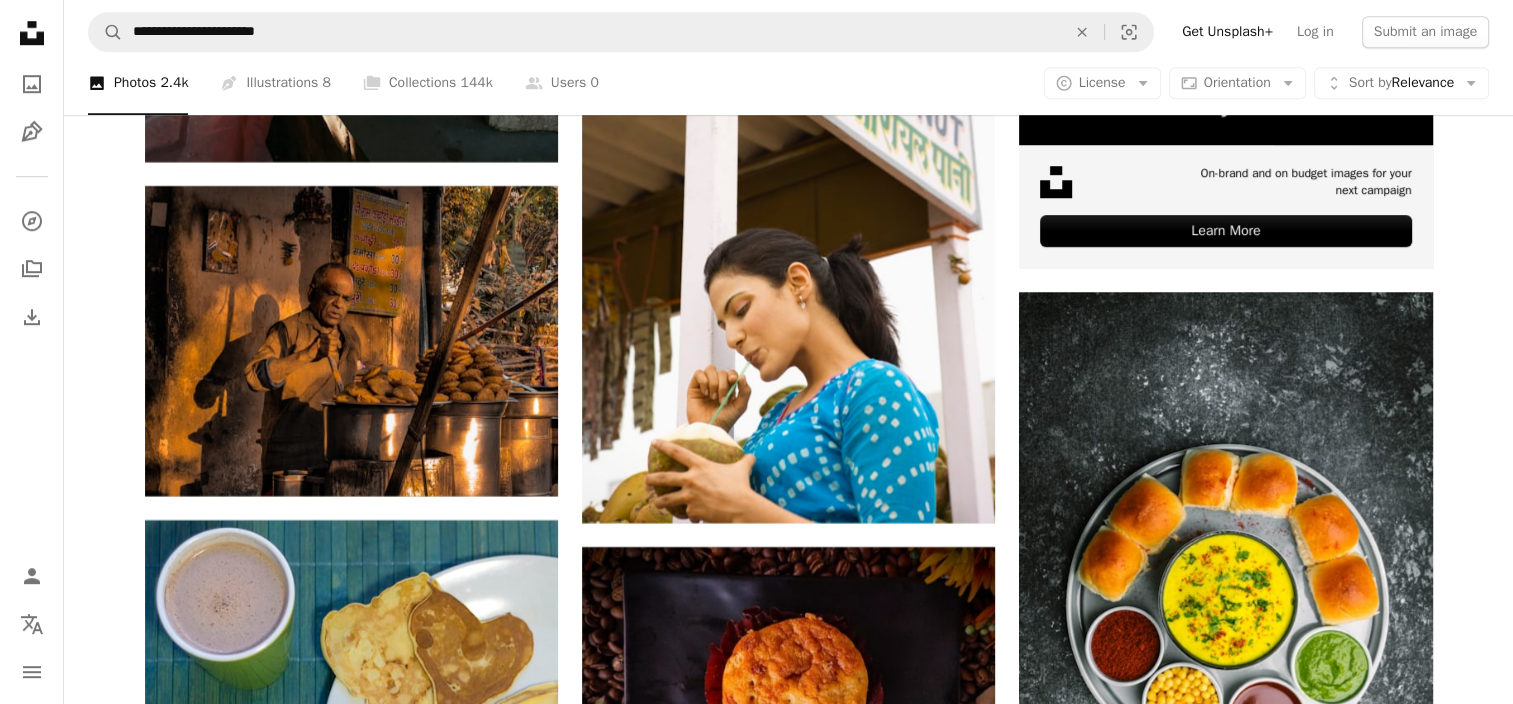 scroll, scrollTop: 8982, scrollLeft: 0, axis: vertical 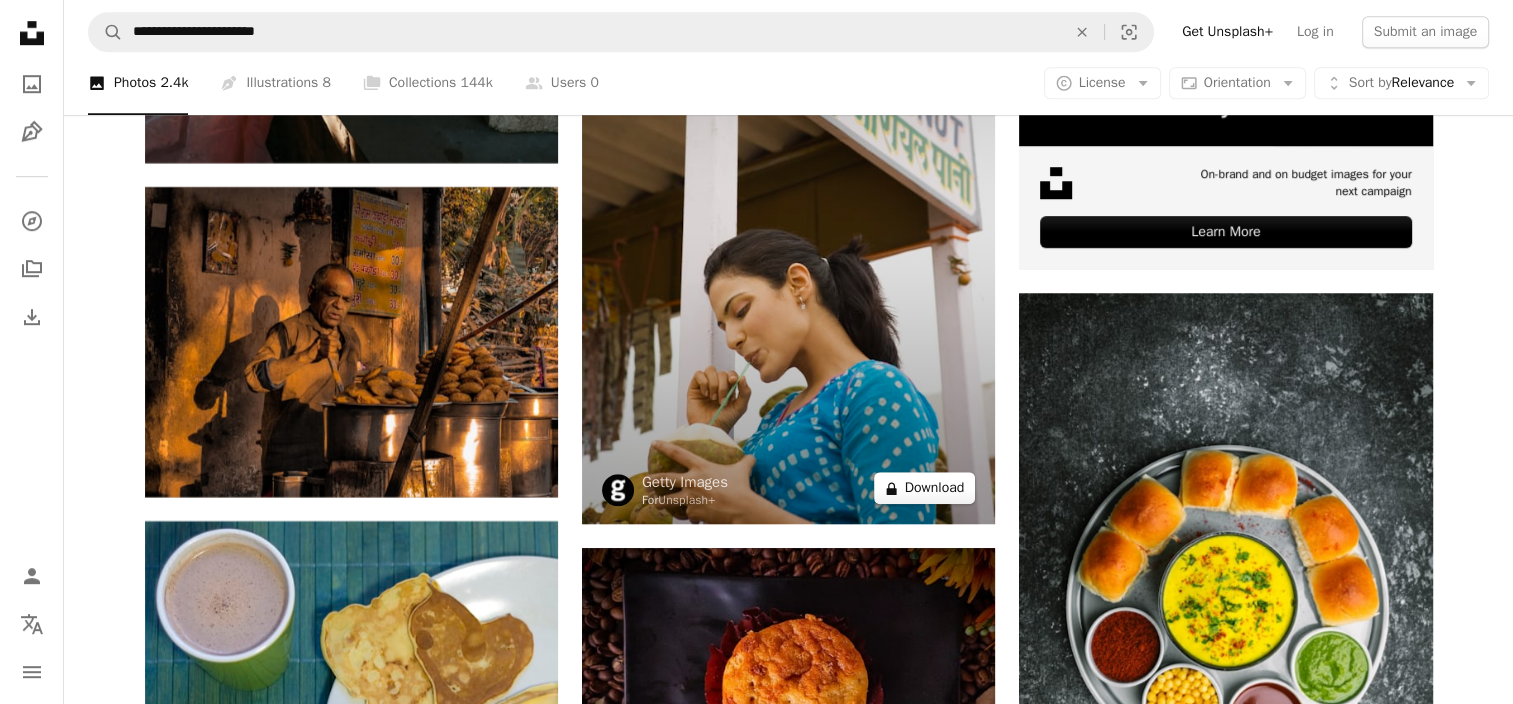 click on "A lock   Download" at bounding box center [925, 488] 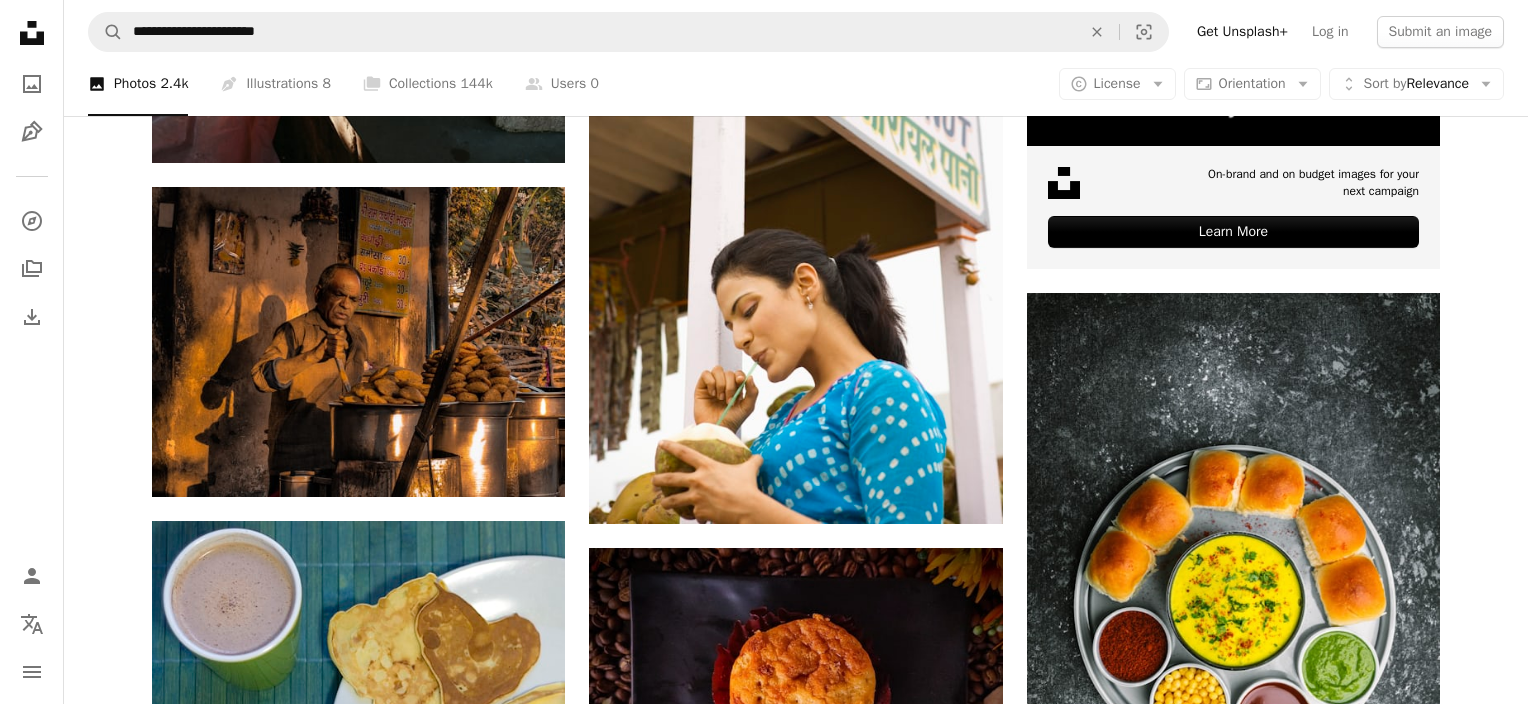 click on "Premium, ready to use images. Get unlimited access. A plus sign Members-only content added monthly A plus sign Unlimited royalty-free downloads A plus sign Illustrations  New A plus sign Enhanced legal protections yearly 62%  off monthly £16   £6 GBP per month * Get  Unsplash+ * When paid annually, billed upfront  £72 Taxes where applicable. Renews automatically. Cancel anytime." at bounding box center (942, 5192) 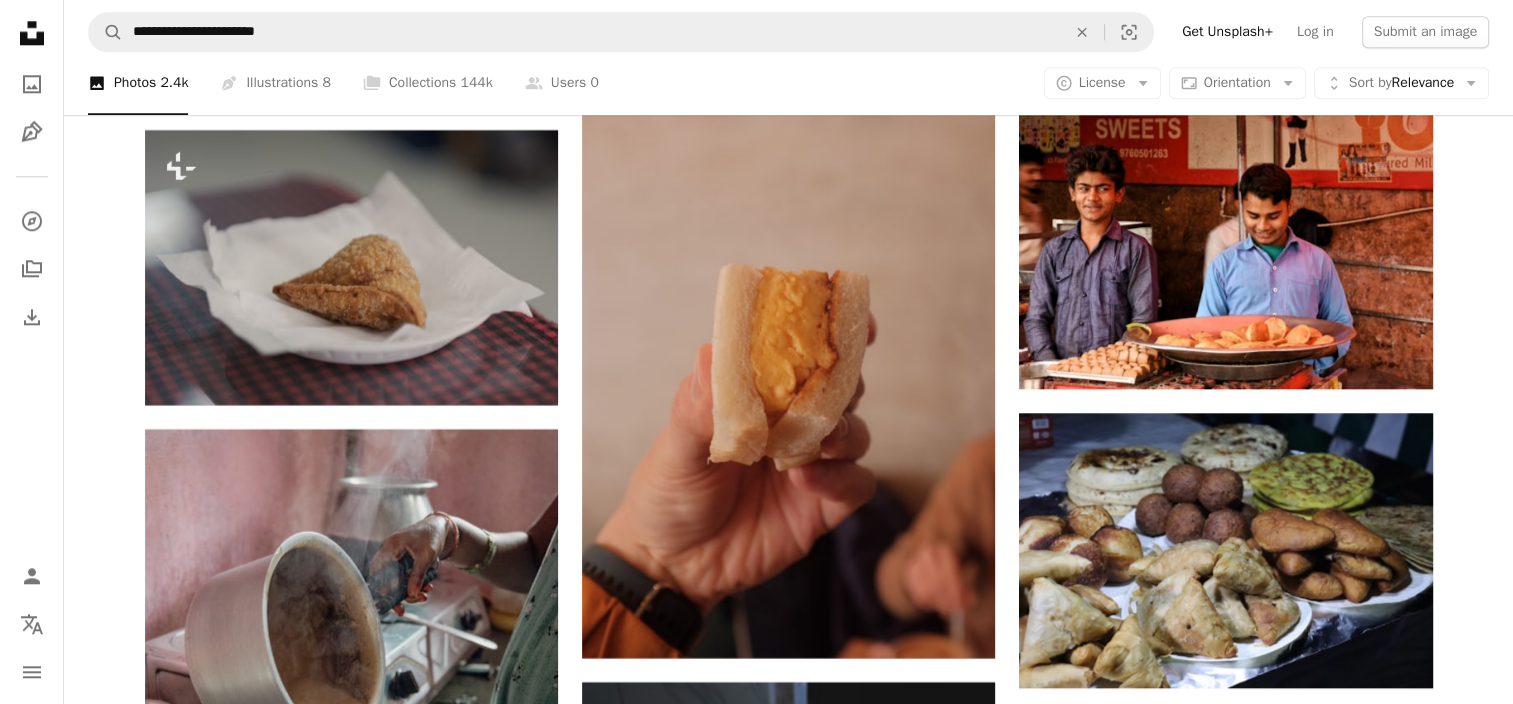 scroll, scrollTop: 9808, scrollLeft: 0, axis: vertical 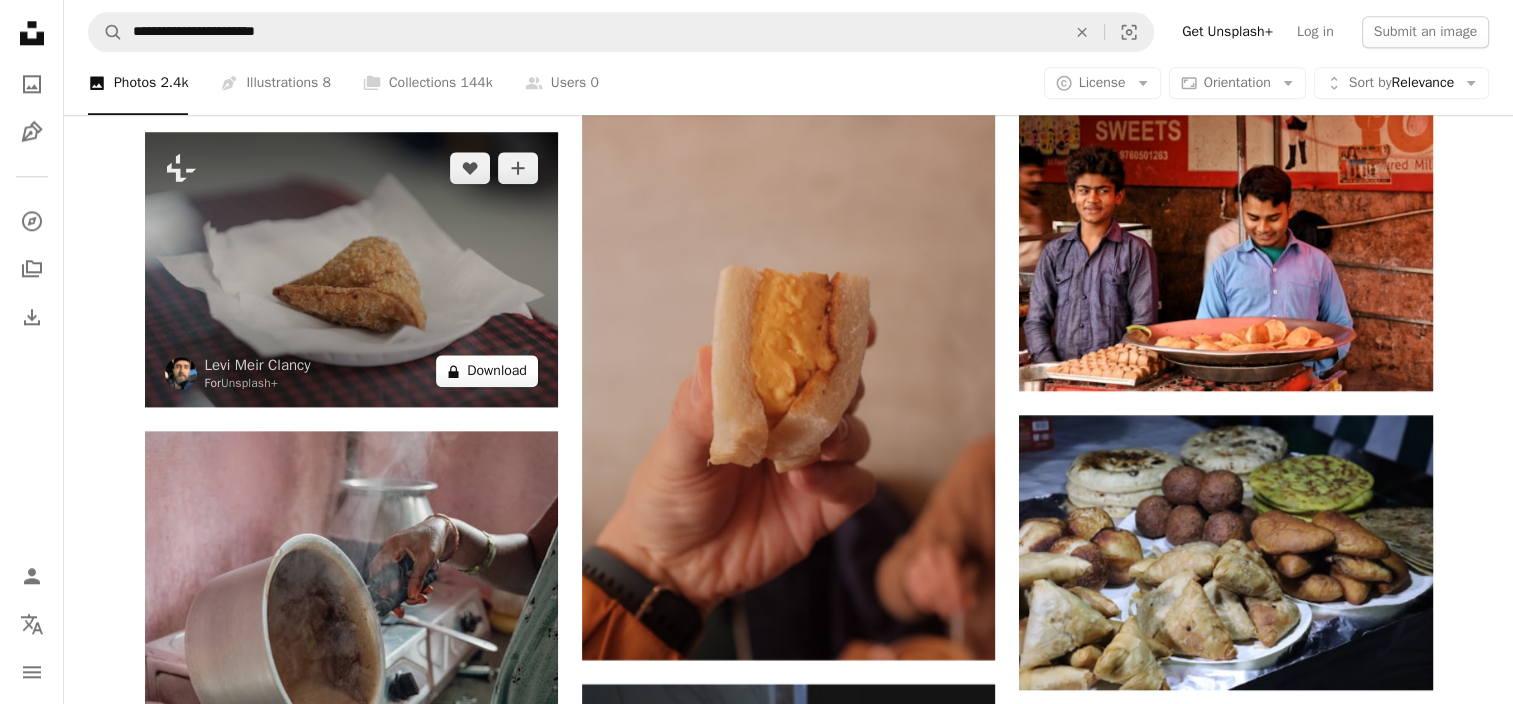 click on "A lock   Download" at bounding box center [487, 371] 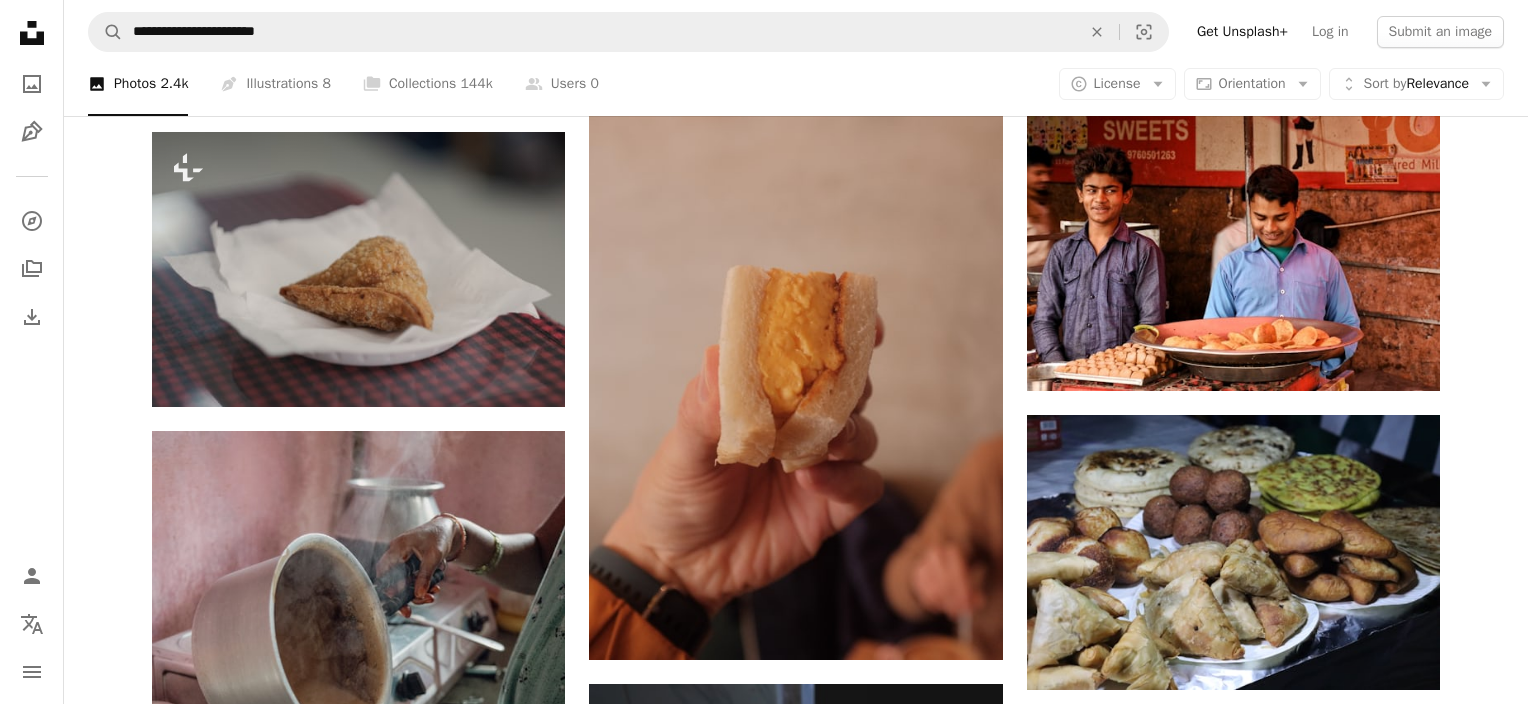 click on "An X shape Premium, ready to use images. Get unlimited access. A plus sign Members-only content added monthly A plus sign Unlimited royalty-free downloads A plus sign Illustrations  New A plus sign Enhanced legal protections yearly 62%  off monthly £16   £6 GBP per month * Get  Unsplash+ * When paid annually, billed upfront  £72 Taxes where applicable. Renews automatically. Cancel anytime." at bounding box center [764, 4365] 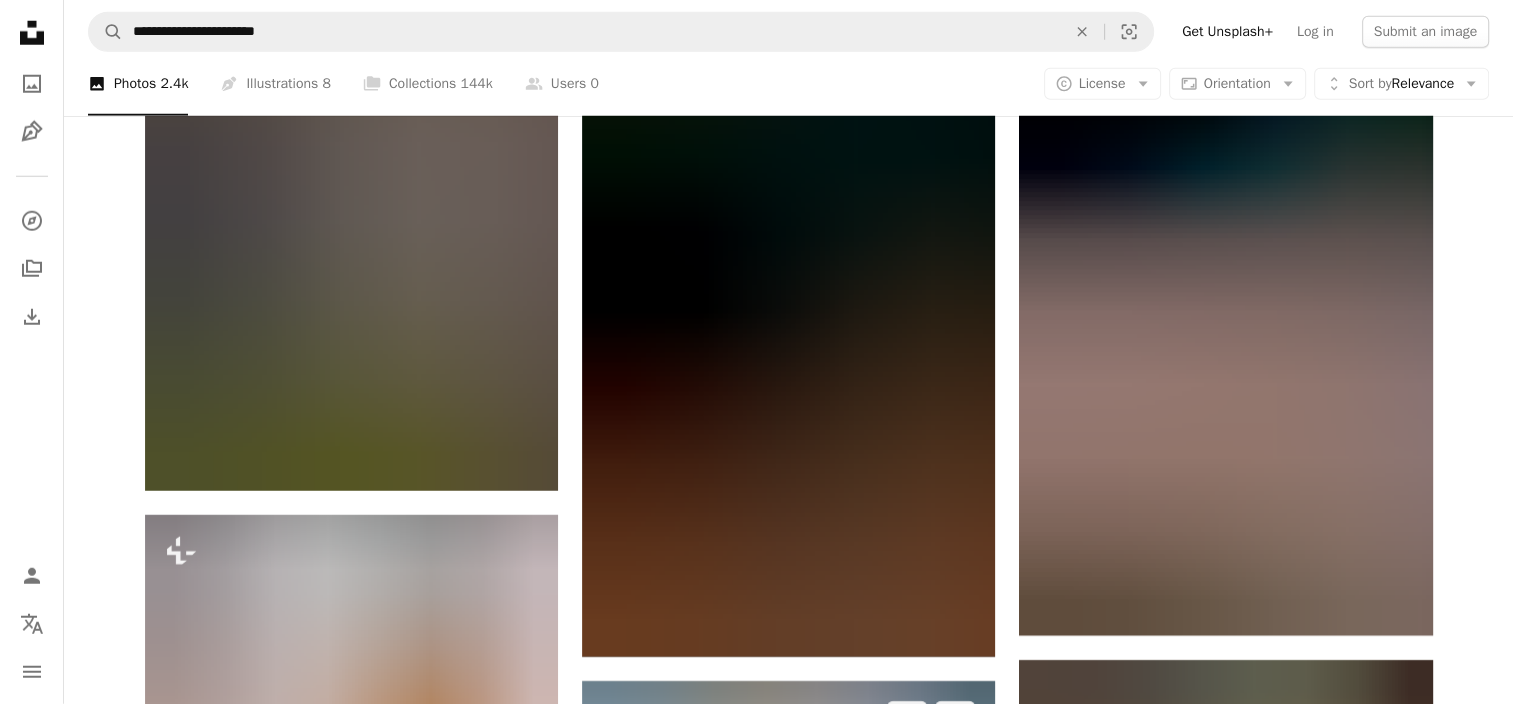 scroll, scrollTop: 5210, scrollLeft: 0, axis: vertical 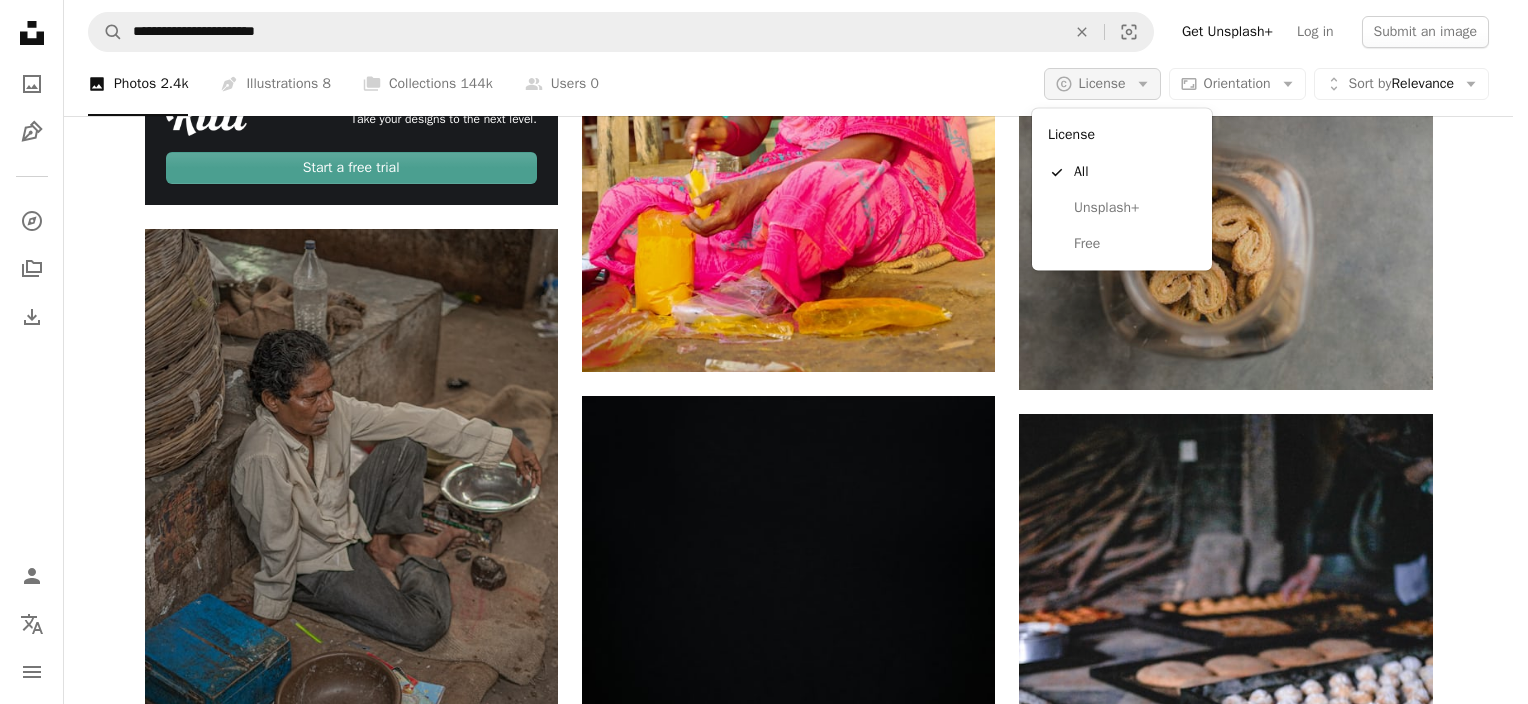 click on "A copyright icon © License Arrow down" at bounding box center (1102, 84) 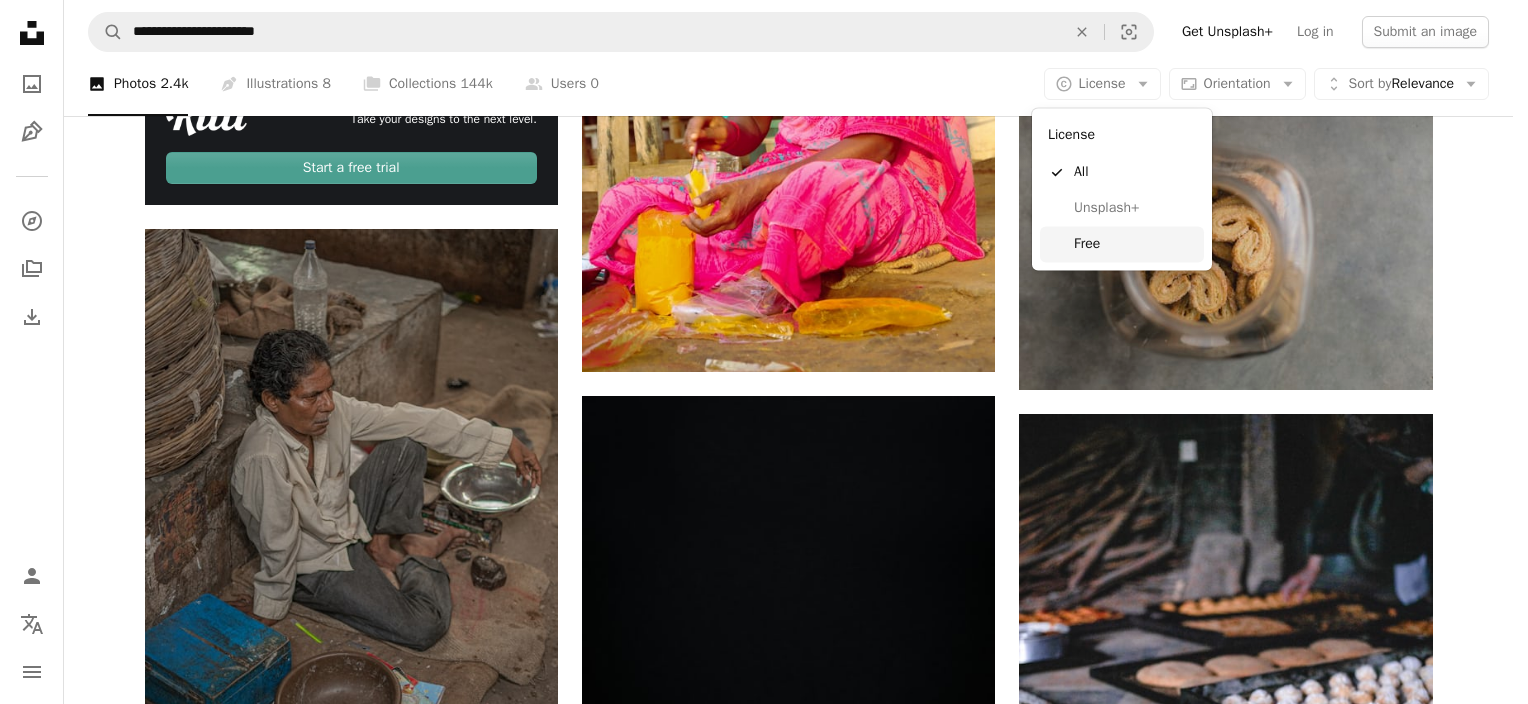 click on "Free" at bounding box center (1135, 244) 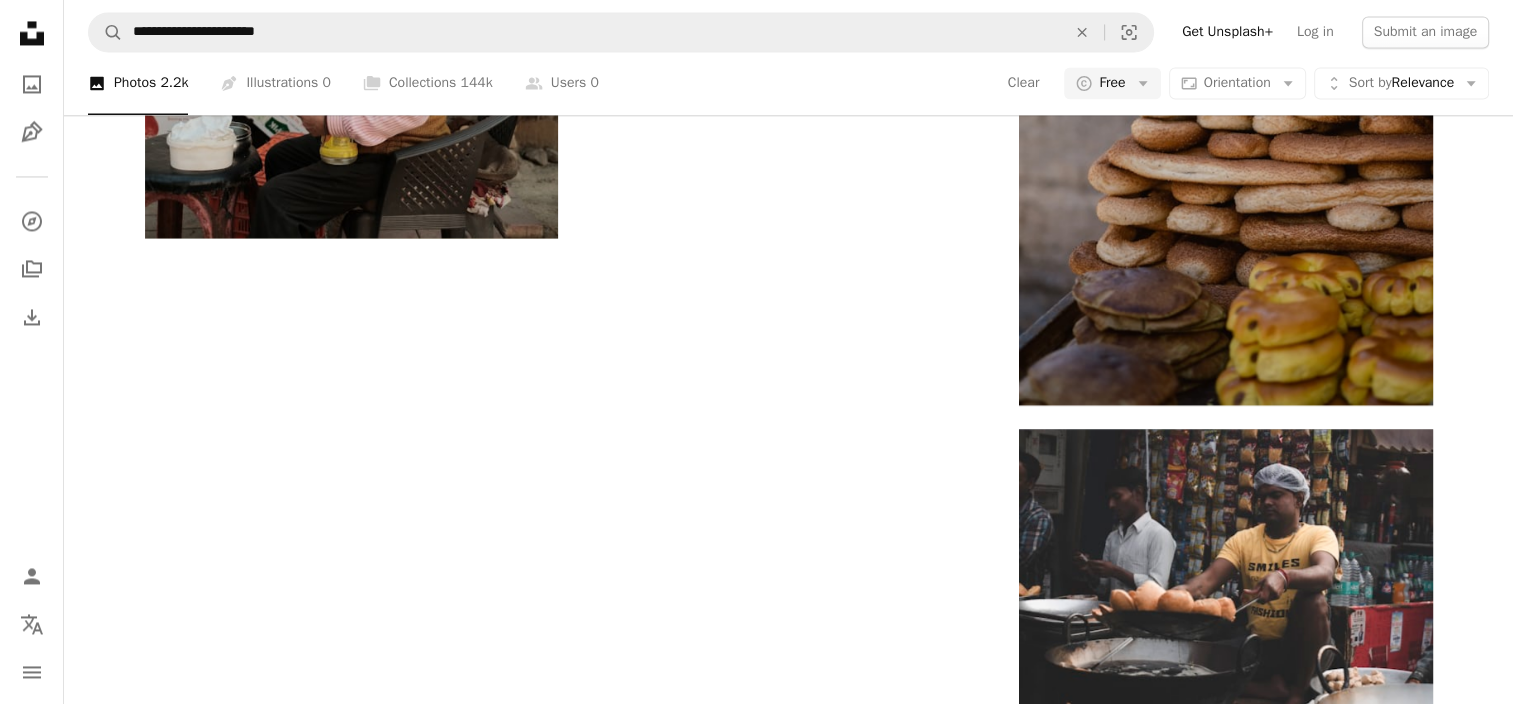 scroll, scrollTop: 1035, scrollLeft: 0, axis: vertical 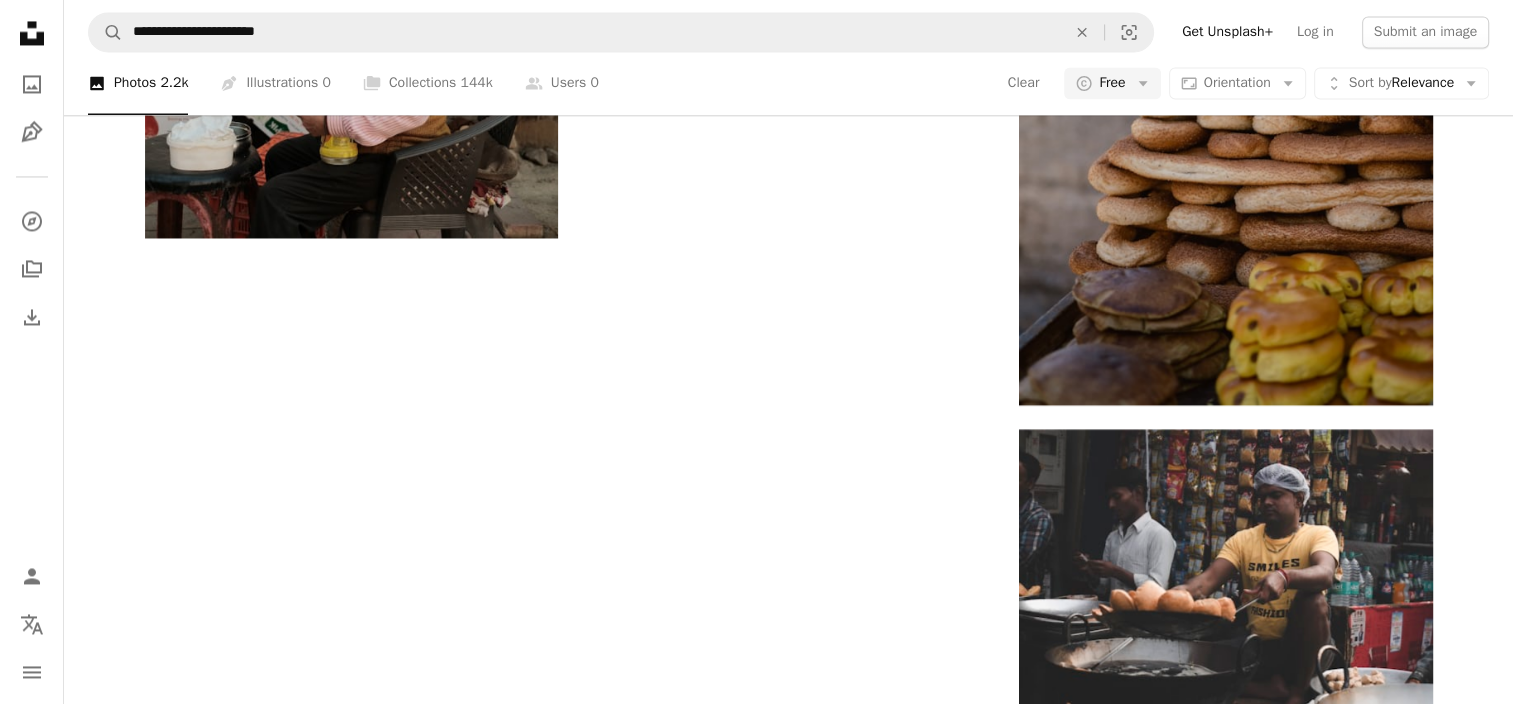 click on "Arrow pointing down" at bounding box center [955, -1982] 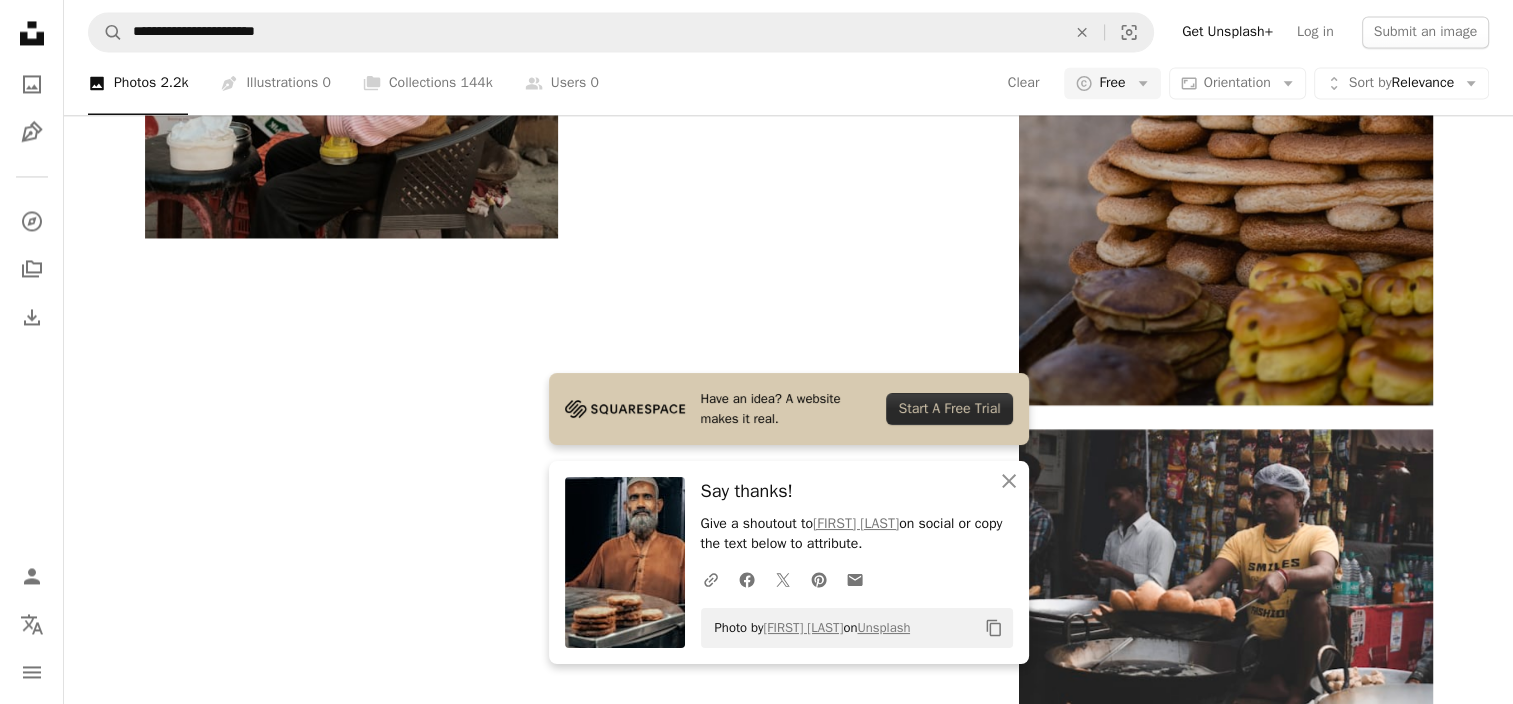 scroll, scrollTop: 1083, scrollLeft: 0, axis: vertical 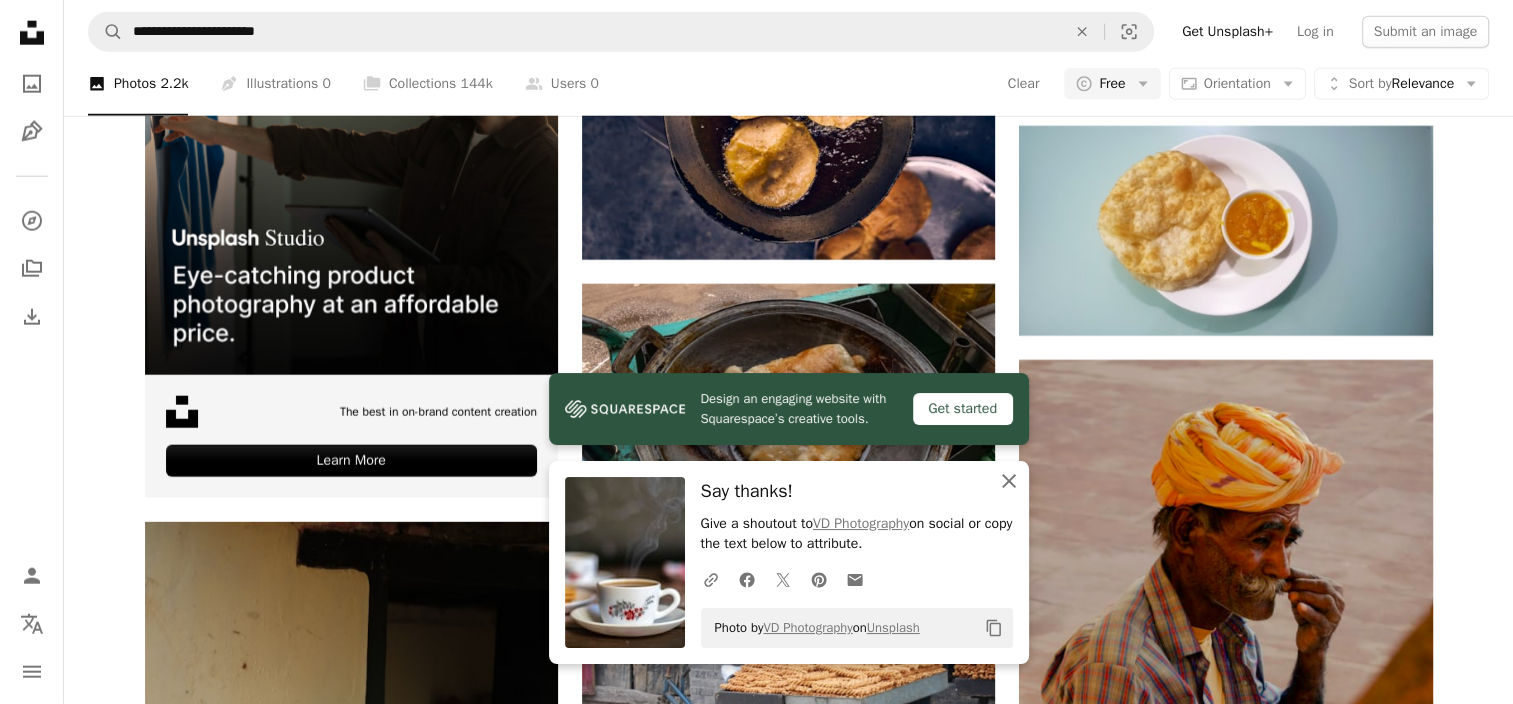 click on "An X shape" 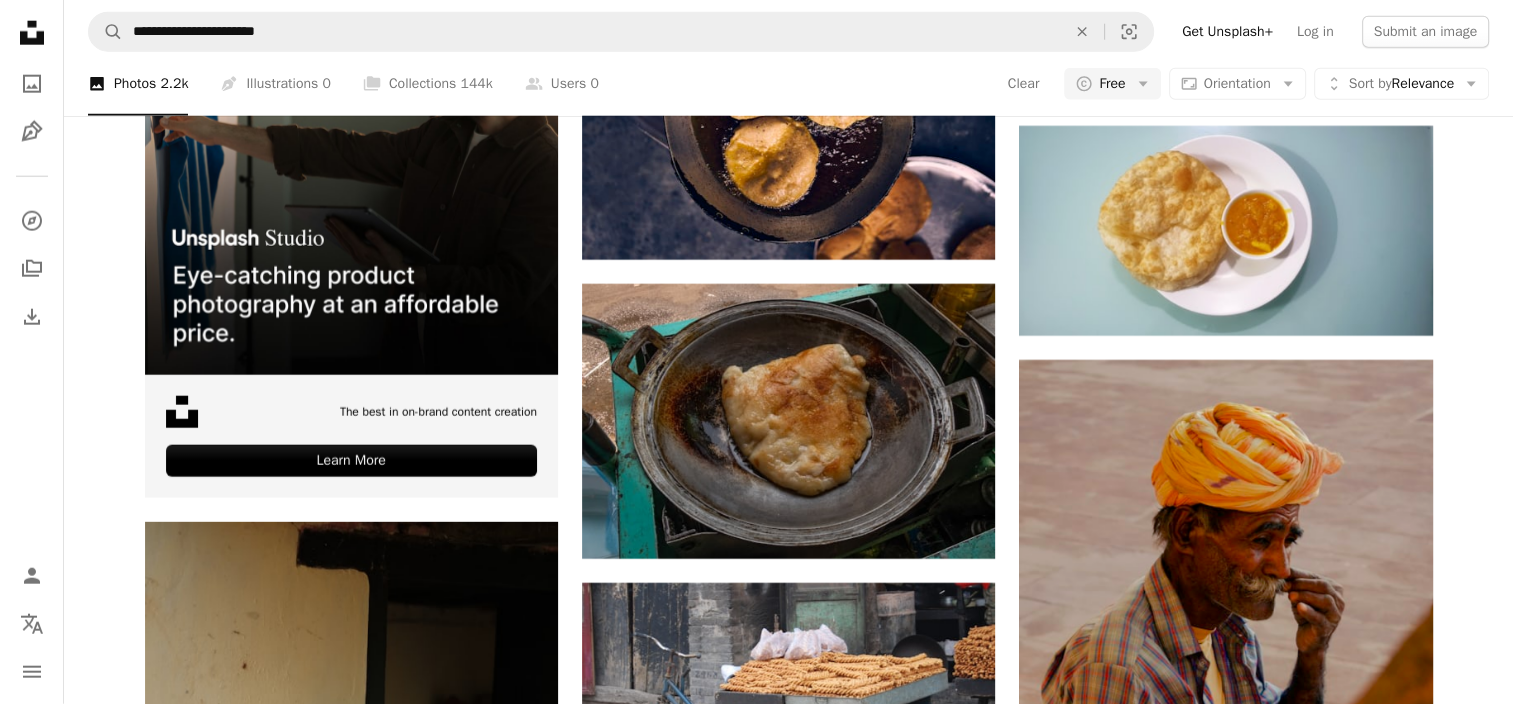 scroll, scrollTop: 2452, scrollLeft: 0, axis: vertical 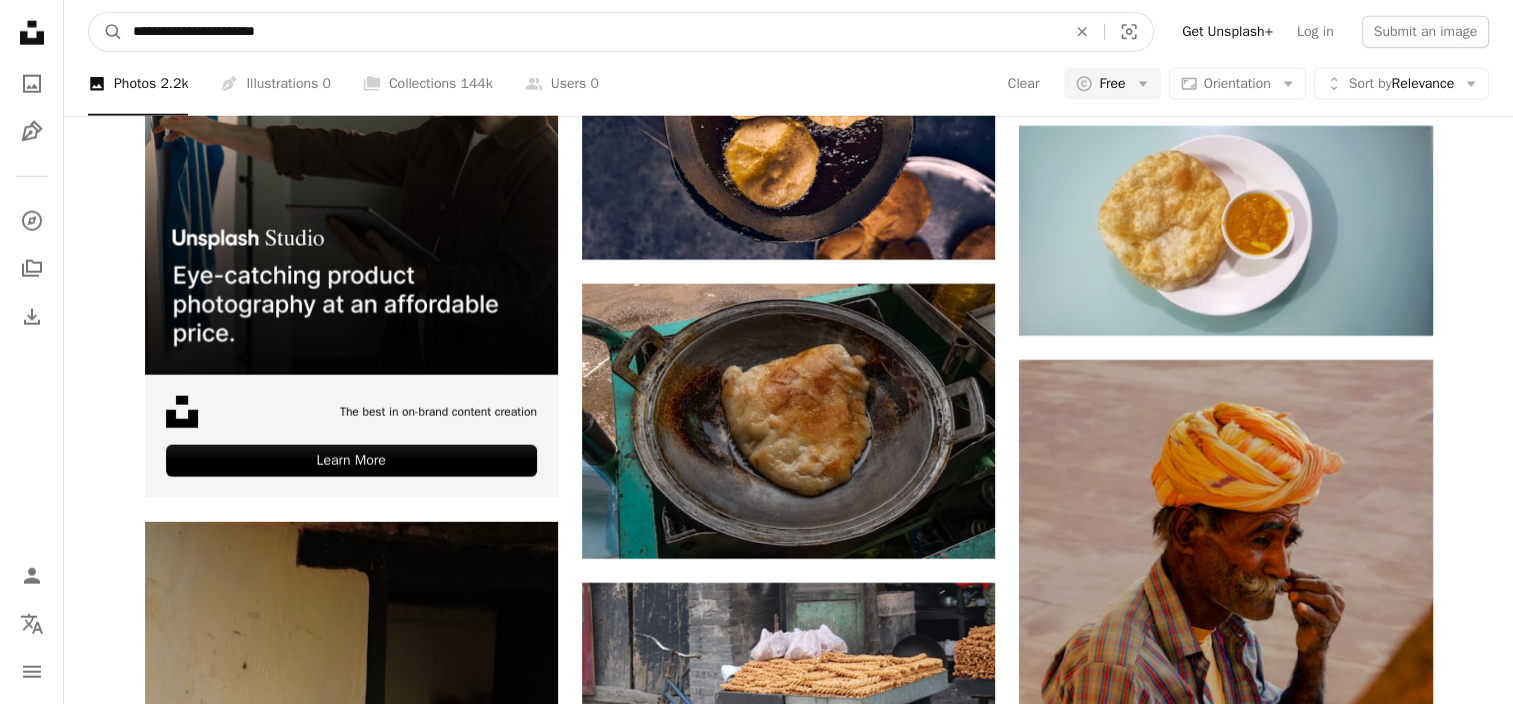 click on "**********" at bounding box center [591, 32] 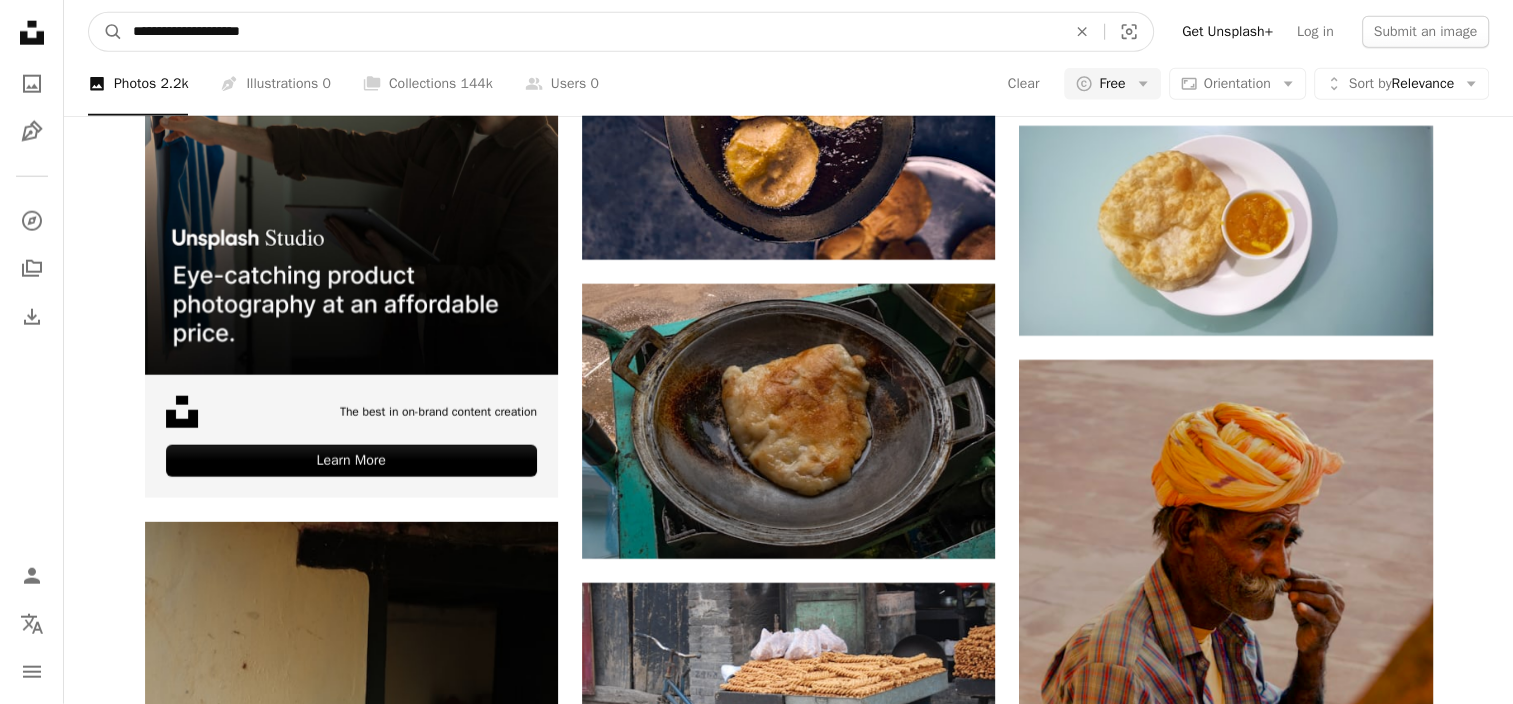 type on "**********" 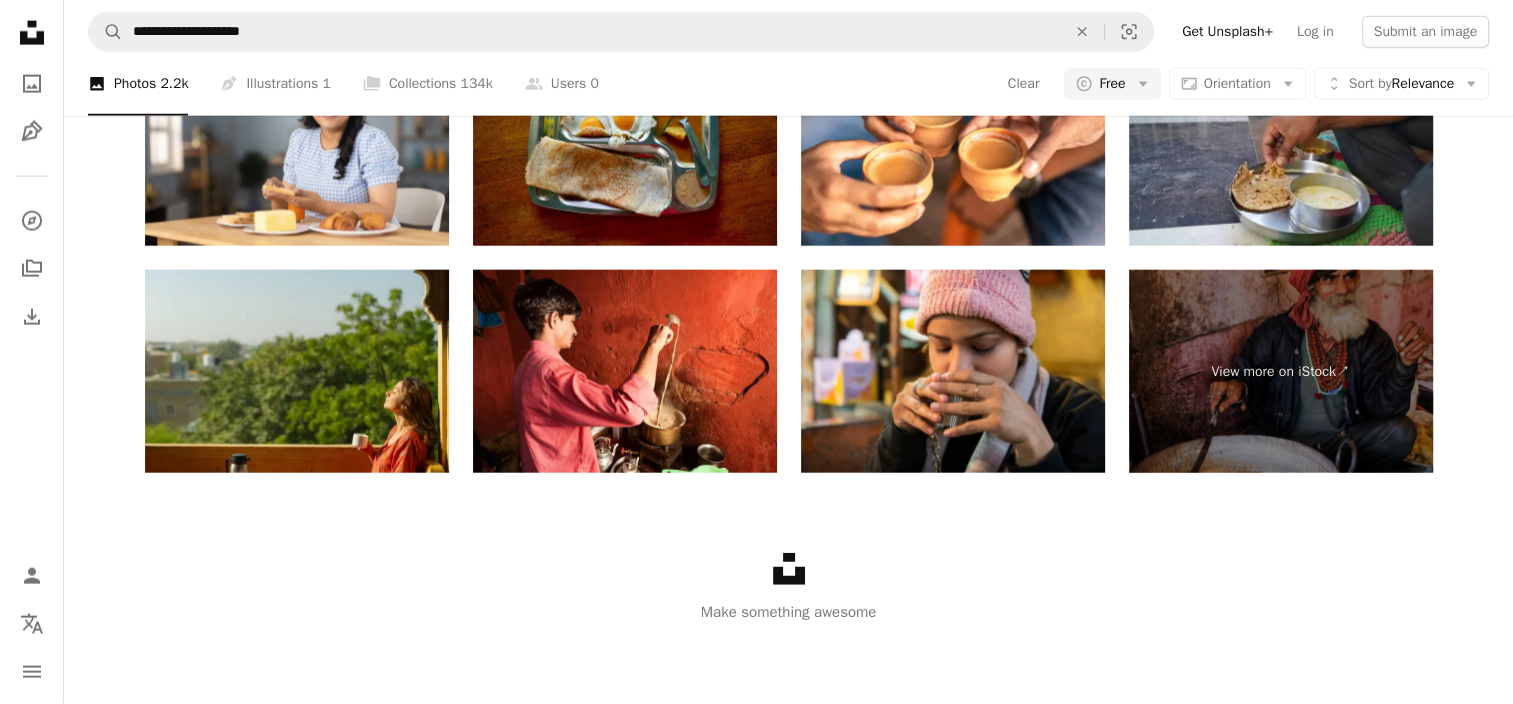 scroll, scrollTop: 4144, scrollLeft: 0, axis: vertical 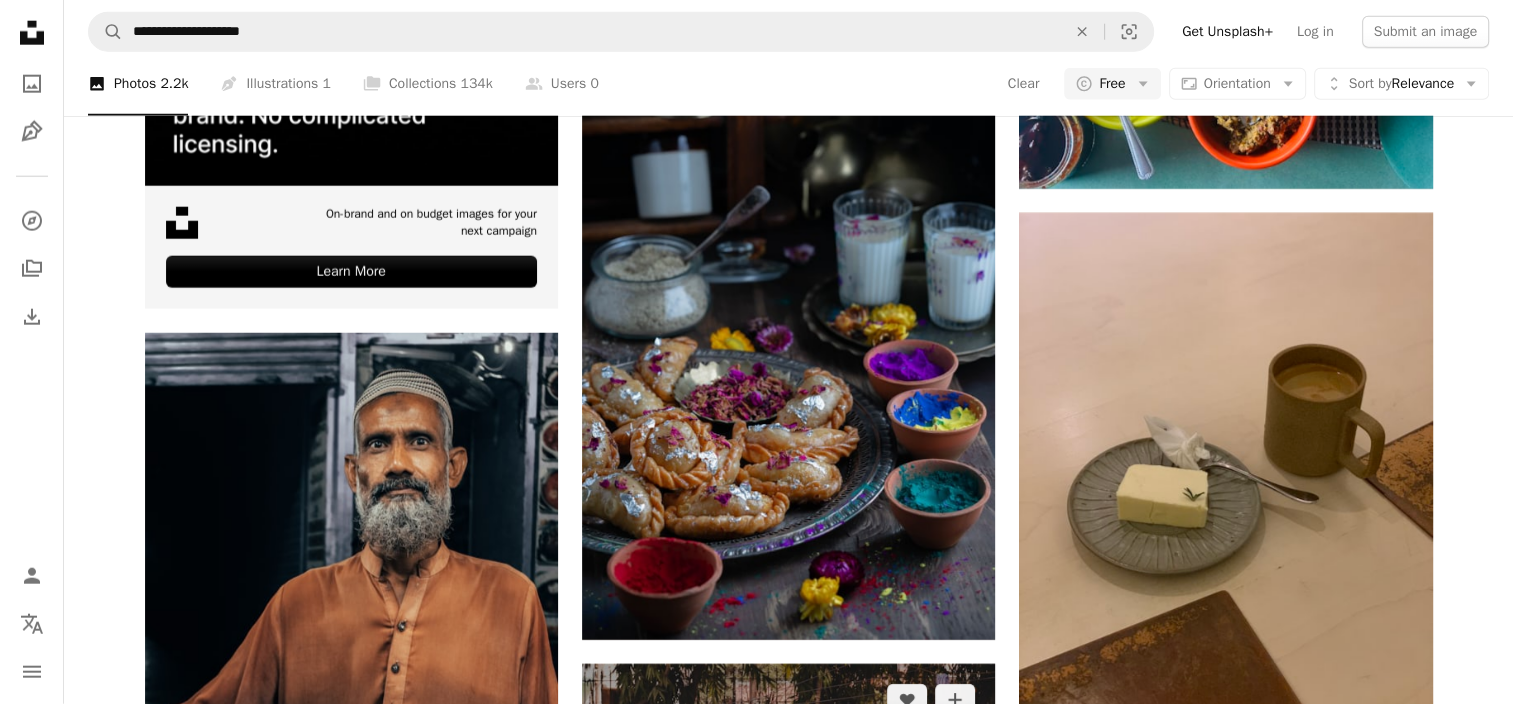 click on "Arrow pointing down" at bounding box center (955, 904) 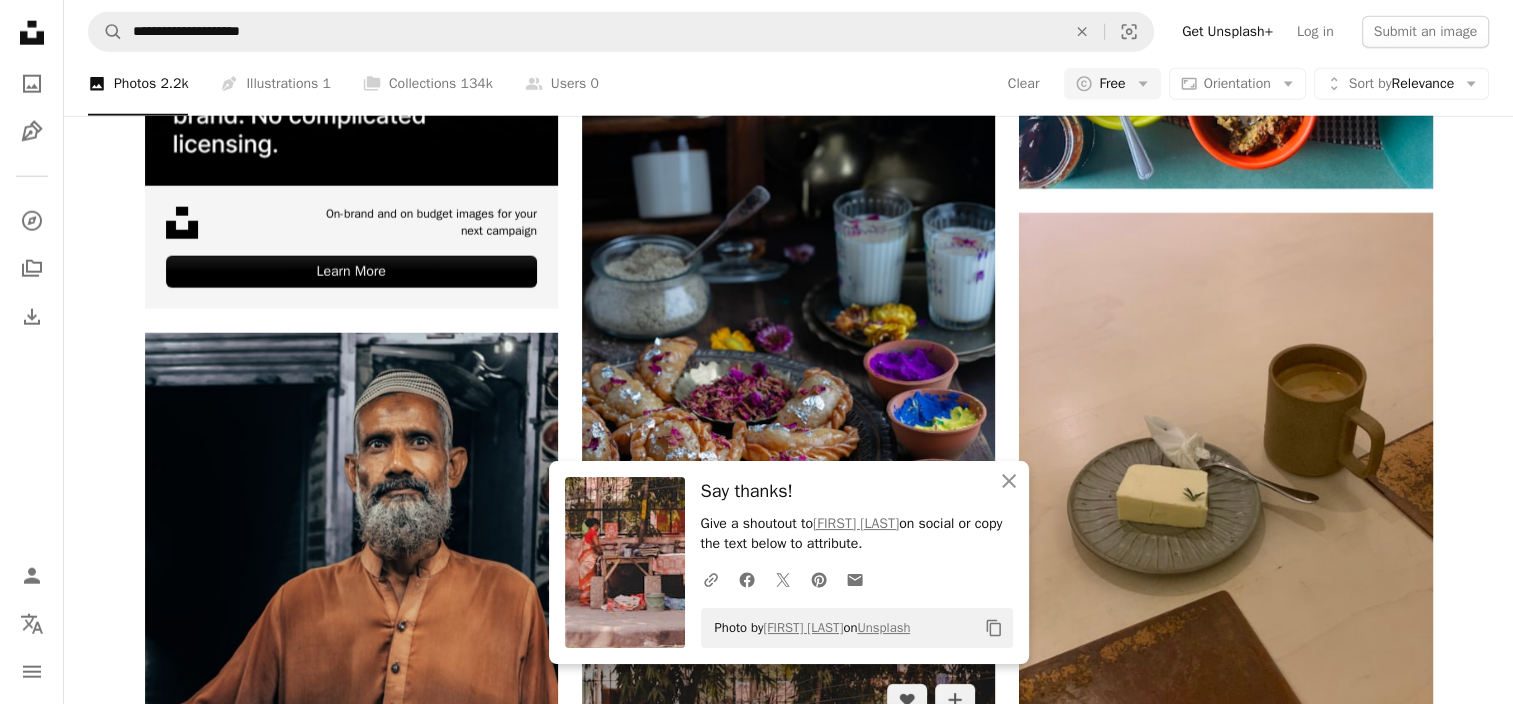 scroll, scrollTop: 6142, scrollLeft: 0, axis: vertical 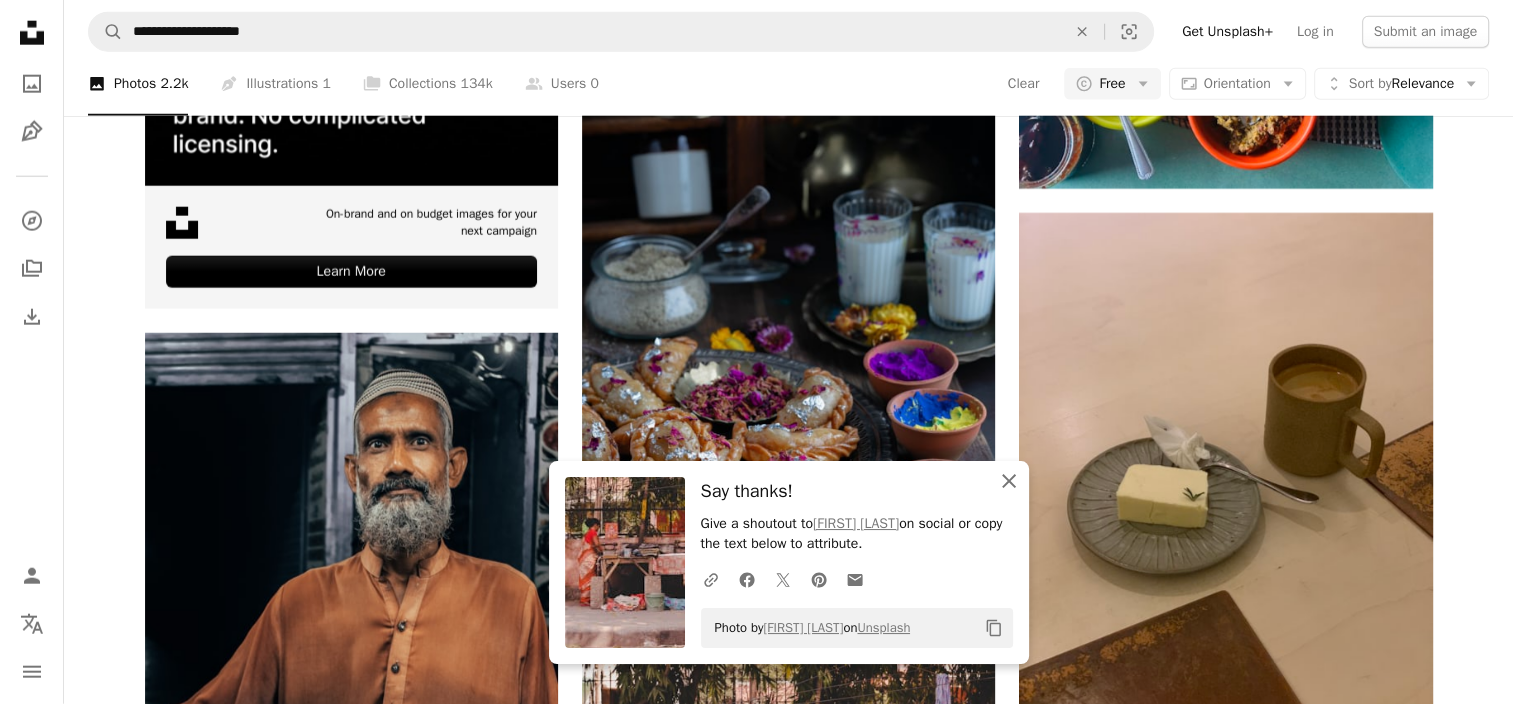 click on "An X shape" 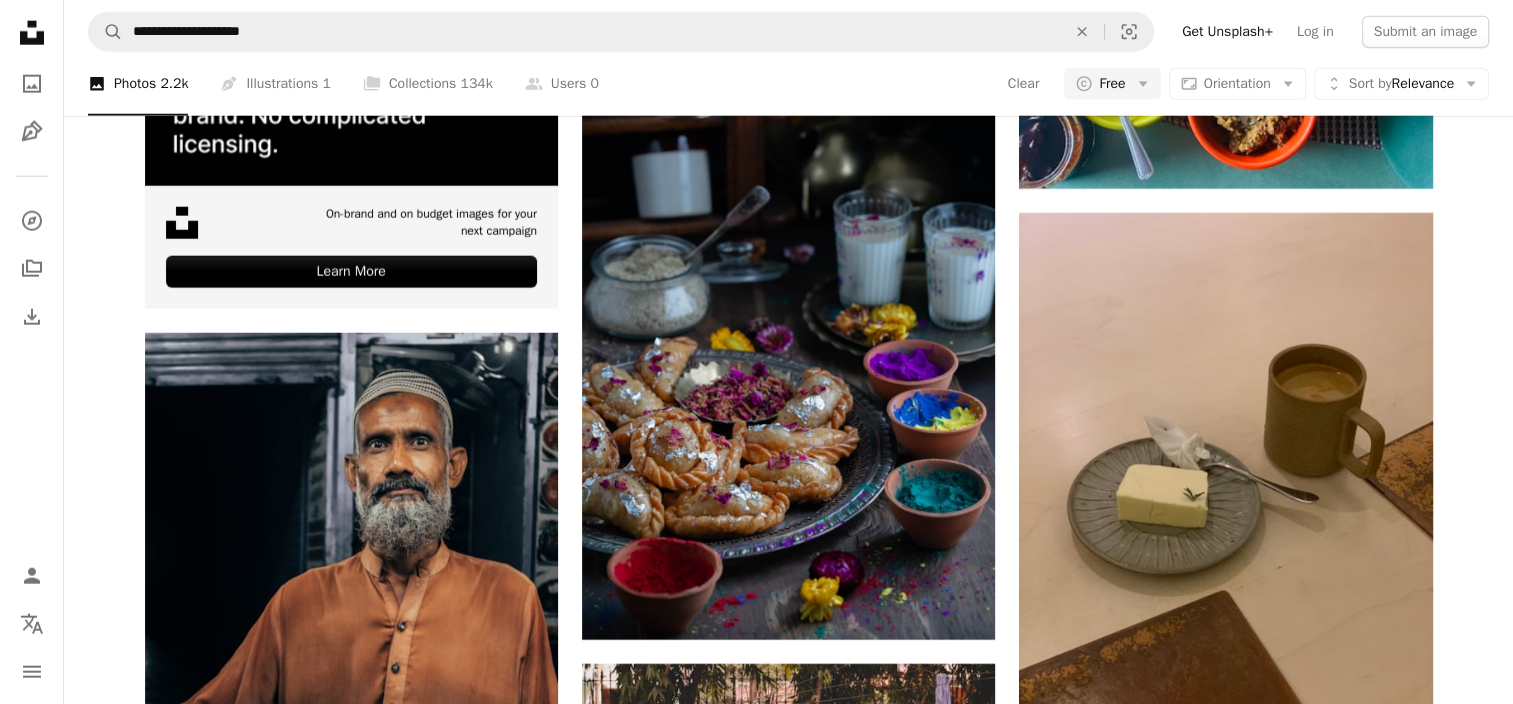 scroll, scrollTop: 6422, scrollLeft: 0, axis: vertical 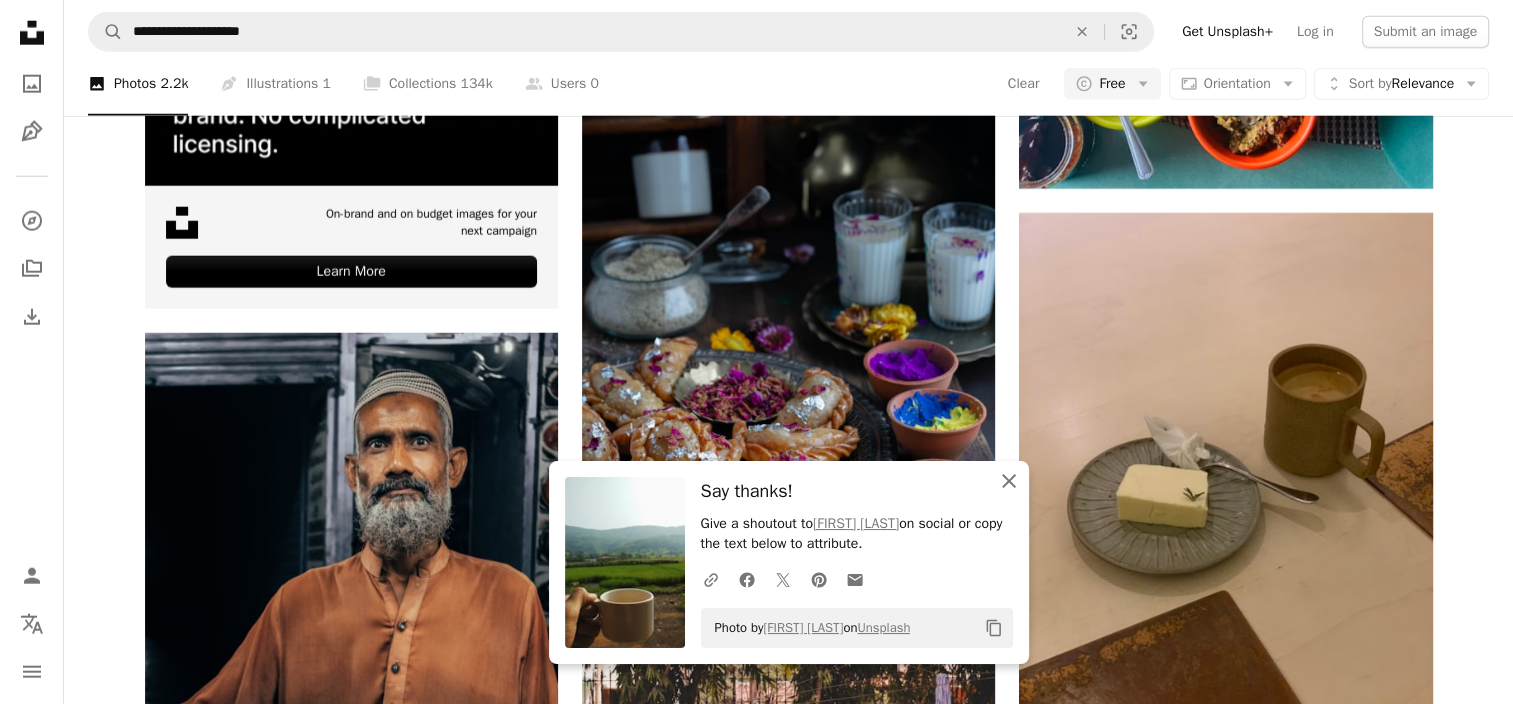 click on "An X shape" 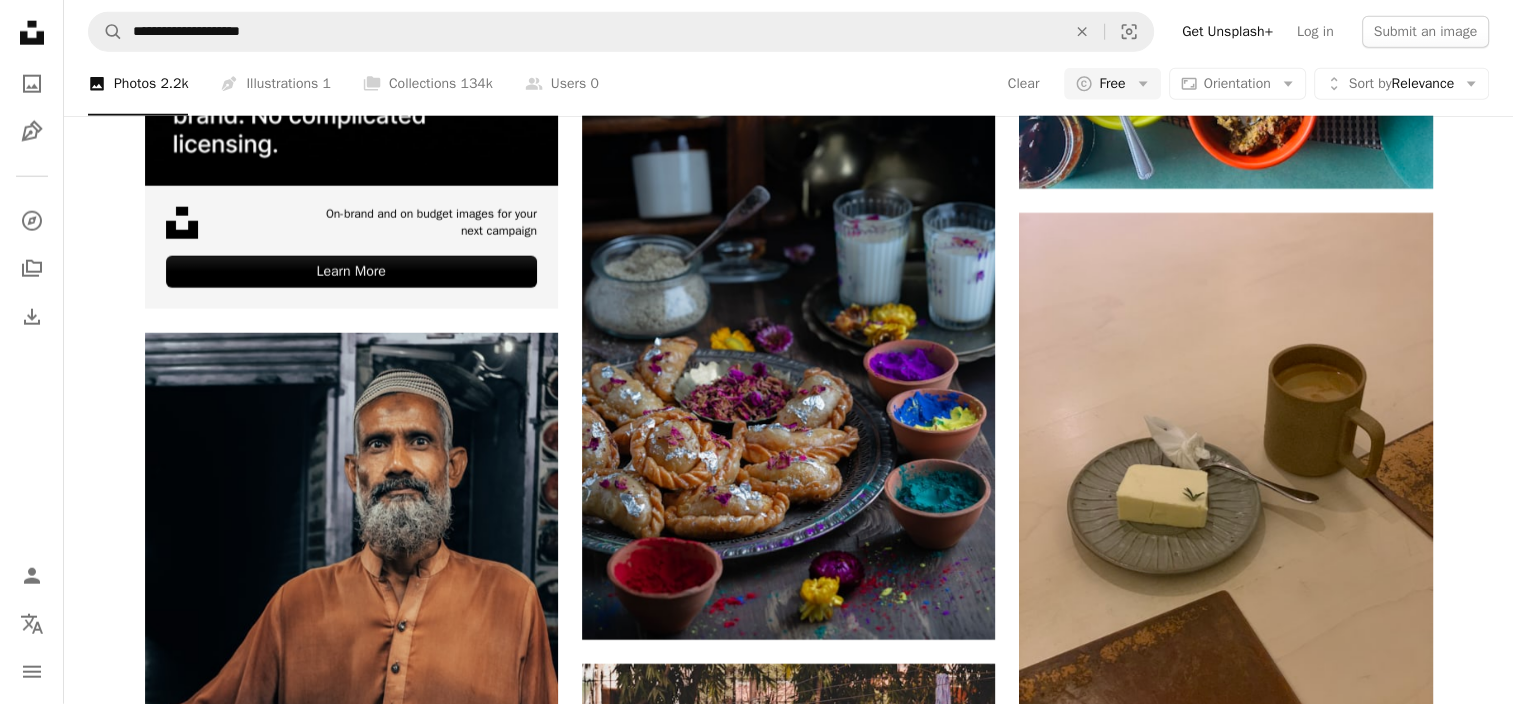 scroll, scrollTop: 7935, scrollLeft: 0, axis: vertical 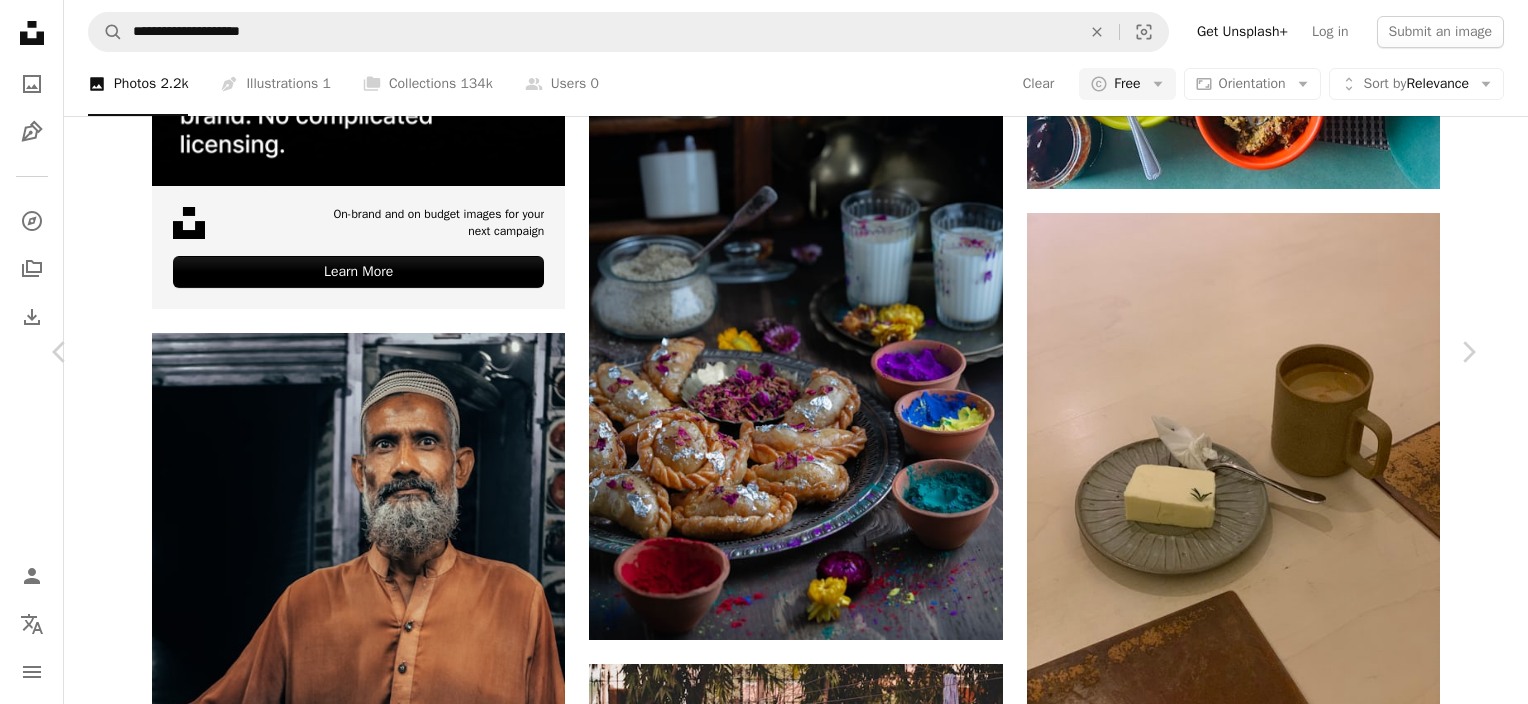 click on "Download free" at bounding box center (1279, 6002) 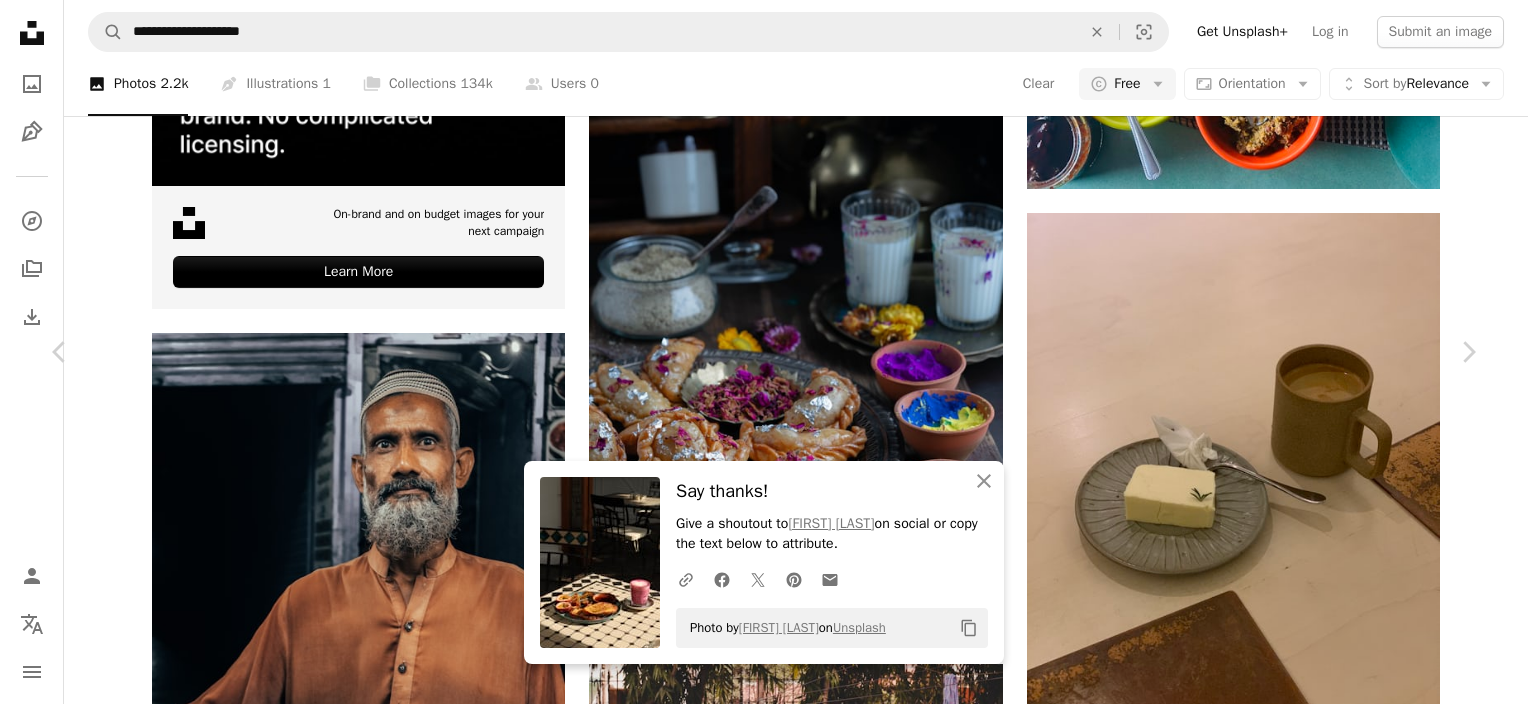 click on "You Le derilysm A heart A plus sign Edit image Plus sign for Unsplash+ Download free Chevron down Zoom in Views 925,607 Downloads 3,718 Featured in Food Drink A forward-right arrow Share Info icon Info More Actions The Vintage Emporium A map marker [CITY], [COUNTRY] Calendar outlined Published on September 28, 2021 Camera Canon, EOS 800D Safety Free to use under the Unsplash License food travel brunch sunny food and drink toast eat coffeeshop good food black restaurant furniture cafe table [COUNTRY] chair bread coffee cup drink pottery Free pictures Browse premium related images on iStock | Save 20% with code UNSPLASH20 View more on iStock ↗ Related images A heart A plus sign Nomad Hotel Arrow pointing down" at bounding box center (764, 6307) 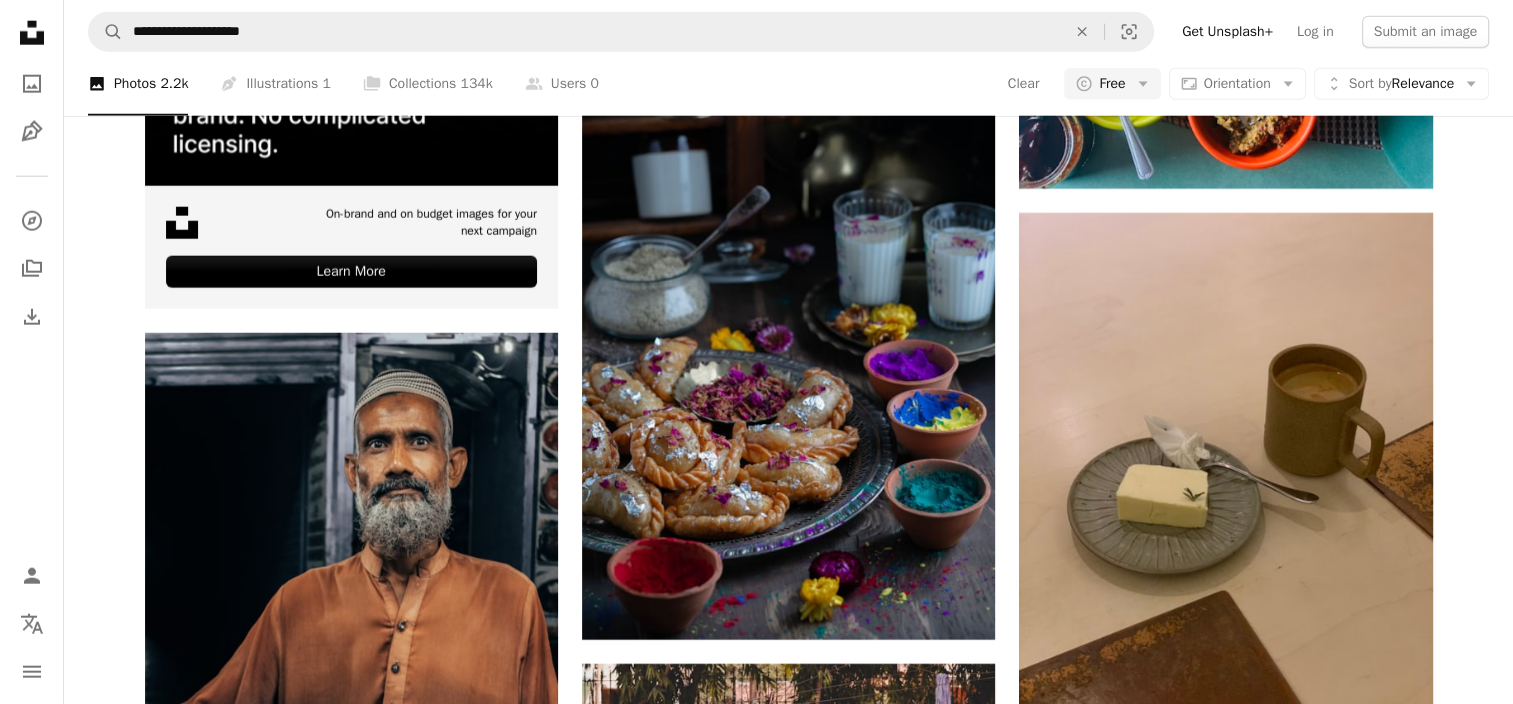 scroll, scrollTop: 11771, scrollLeft: 0, axis: vertical 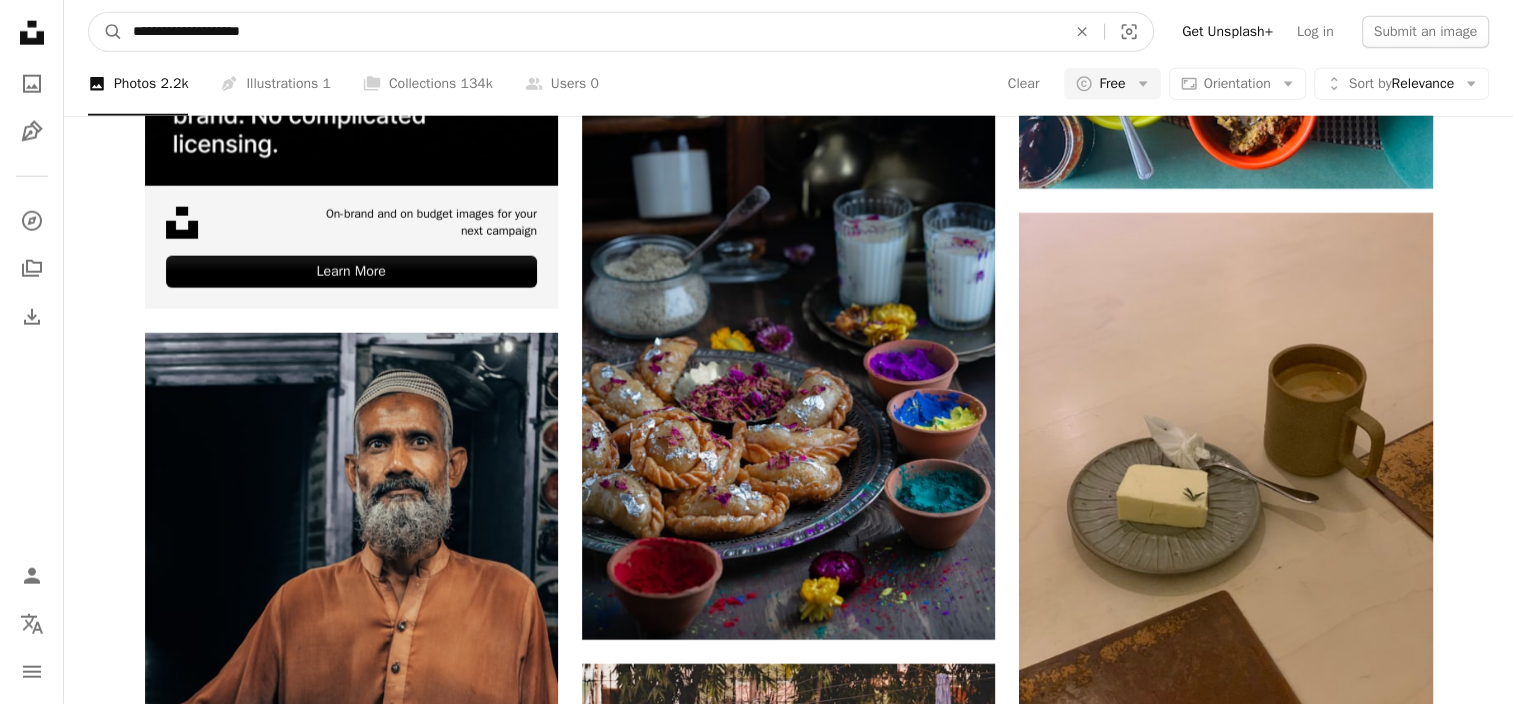 click on "**********" at bounding box center [591, 32] 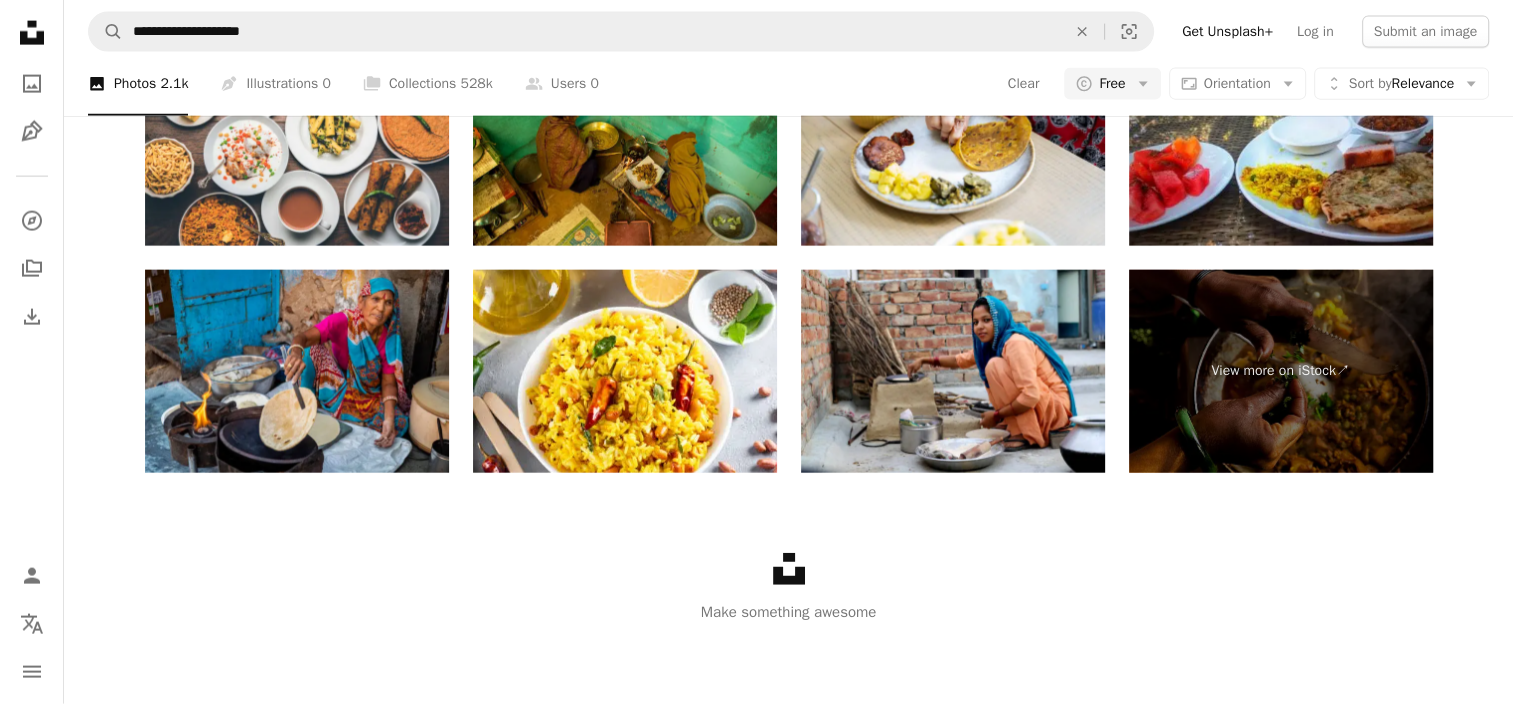 scroll, scrollTop: 4196, scrollLeft: 0, axis: vertical 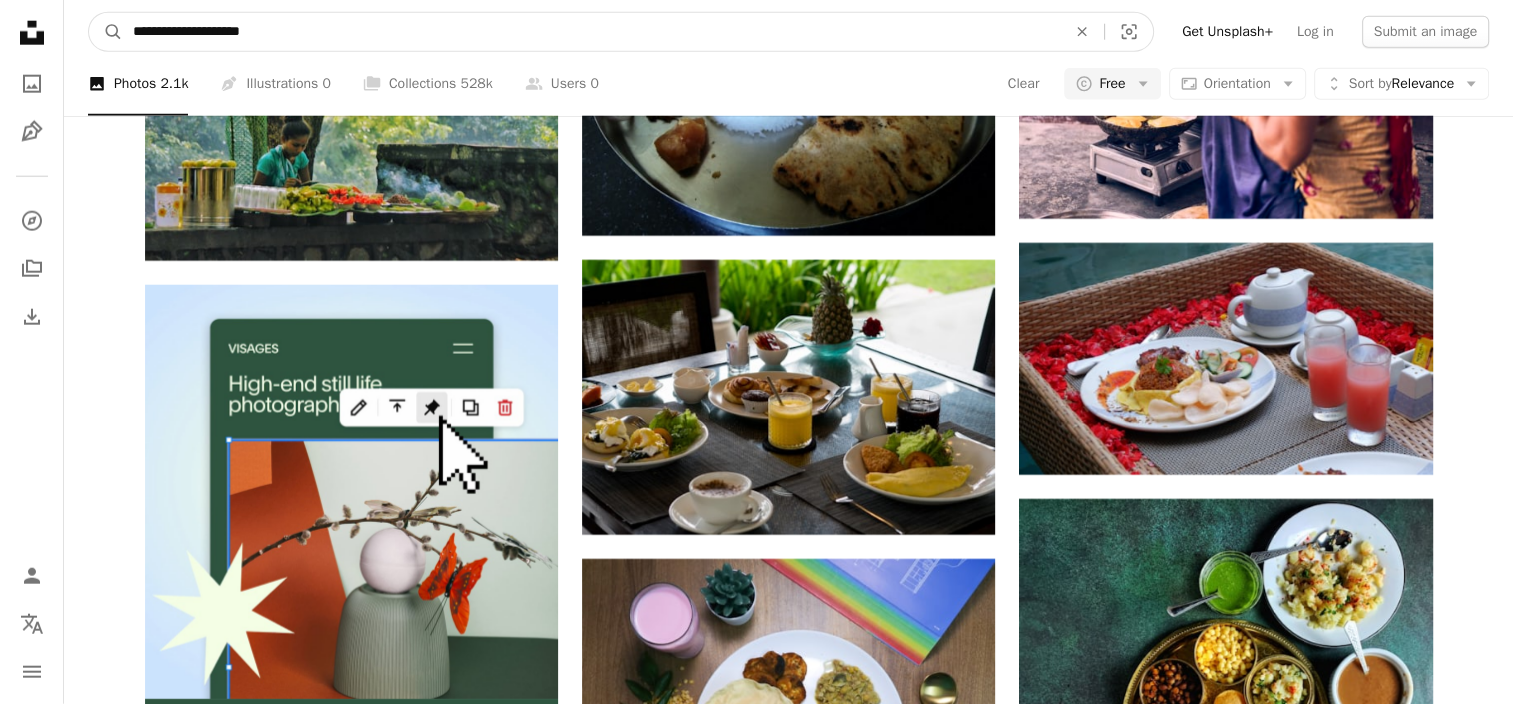 click on "**********" at bounding box center [591, 32] 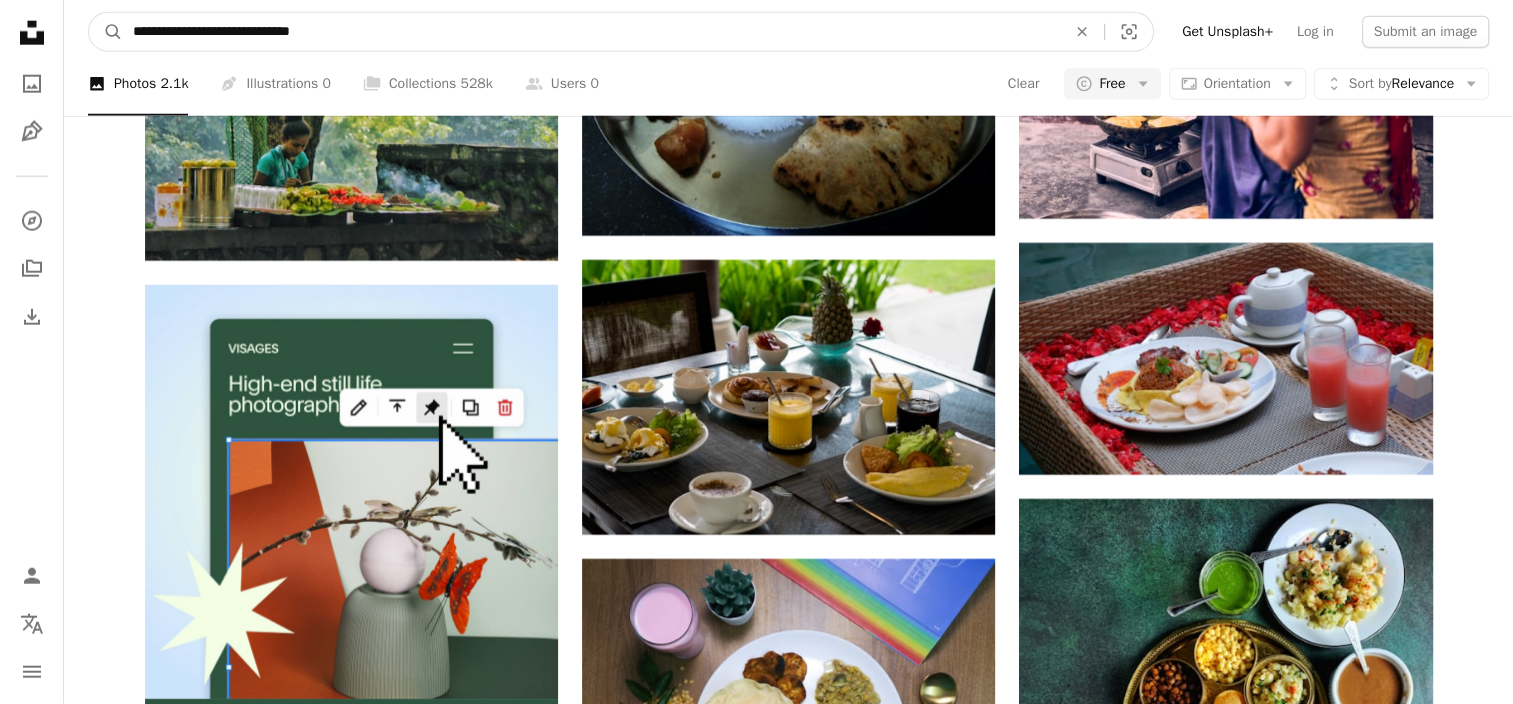 type on "**********" 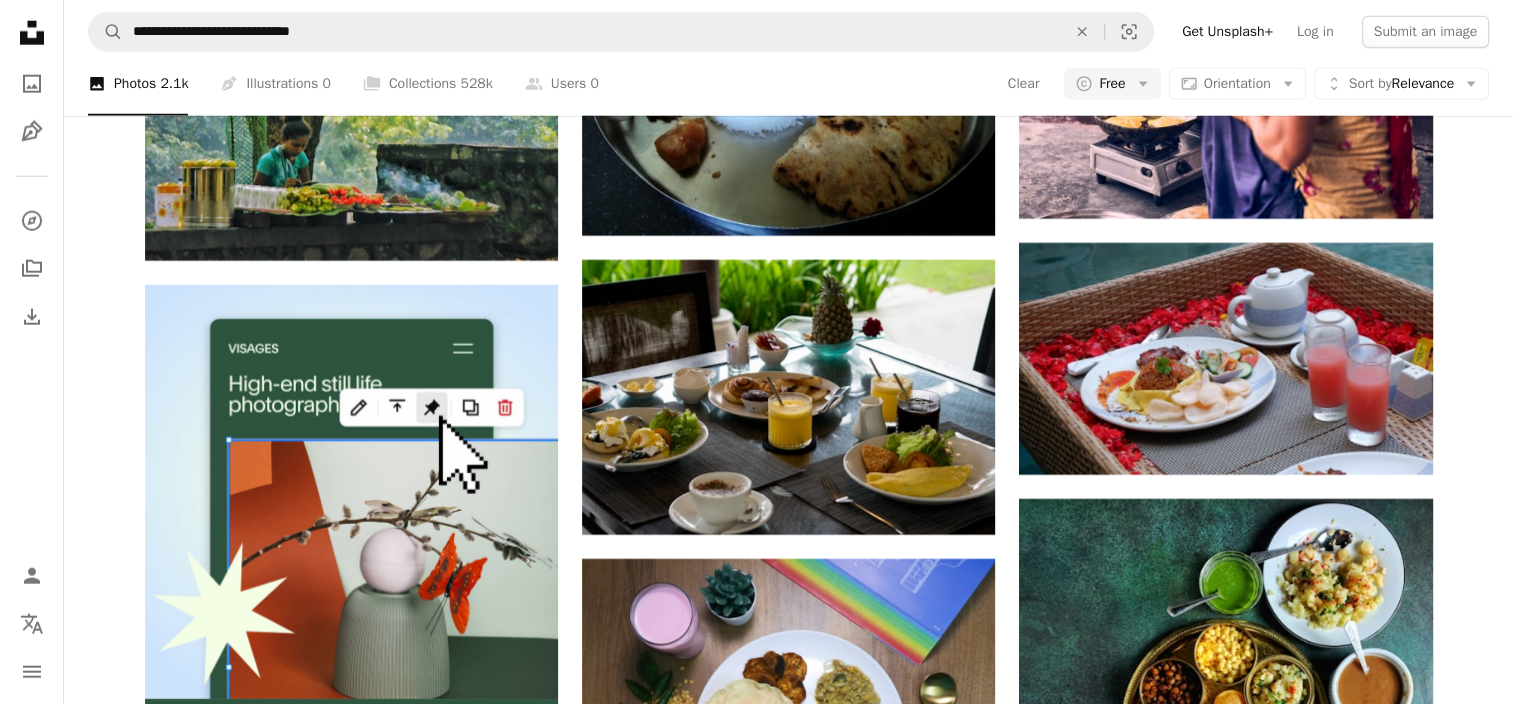 scroll, scrollTop: 0, scrollLeft: 0, axis: both 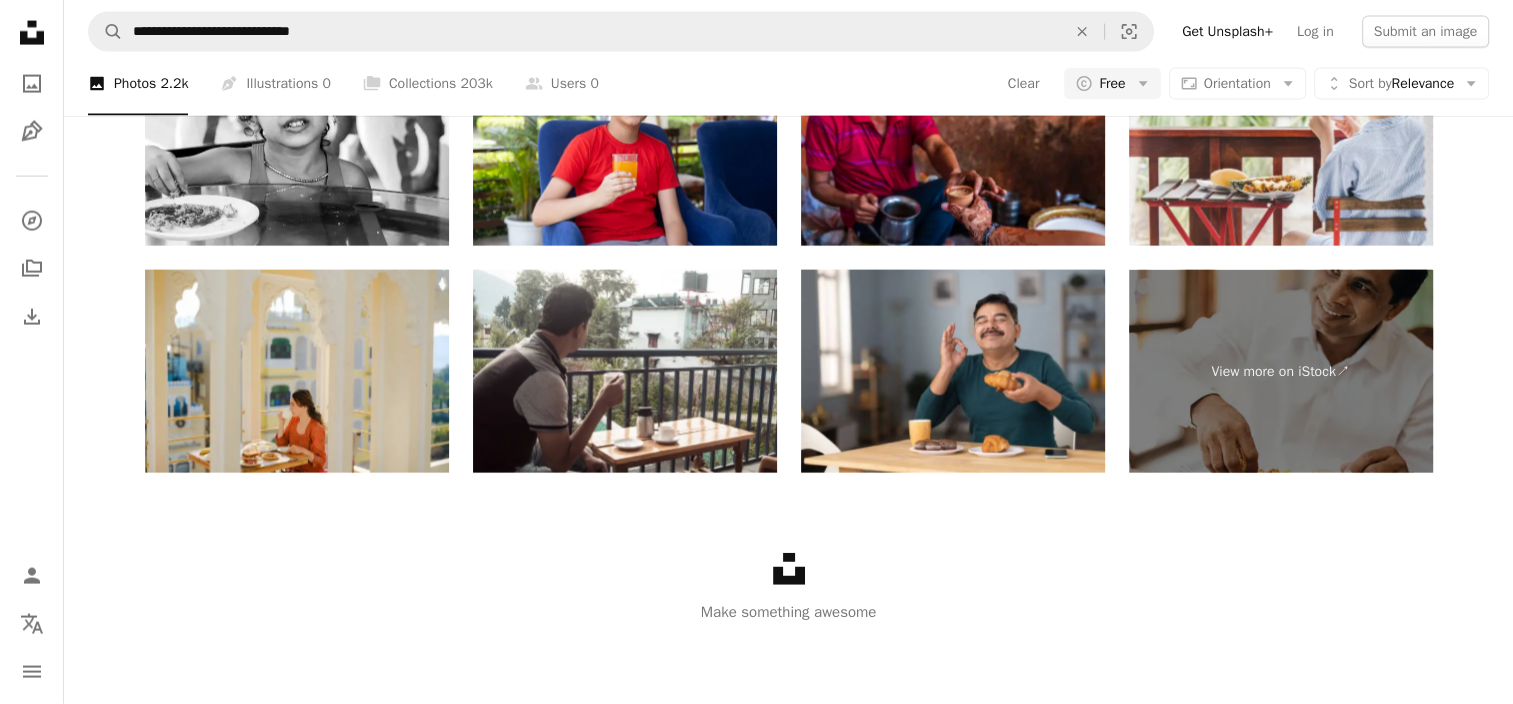 click at bounding box center [224, -4251] 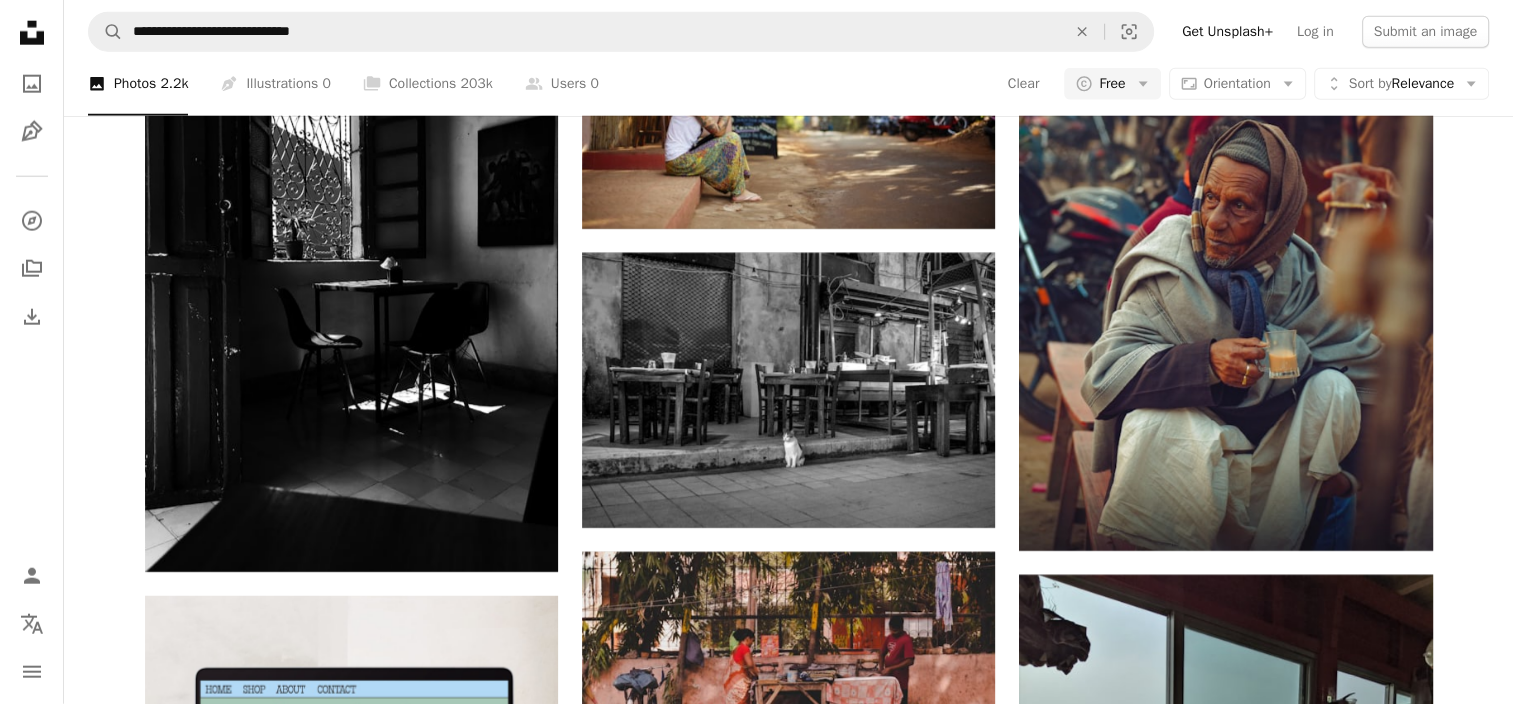 scroll, scrollTop: 9088, scrollLeft: 0, axis: vertical 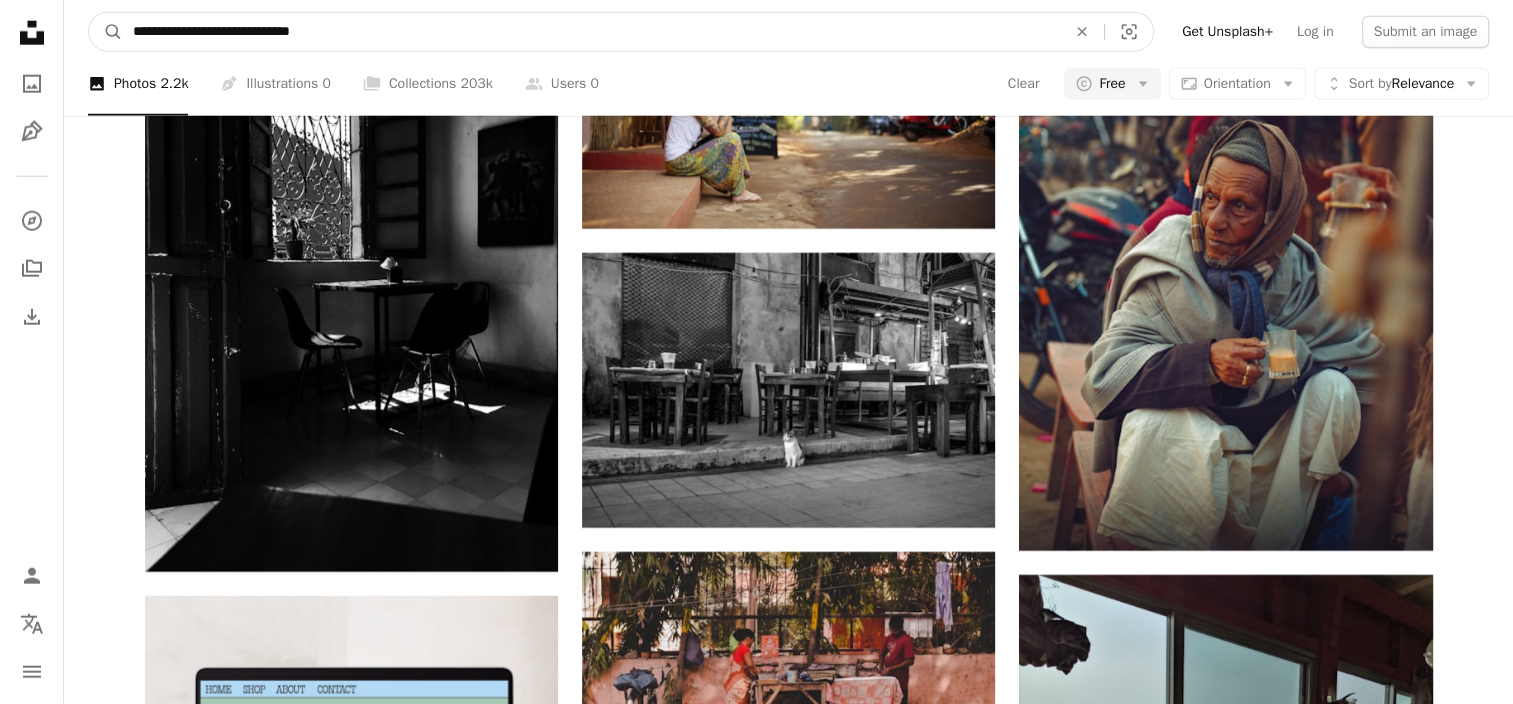click on "**********" at bounding box center [591, 32] 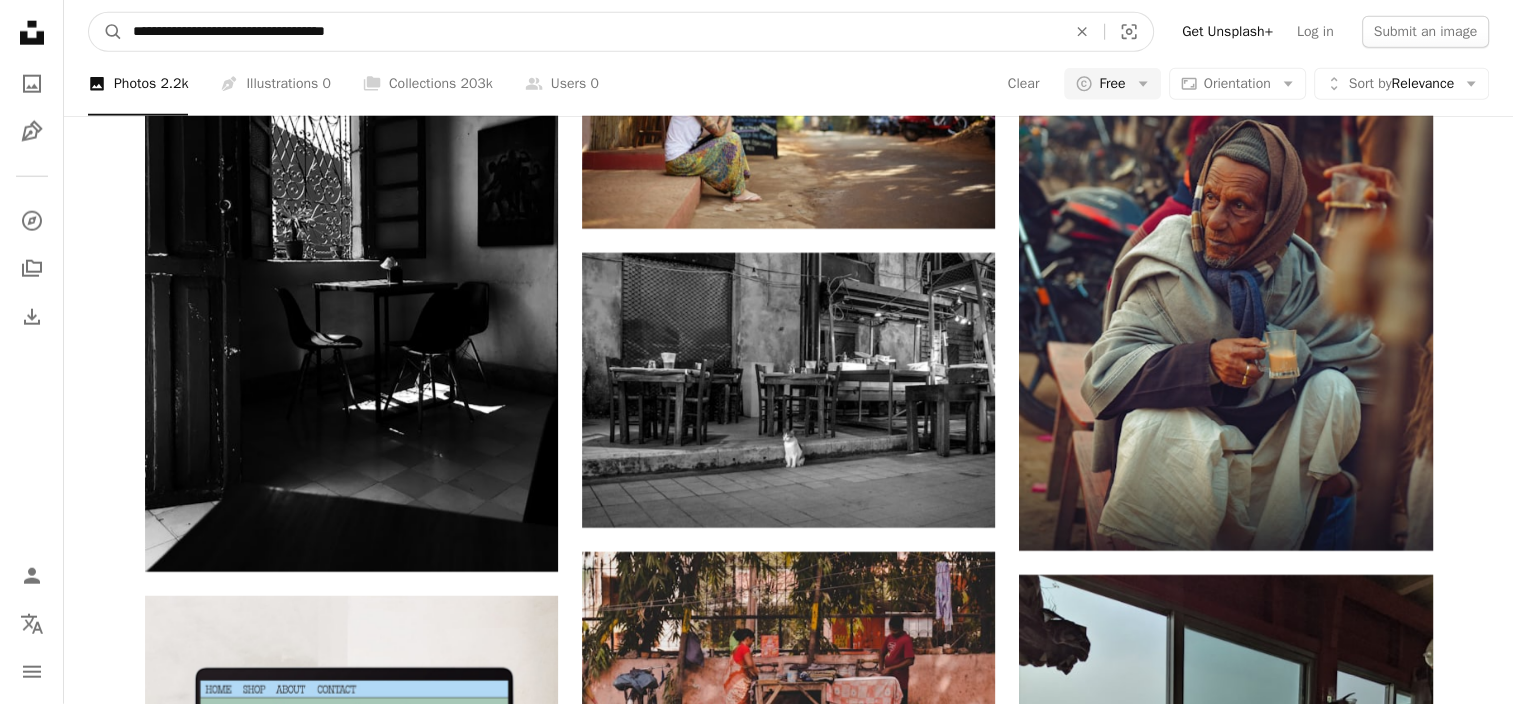 type on "**********" 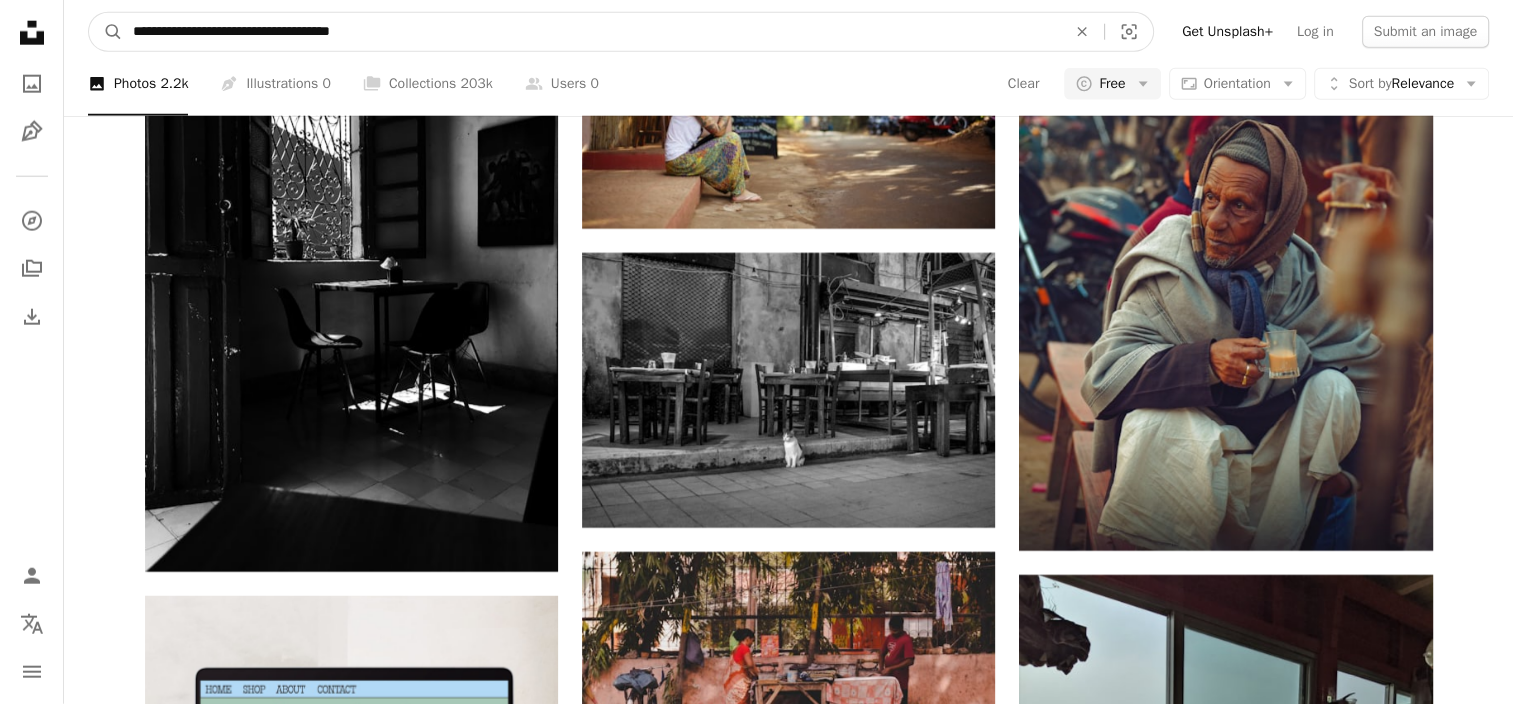 click on "A magnifying glass" at bounding box center [106, 32] 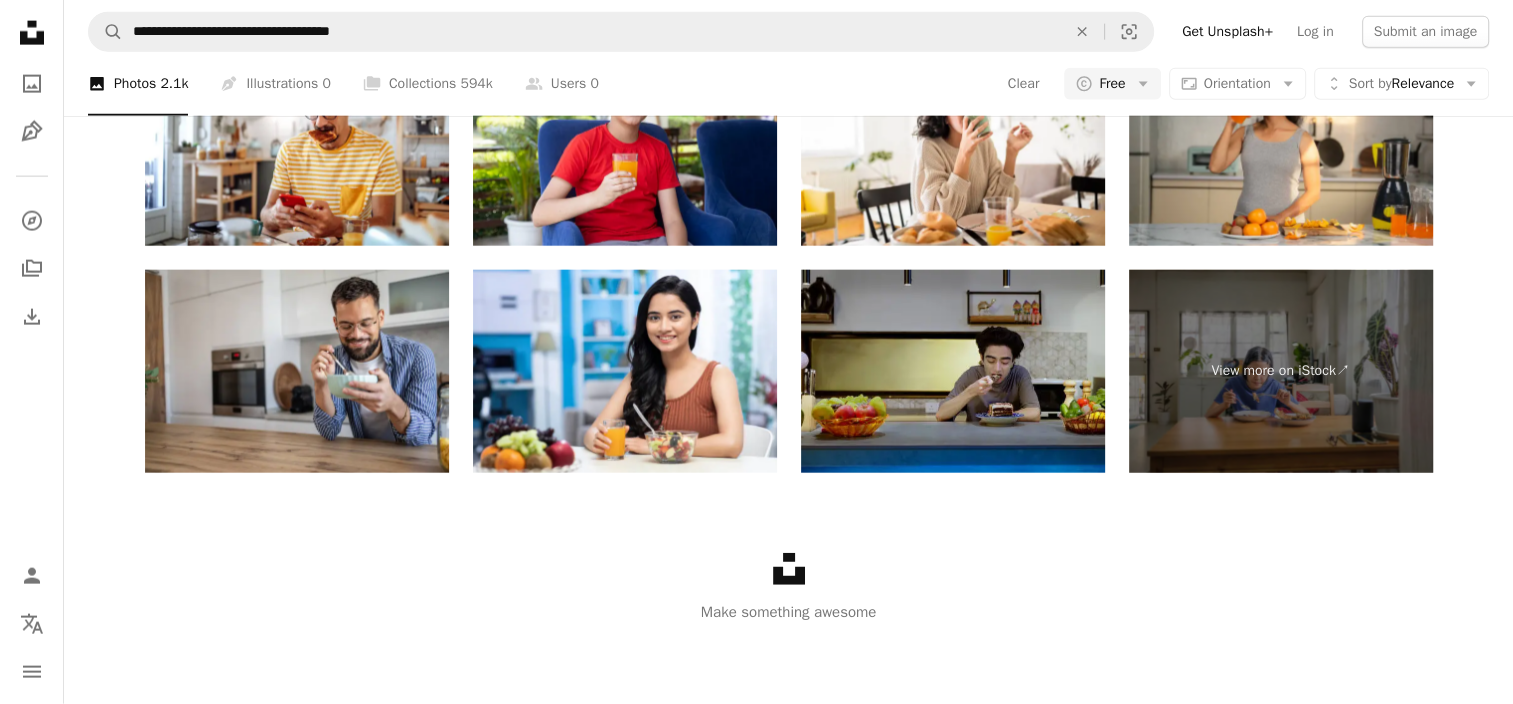 scroll, scrollTop: 2684, scrollLeft: 0, axis: vertical 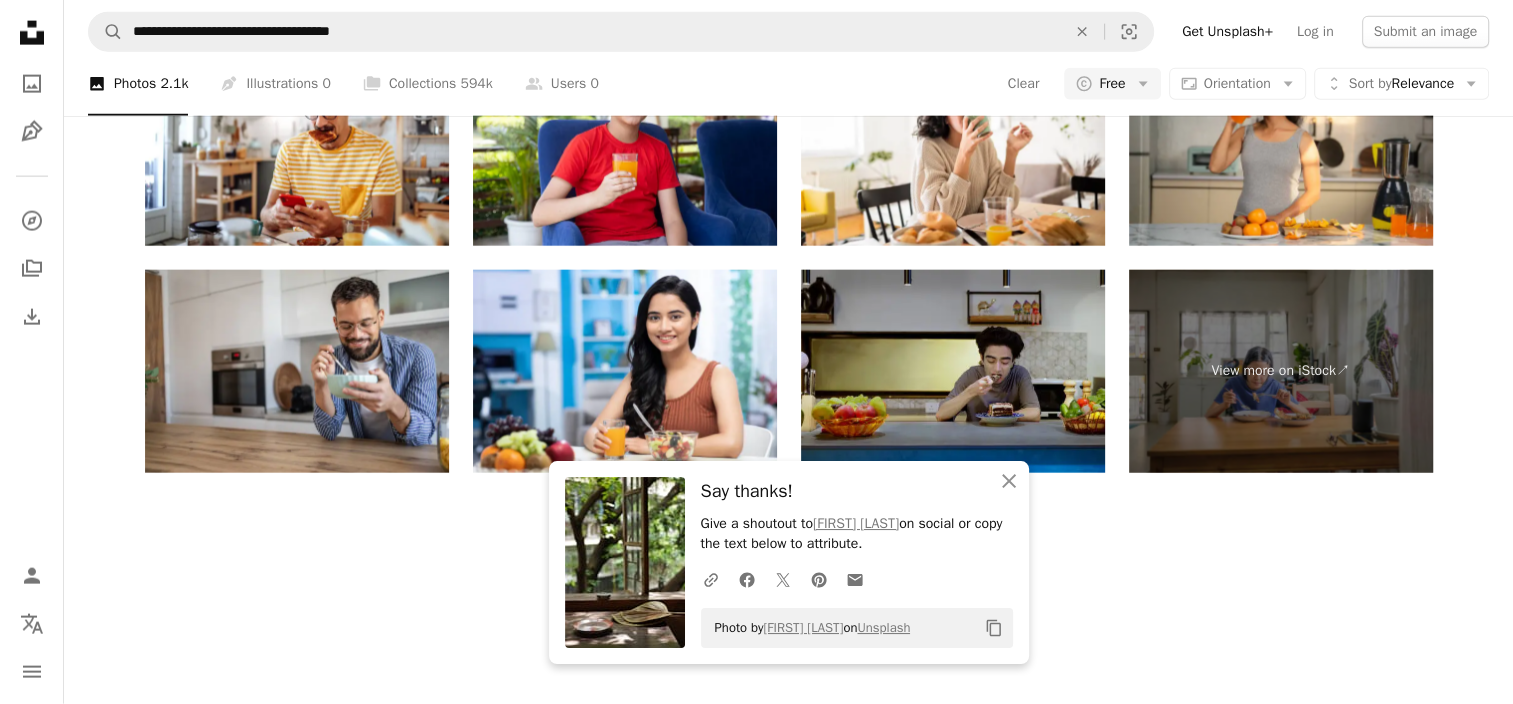 click on "A heart A plus sign [FIRST] [LAST] Arrow pointing down A heart A plus sign [FIRST] [LAST] Available for hire A checkmark inside of a circle Arrow pointing down A heart A plus sign [FIRST] [LAST] Arrow pointing down A heart A plus sign [FIRST] [LAST] Available for hire A checkmark inside of a circle Arrow pointing down A heart A plus sign [FIRST] [LAST] Available for hire A checkmark inside of a circle Arrow pointing down A heart A plus sign [FIRST] [LAST] Available for hire A checkmark inside of a circle Arrow pointing down A heart A plus sign [FIRST] [LAST] Available for hire A checkmark inside of a circle Arrow pointing down A heart A plus sign [FIRST] [LAST] Arrow pointing down A heart A plus sign [FIRST] [LAST] Arrow pointing down A heart A plus sign [FIRST] [LAST] Available for hire A checkmark inside of a circle Arrow pointing down A heart A plus sign [FIRST] [LAST] Arrow pointing down A heart A plus sign [FIRST] [LAST] Available for hire A checkmark inside of a circle Arrow pointing down A heart A plus sign [FIRST] [LAST] Arrow pointing down A heart Olya P" at bounding box center (788, -2232) 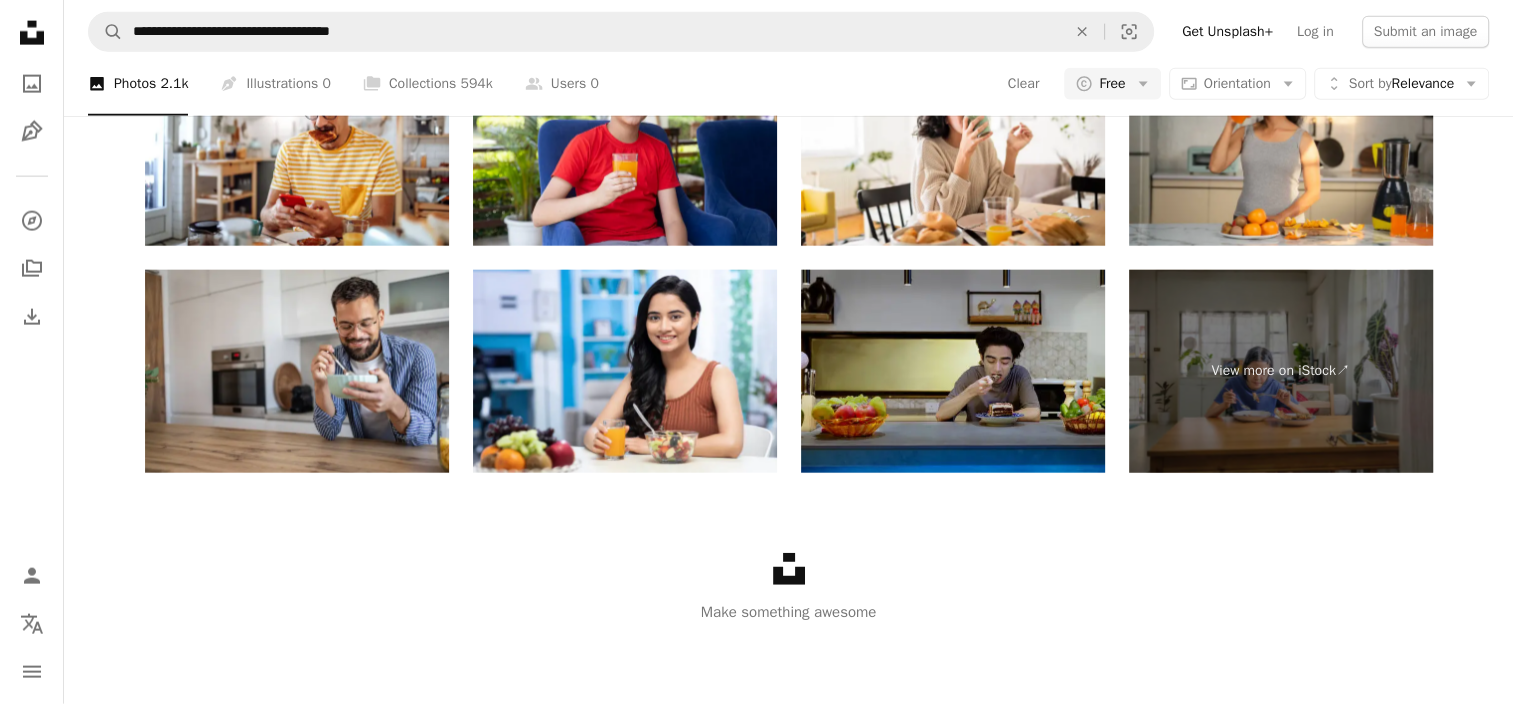 scroll, scrollTop: 3514, scrollLeft: 0, axis: vertical 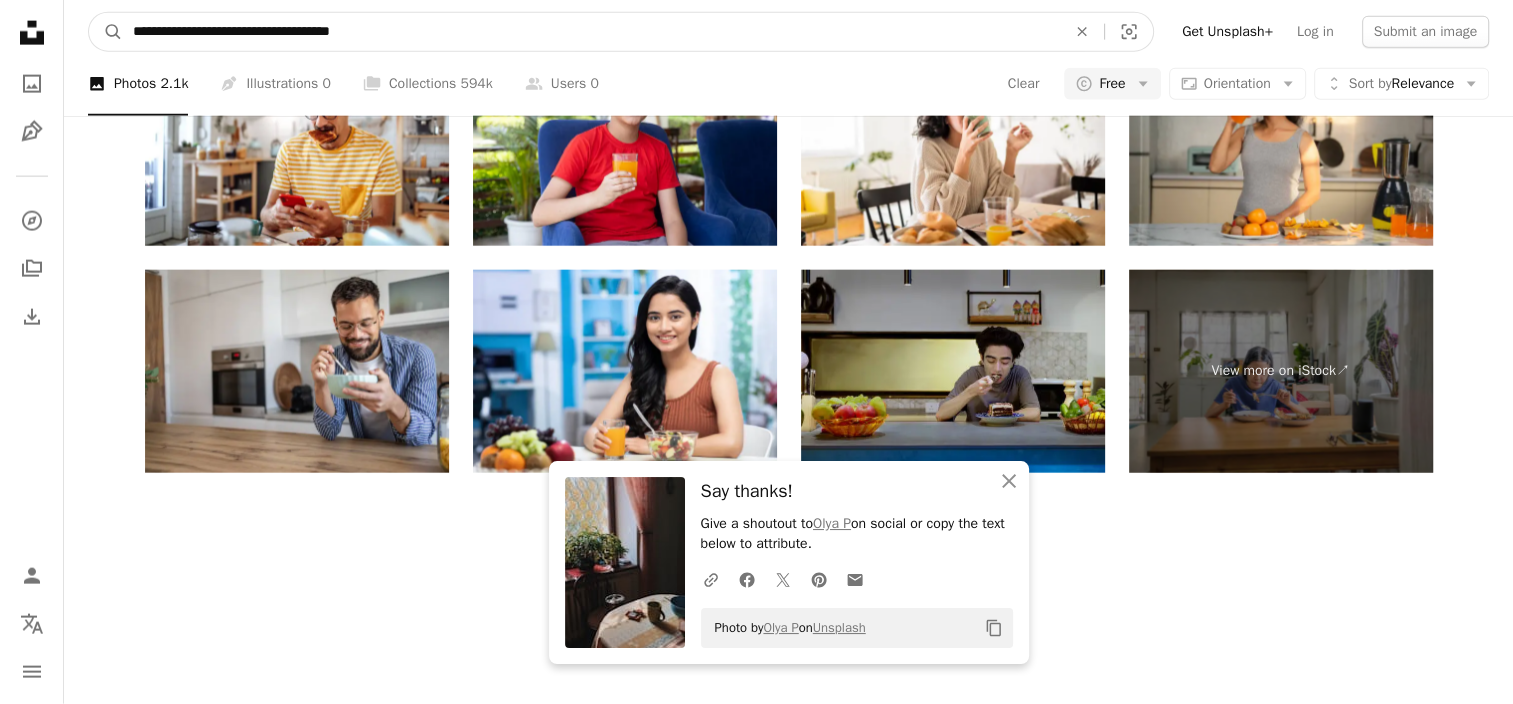 click on "**********" at bounding box center (591, 32) 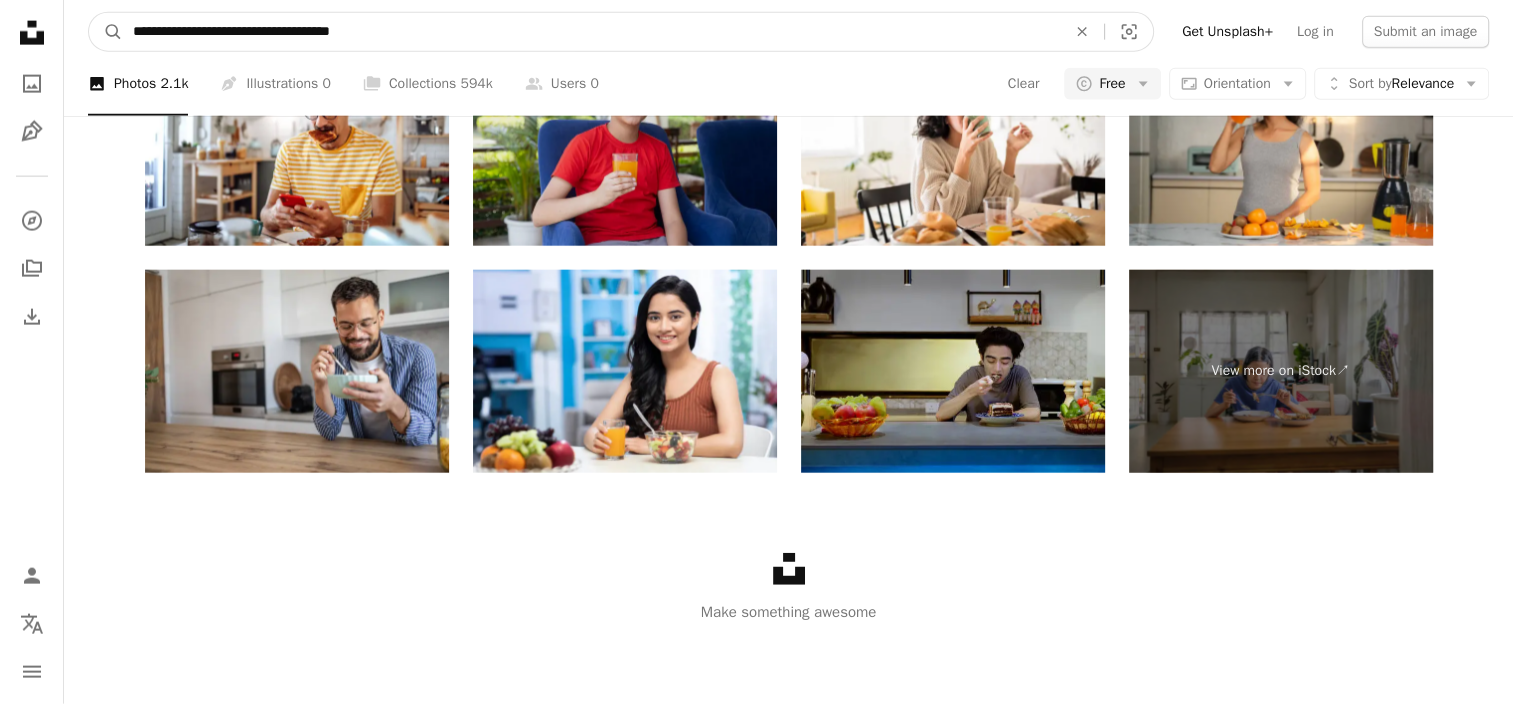 scroll, scrollTop: 4347, scrollLeft: 0, axis: vertical 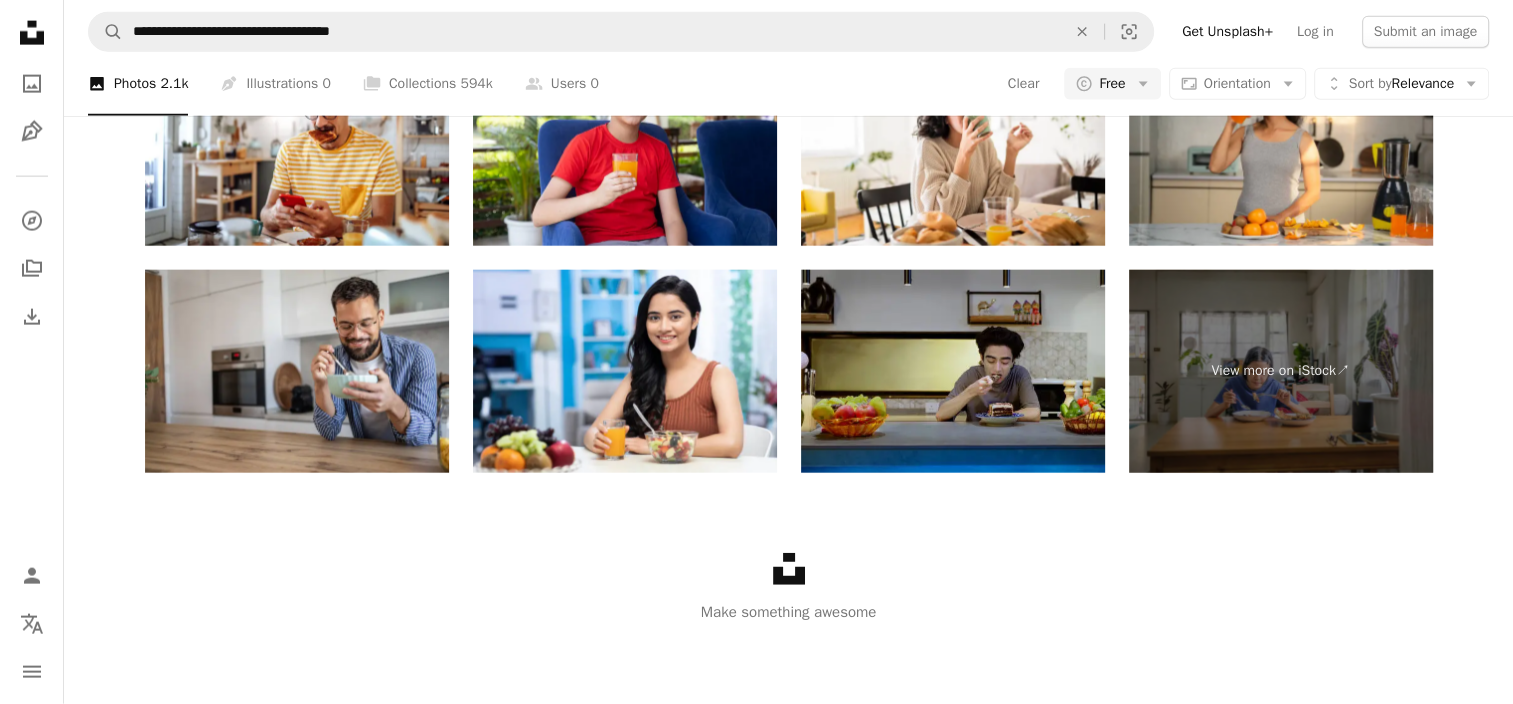 click on "Load more" at bounding box center [789, -134] 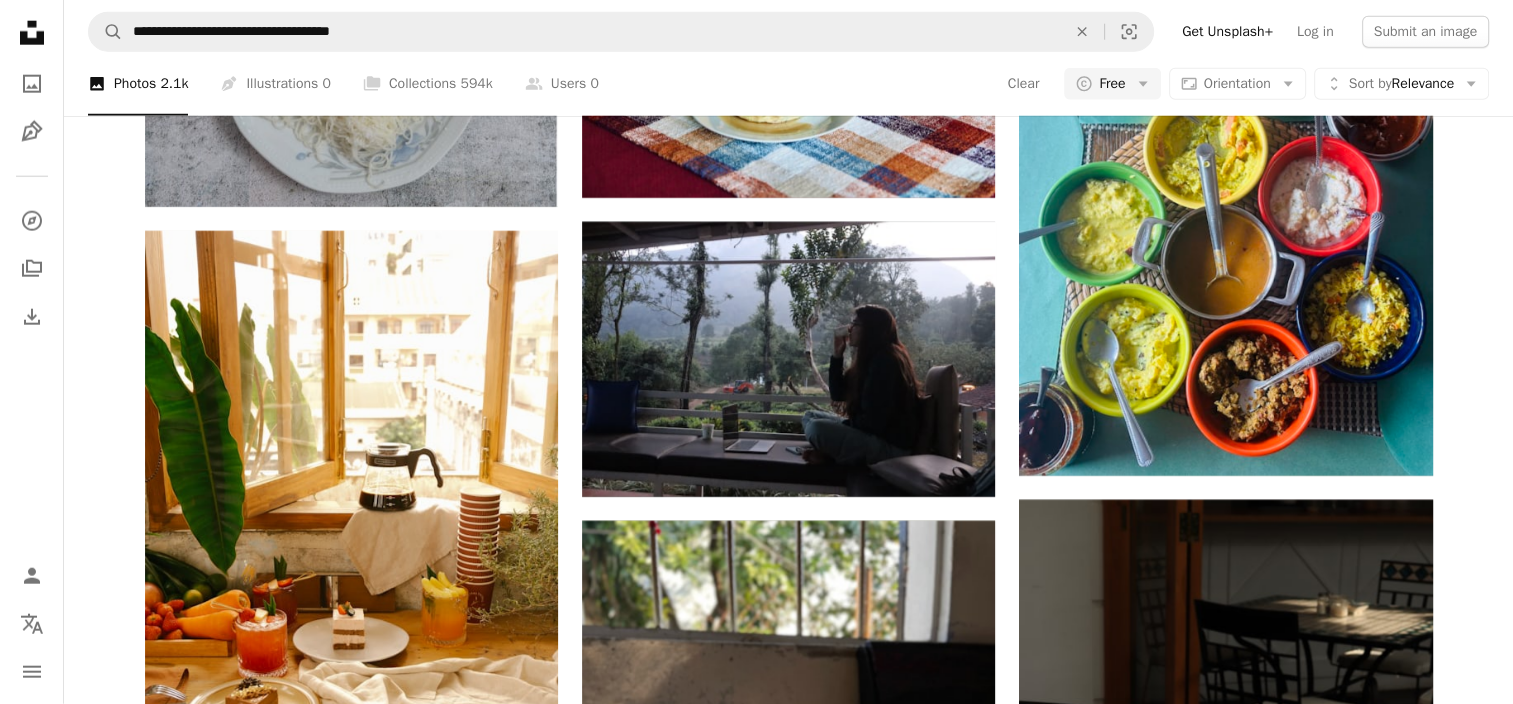scroll, scrollTop: 5633, scrollLeft: 0, axis: vertical 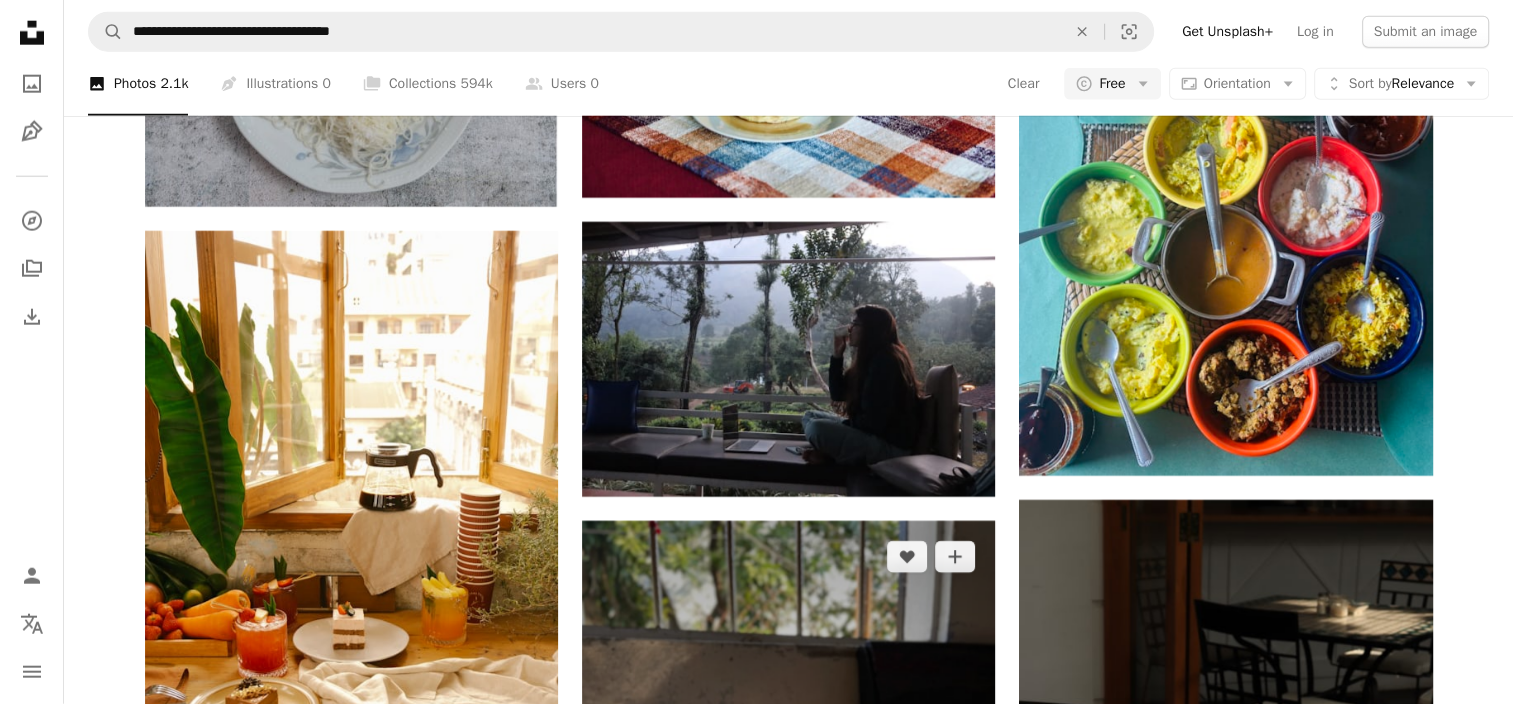 click on "Arrow pointing down" 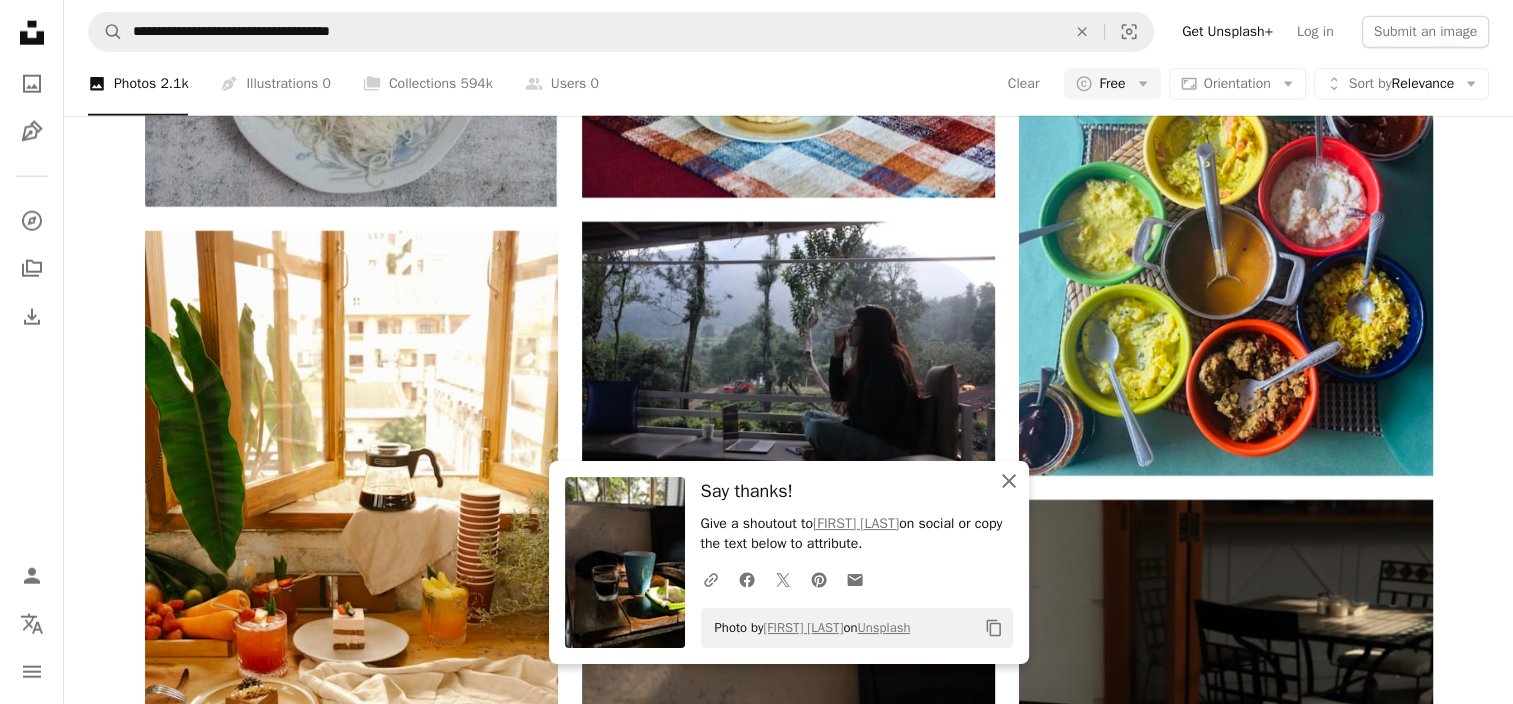 click 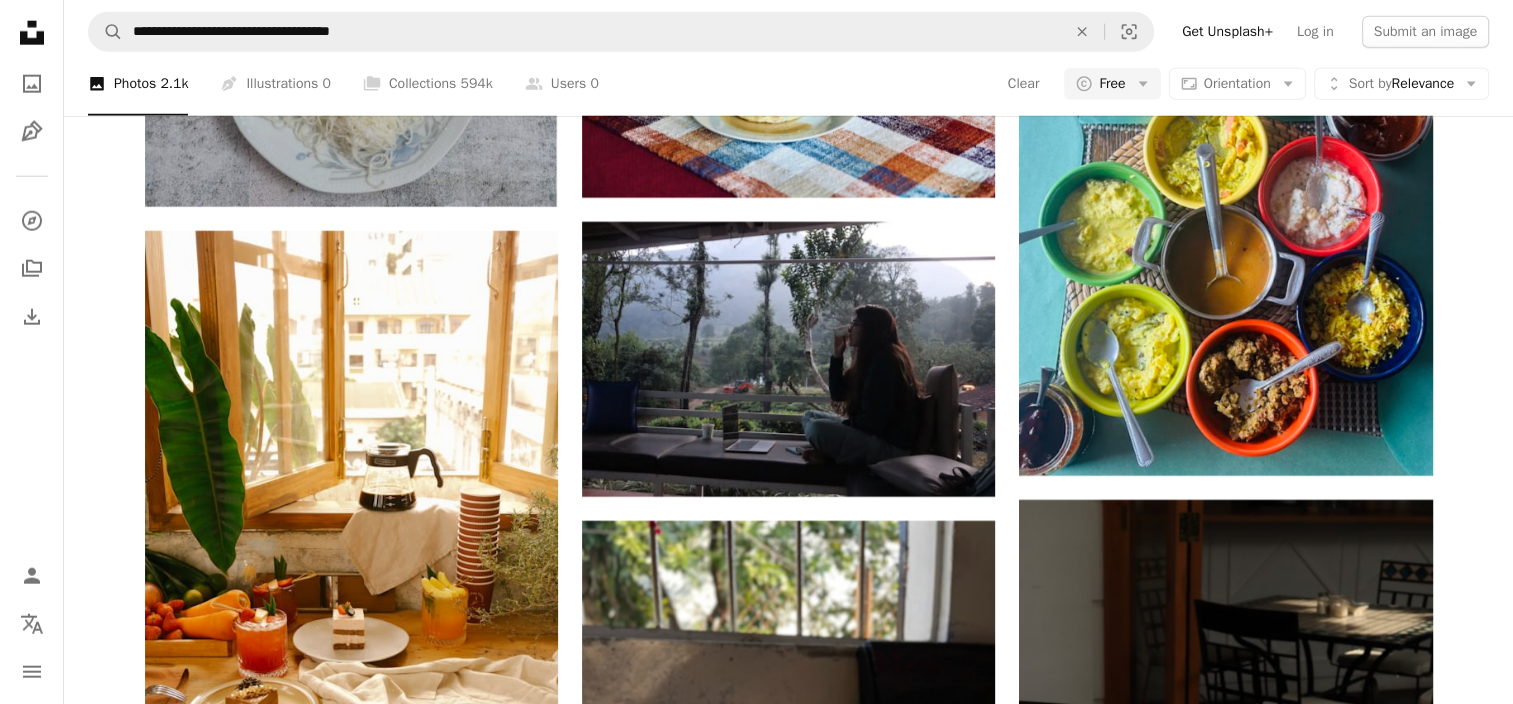 scroll, scrollTop: 20953, scrollLeft: 0, axis: vertical 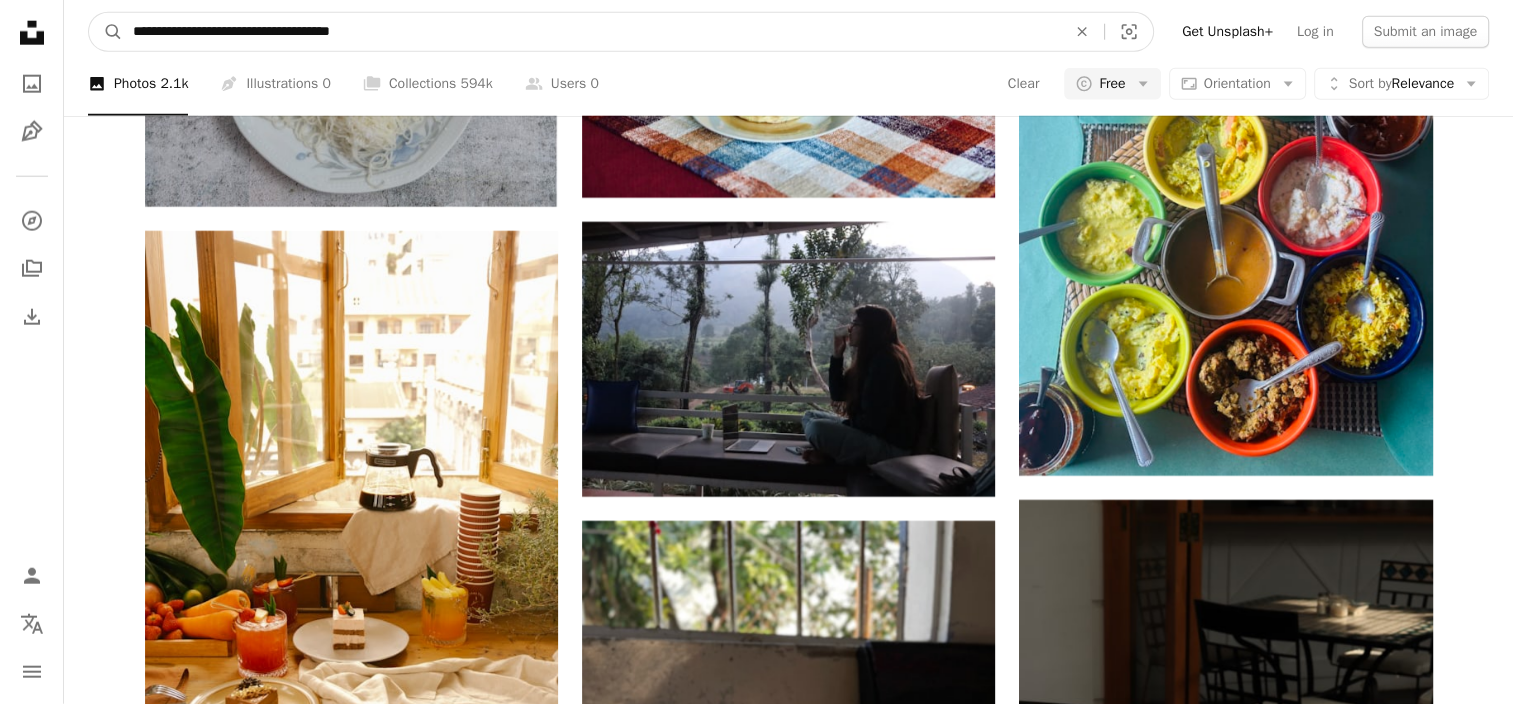 drag, startPoint x: 412, startPoint y: 33, endPoint x: 79, endPoint y: 17, distance: 333.38416 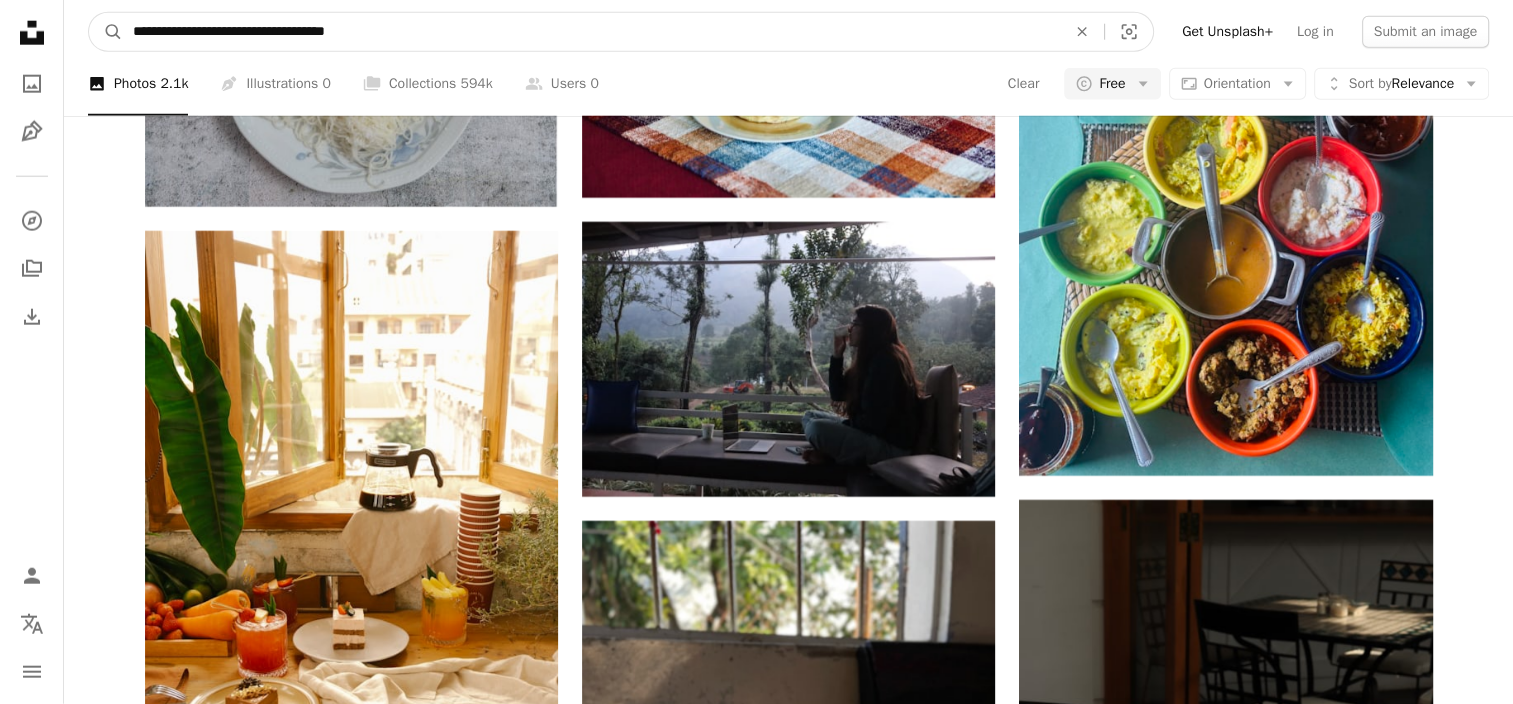 type on "**********" 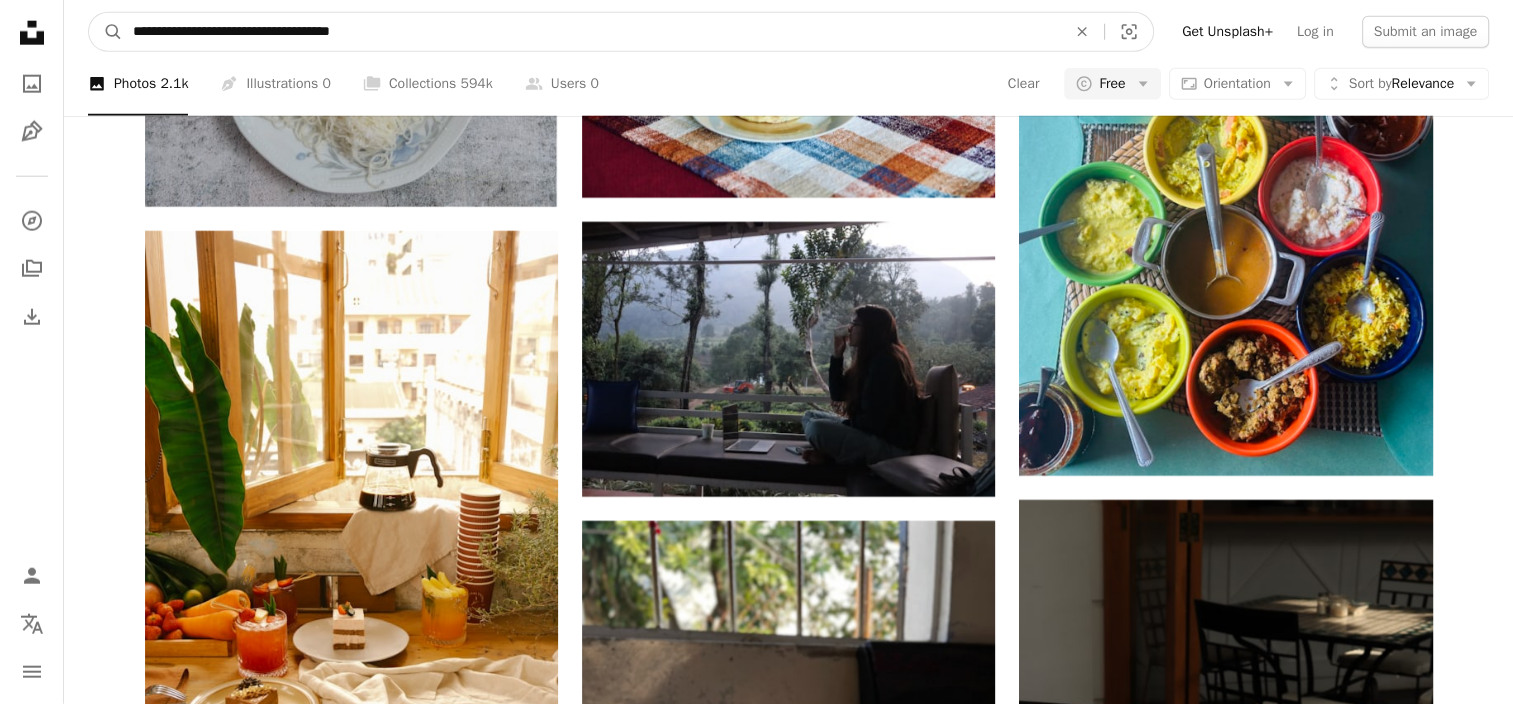 click on "A magnifying glass" at bounding box center [106, 32] 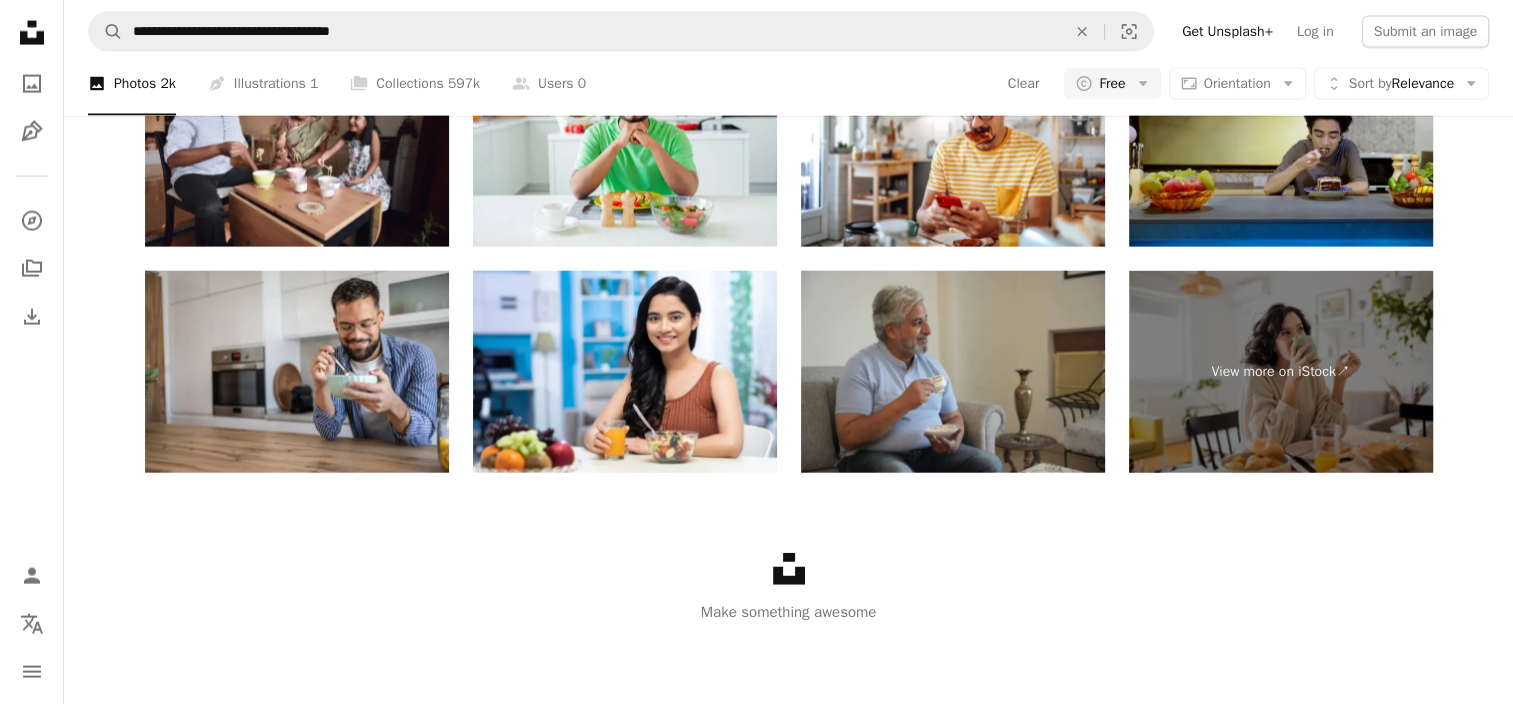 scroll, scrollTop: 2251, scrollLeft: 0, axis: vertical 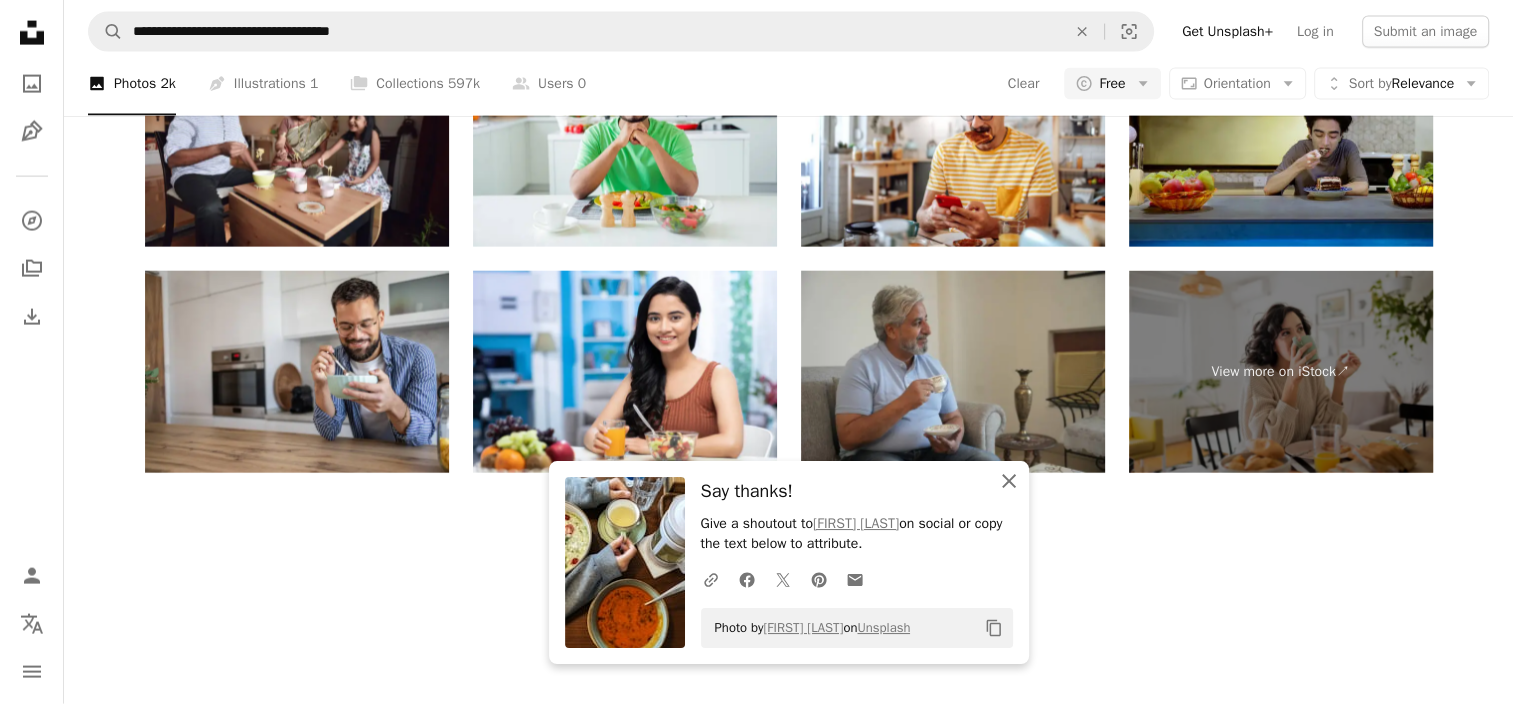 click on "An X shape" 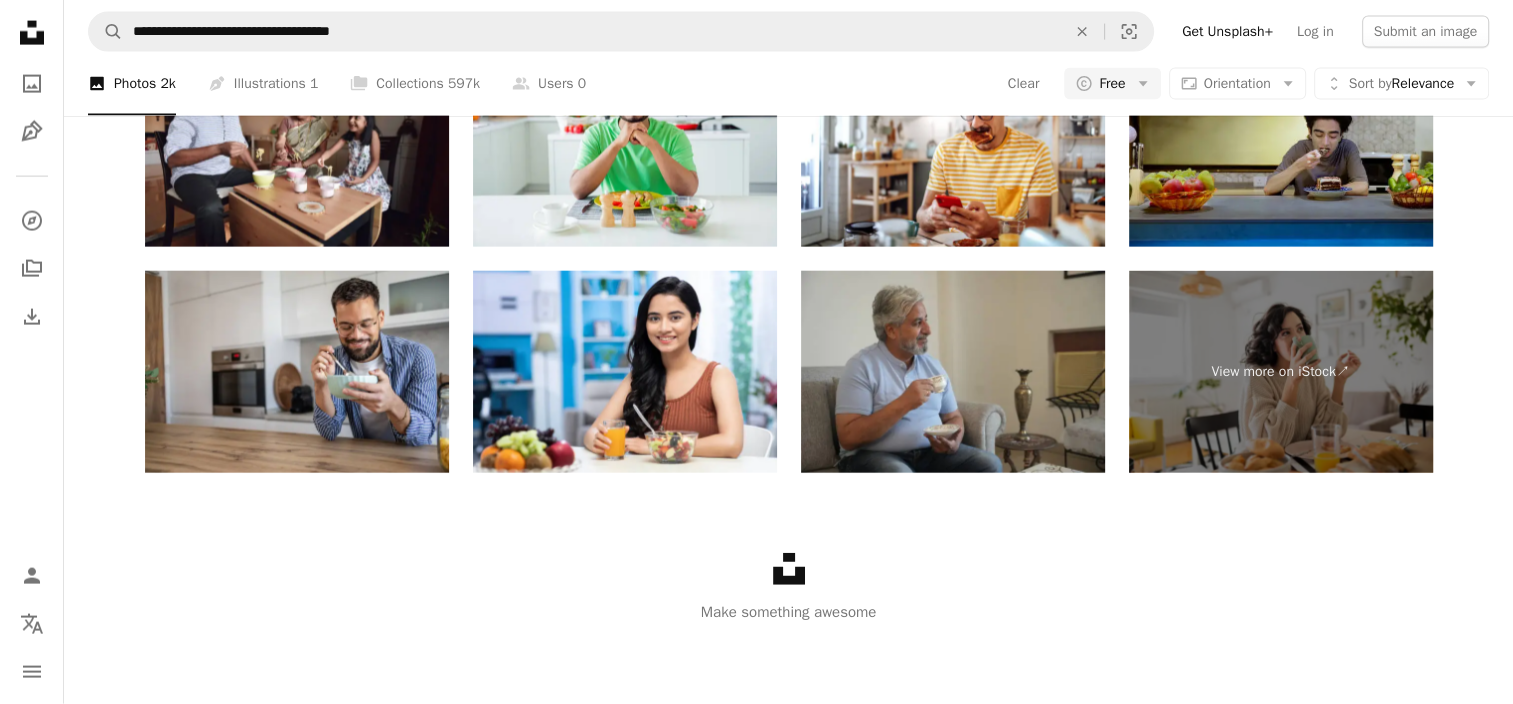 scroll, scrollTop: 4106, scrollLeft: 0, axis: vertical 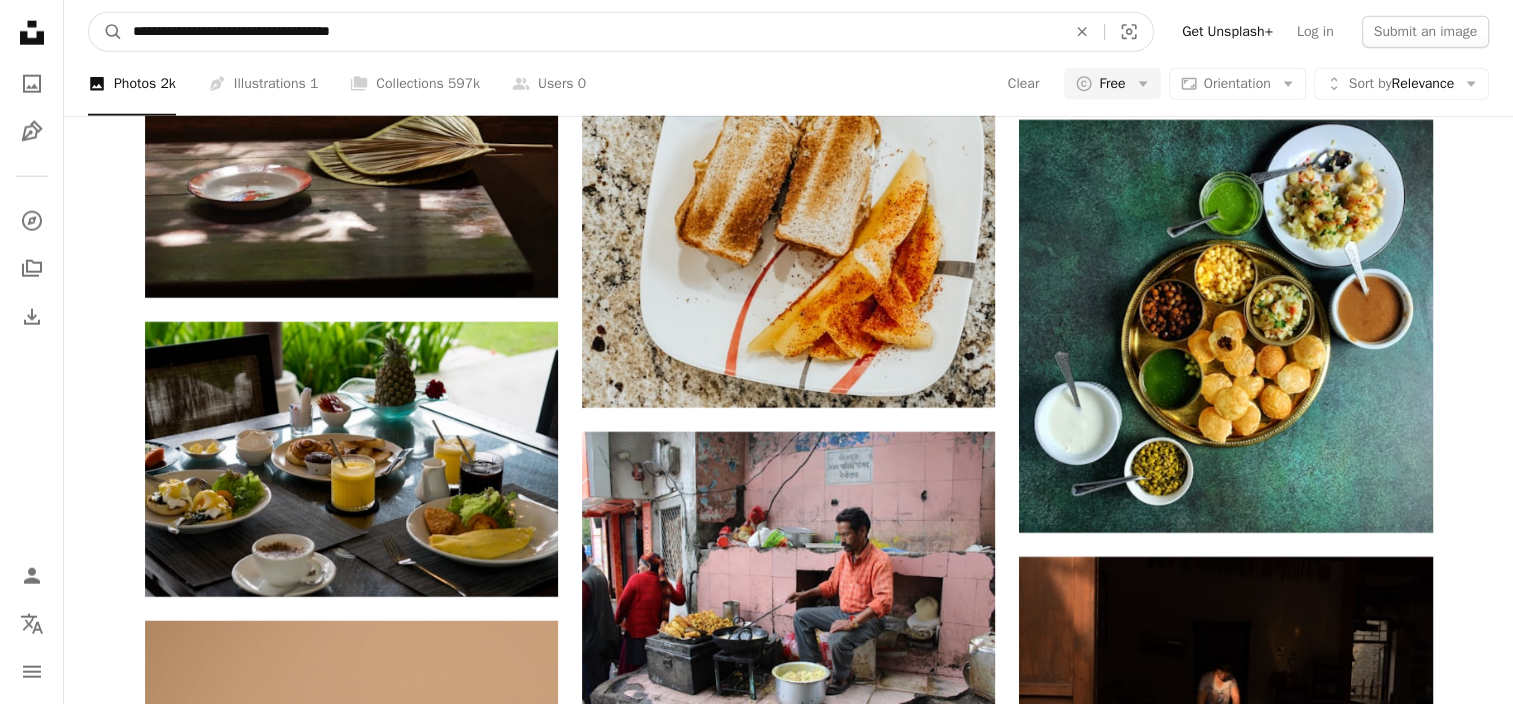 click on "**********" at bounding box center [591, 32] 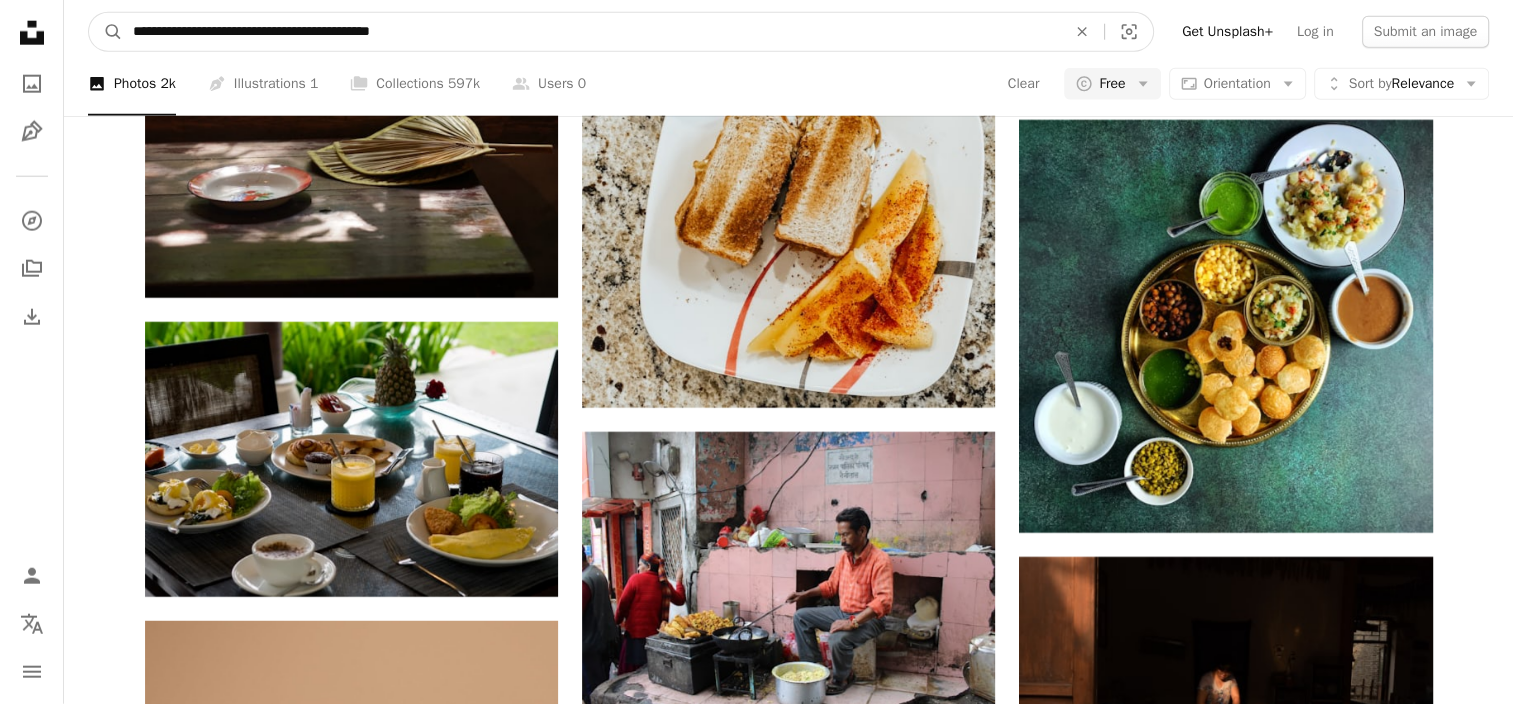 type on "**********" 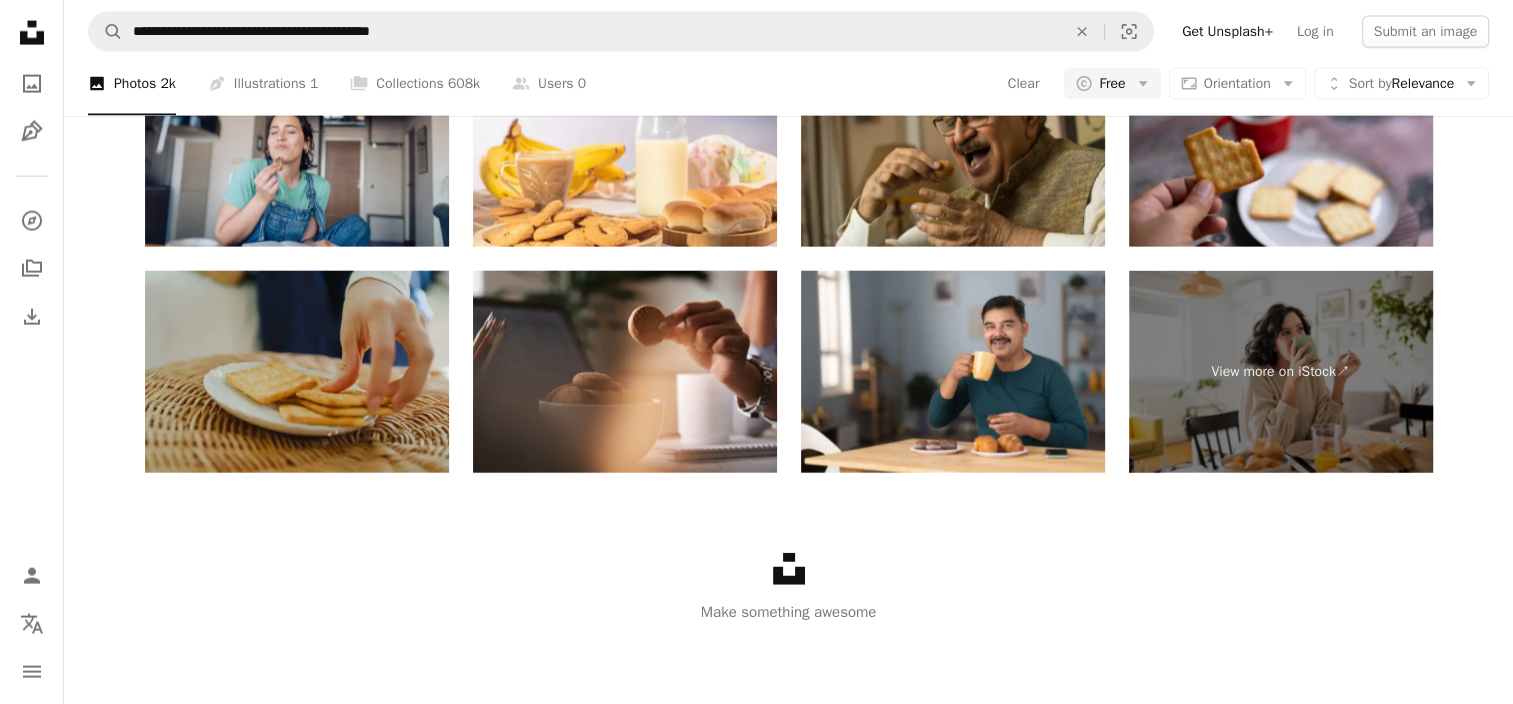 scroll, scrollTop: 3312, scrollLeft: 0, axis: vertical 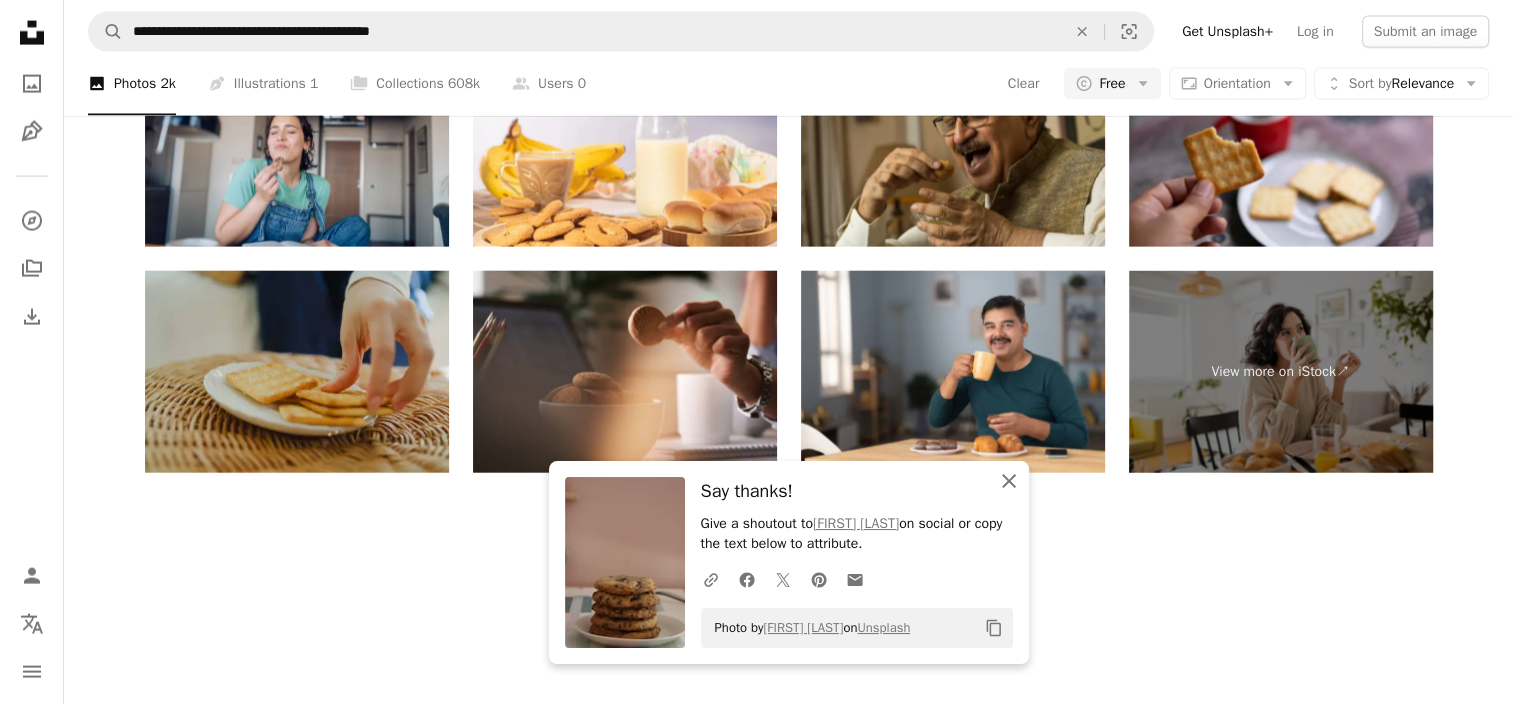 click 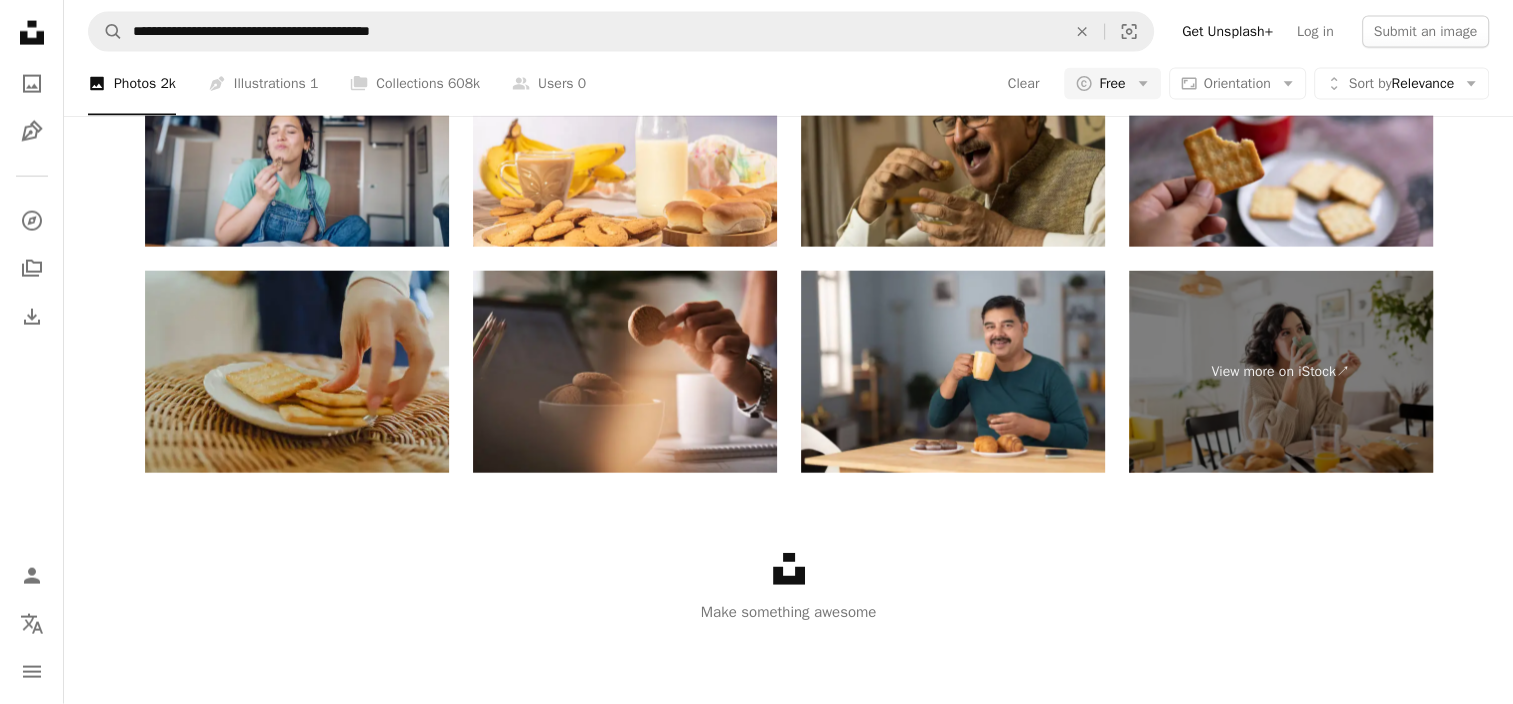 scroll, scrollTop: 4061, scrollLeft: 0, axis: vertical 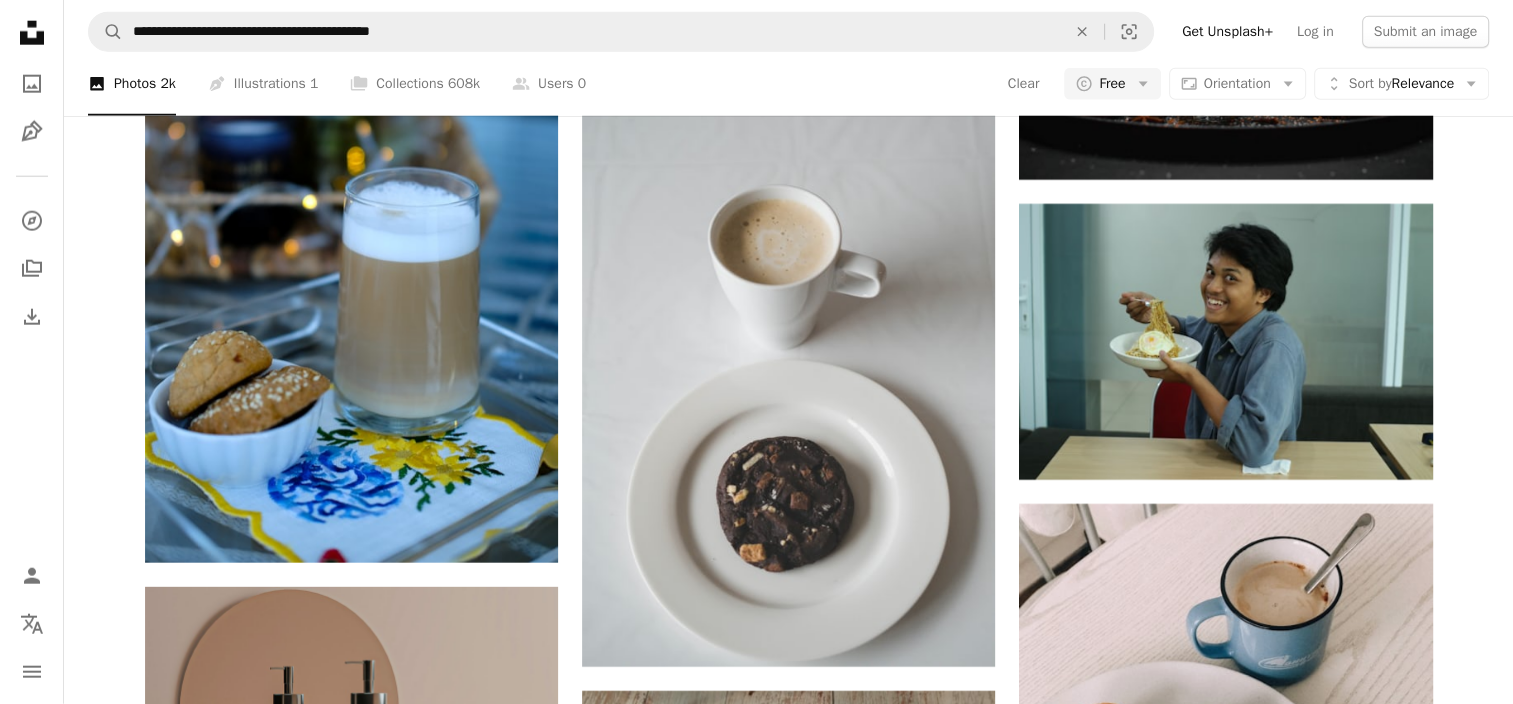 click on "Arrow pointing down" 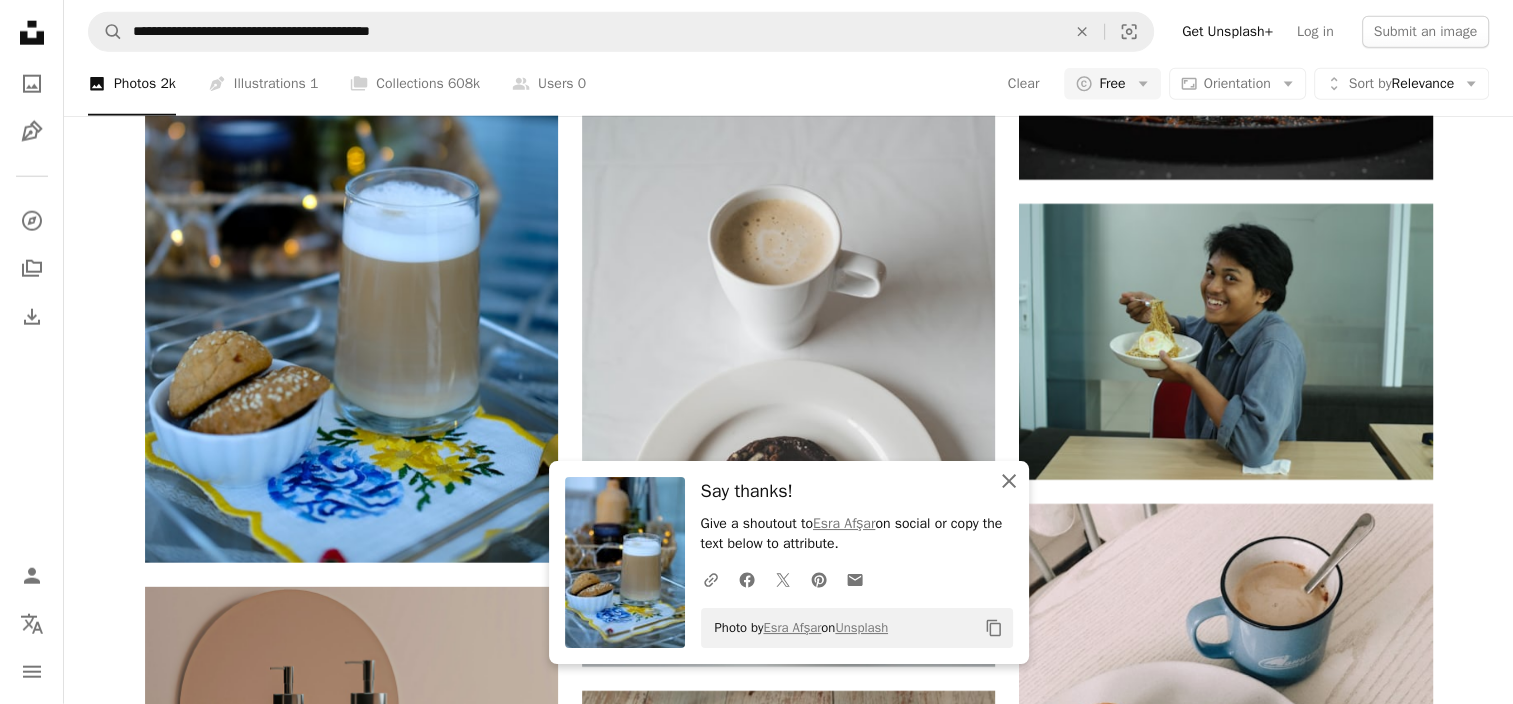 click on "An X shape" 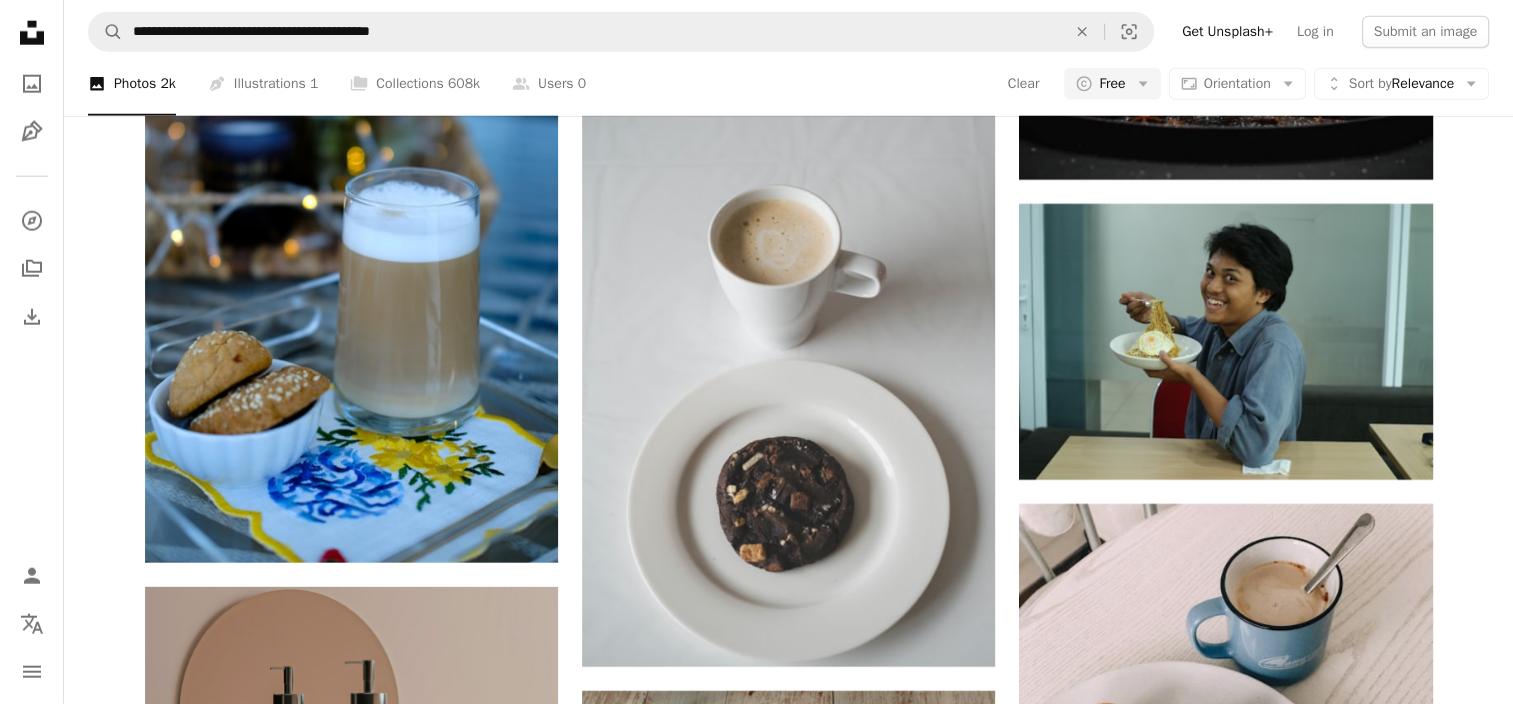 scroll, scrollTop: 5281, scrollLeft: 0, axis: vertical 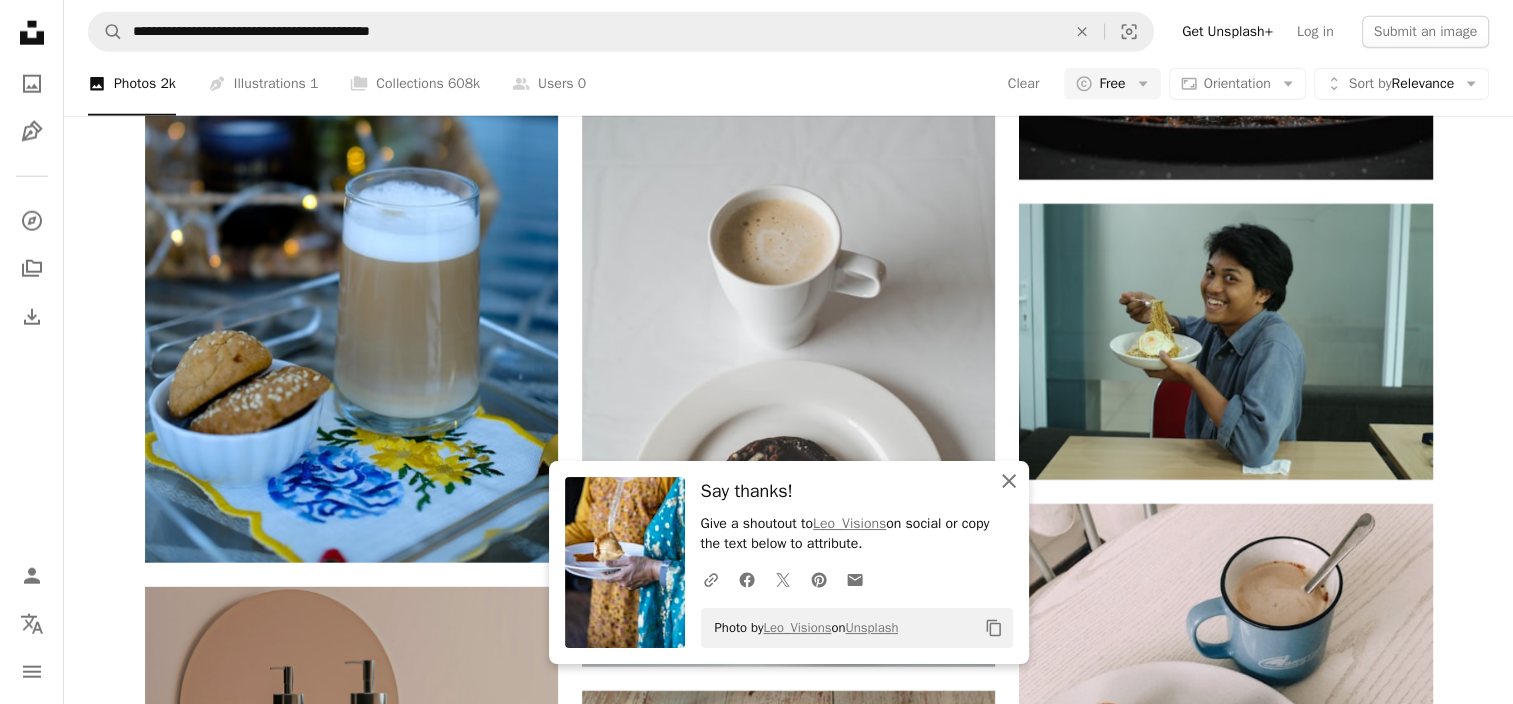 click 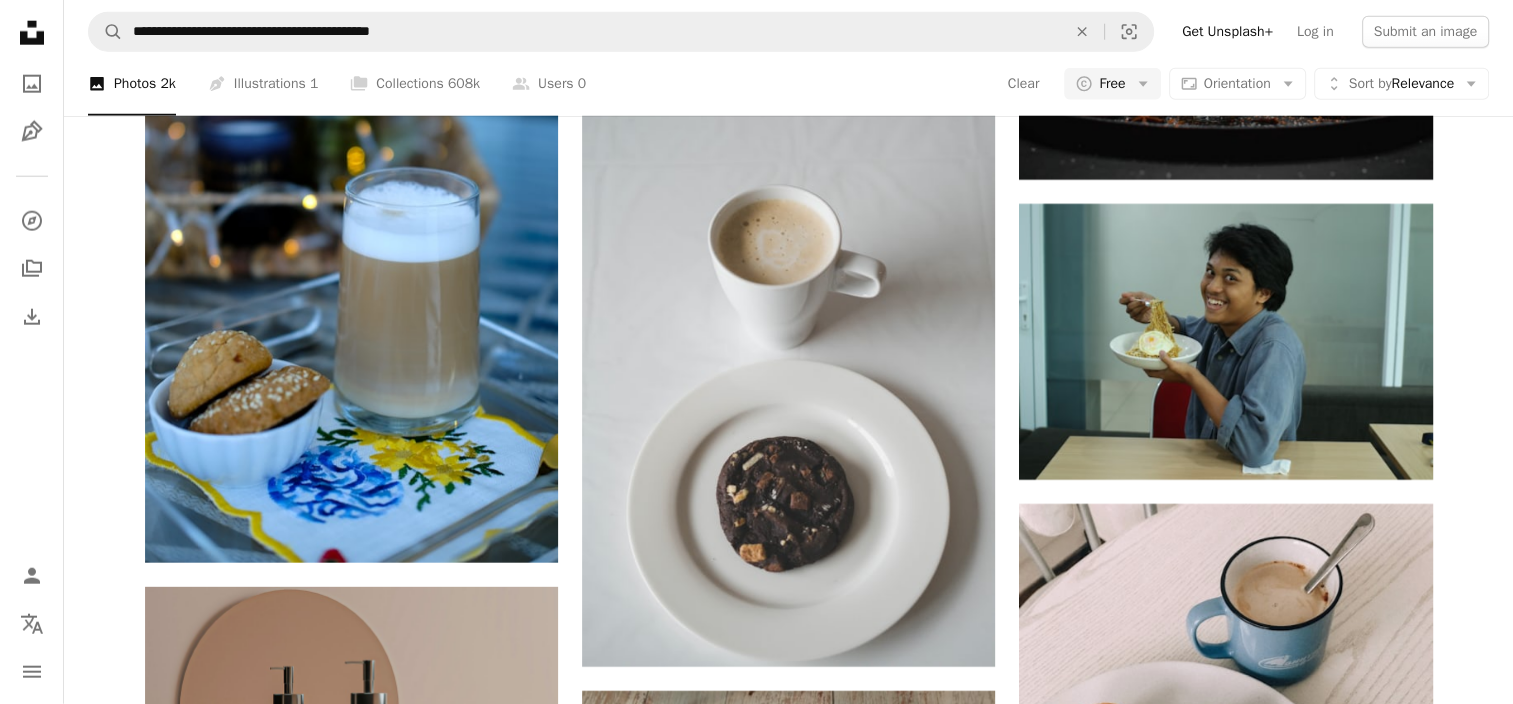 scroll, scrollTop: 15001, scrollLeft: 0, axis: vertical 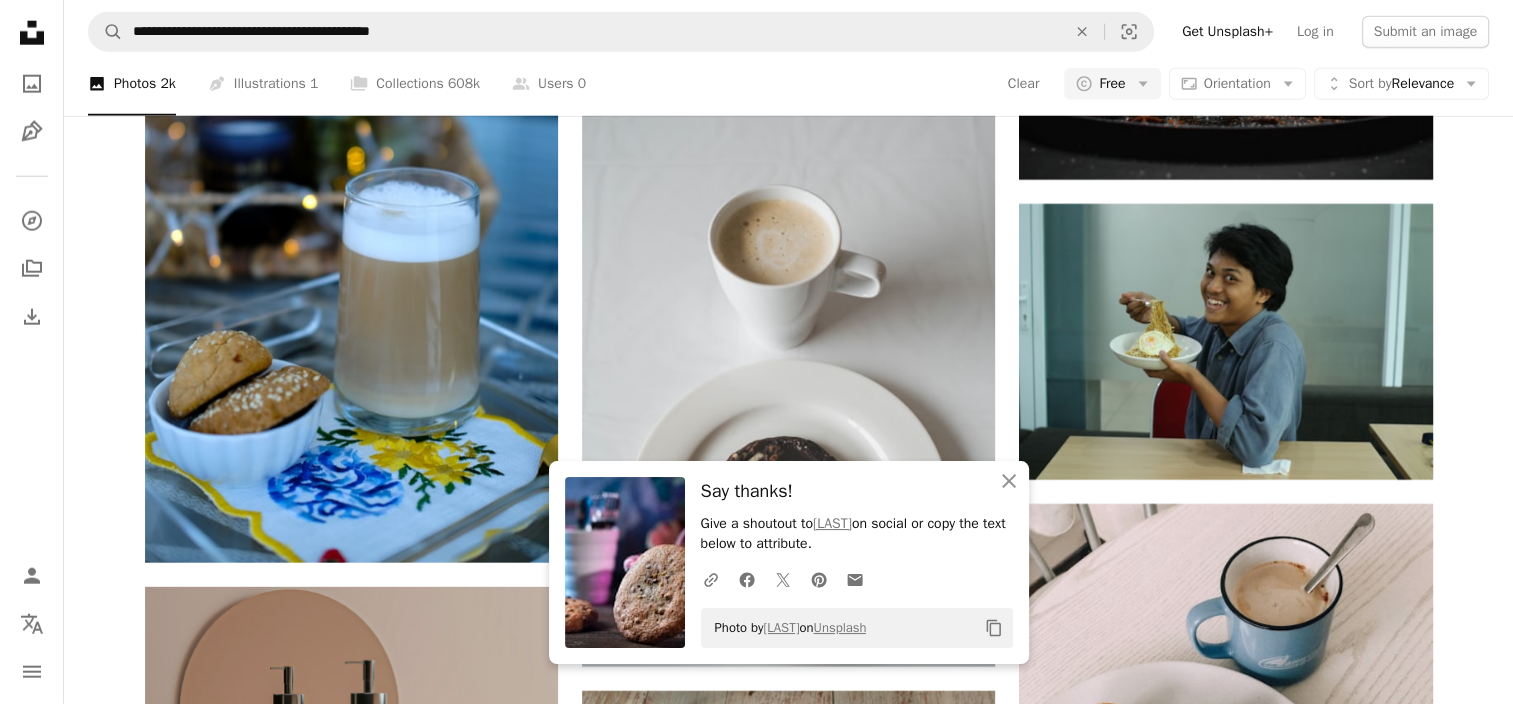 click on "A heart A plus sign [FIRST] [LAST] Arrow pointing down A heart A plus sign [FIRST] [LAST] Available for hire A checkmark inside of a circle Arrow pointing down A heart A plus sign [FIRST] [LAST] Arrow pointing down A heart A plus sign [FIRST] [LAST] Available for hire A checkmark inside of a circle Arrow pointing down A heart A plus sign [FIRST] [LAST] Available for hire A checkmark inside of a circle Arrow pointing down A heart A plus sign [FIRST] [LAST] Available for hire A checkmark inside of a circle Arrow pointing down A heart A plus sign [FIRST] [LAST] Available for hire A checkmark inside of a circle Arrow pointing down A heart A plus sign [FIRST] [LAST] Arrow pointing down A heart A plus sign [FIRST] [LAST] Arrow pointing down A heart A plus sign [FIRST] [LAST] Available for hire A checkmark inside of a circle Arrow pointing down A heart A plus sign [FIRST] [LAST] Arrow pointing down A heart A plus sign [FIRST] [LAST] Available for hire A checkmark inside of a circle Arrow pointing down A heart A plus sign [FIRST] [LAST] Arrow pointing down –– ––– ––– – ––– – – ––– –– –– –––– –– Learn More A heart Mak" at bounding box center (788, 4509) 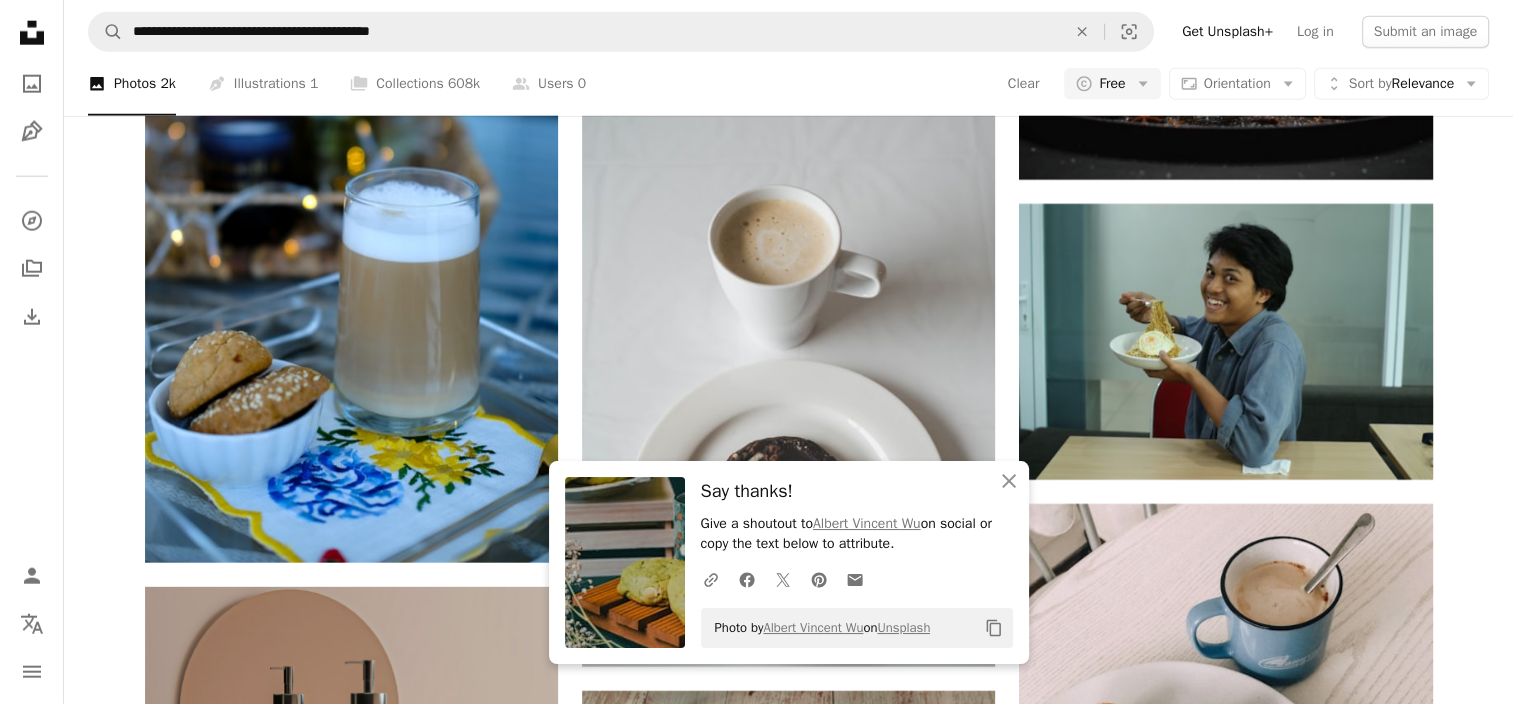 click on "A heart A plus sign [FIRST] [LAST] Arrow pointing down A heart A plus sign [FIRST] [LAST] Available for hire A checkmark inside of a circle Arrow pointing down A heart A plus sign [FIRST] [LAST] Arrow pointing down A heart A plus sign [FIRST] [LAST] Available for hire A checkmark inside of a circle Arrow pointing down A heart A plus sign [FIRST] [LAST] Available for hire A checkmark inside of a circle Arrow pointing down A heart A plus sign [FIRST] [LAST] Available for hire A checkmark inside of a circle Arrow pointing down A heart A plus sign [FIRST] [LAST] Available for hire A checkmark inside of a circle Arrow pointing down A heart A plus sign [FIRST] [LAST] Arrow pointing down A heart A plus sign [FIRST] [LAST] Arrow pointing down A heart A plus sign [FIRST] [LAST] Available for hire A checkmark inside of a circle Arrow pointing down A heart A plus sign [FIRST] [LAST] Arrow pointing down A heart A plus sign [FIRST] [LAST] Available for hire A checkmark inside of a circle Arrow pointing down A heart A plus sign [FIRST] [LAST] Arrow pointing down –– ––– ––– – ––– – – ––– –– –– –––– –– Learn More A heart Mak" at bounding box center (788, 4509) 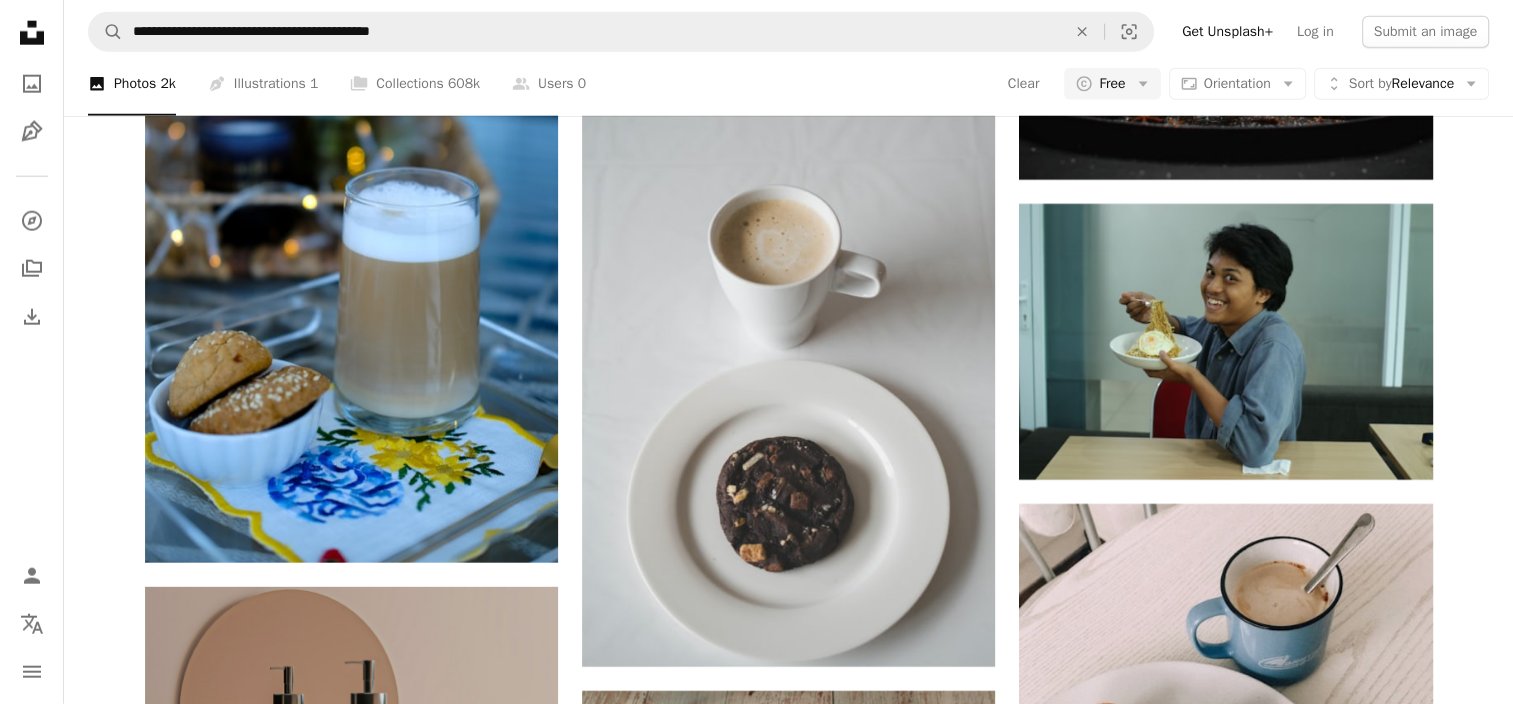 scroll, scrollTop: 17551, scrollLeft: 0, axis: vertical 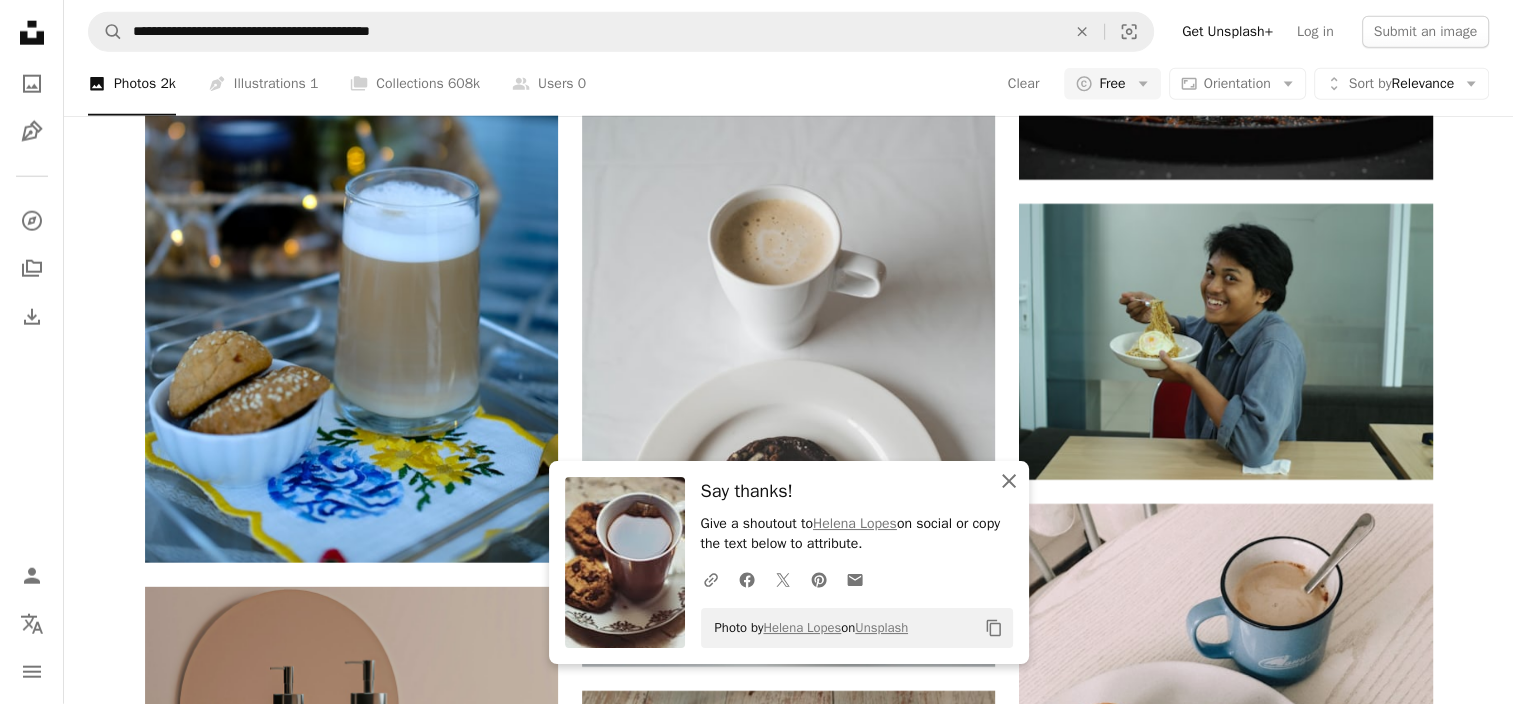 click 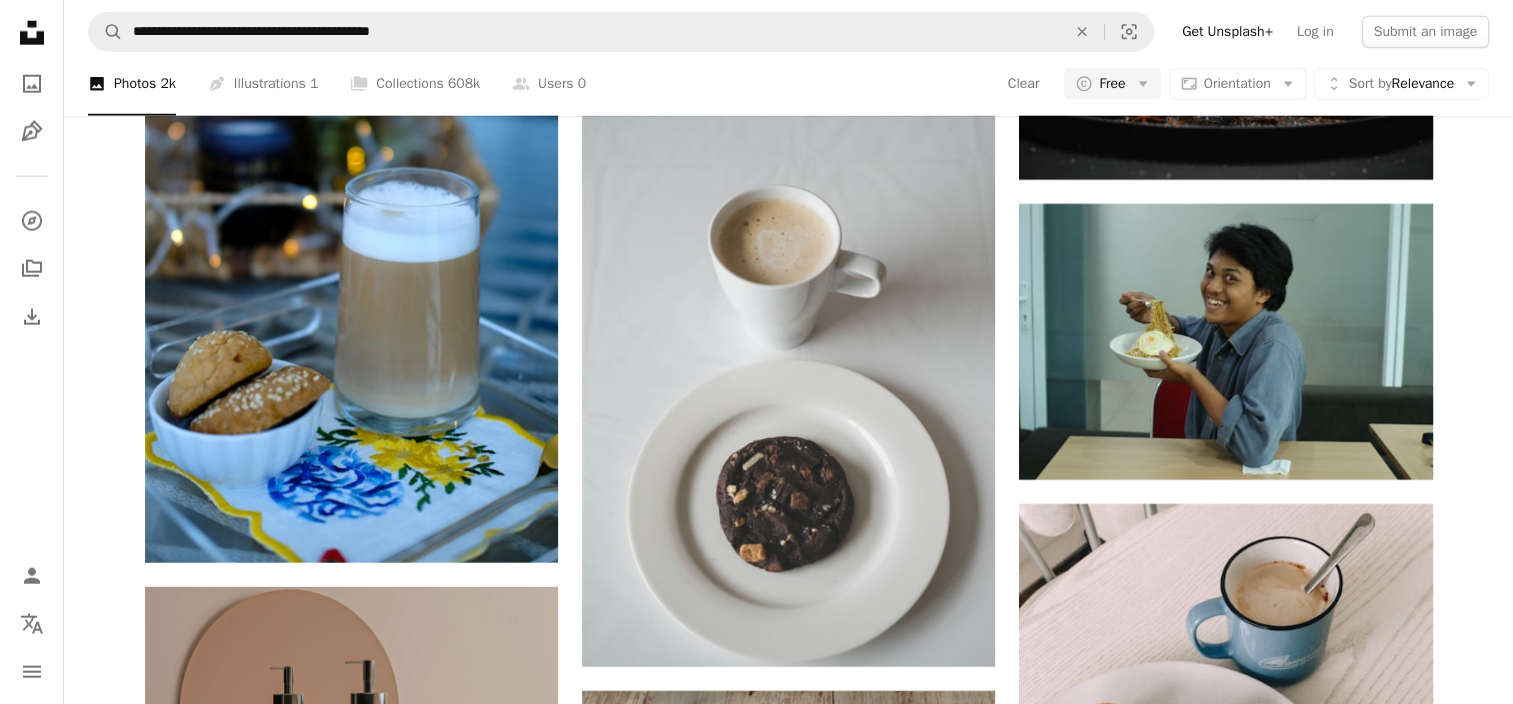 click on "Arrow pointing down" 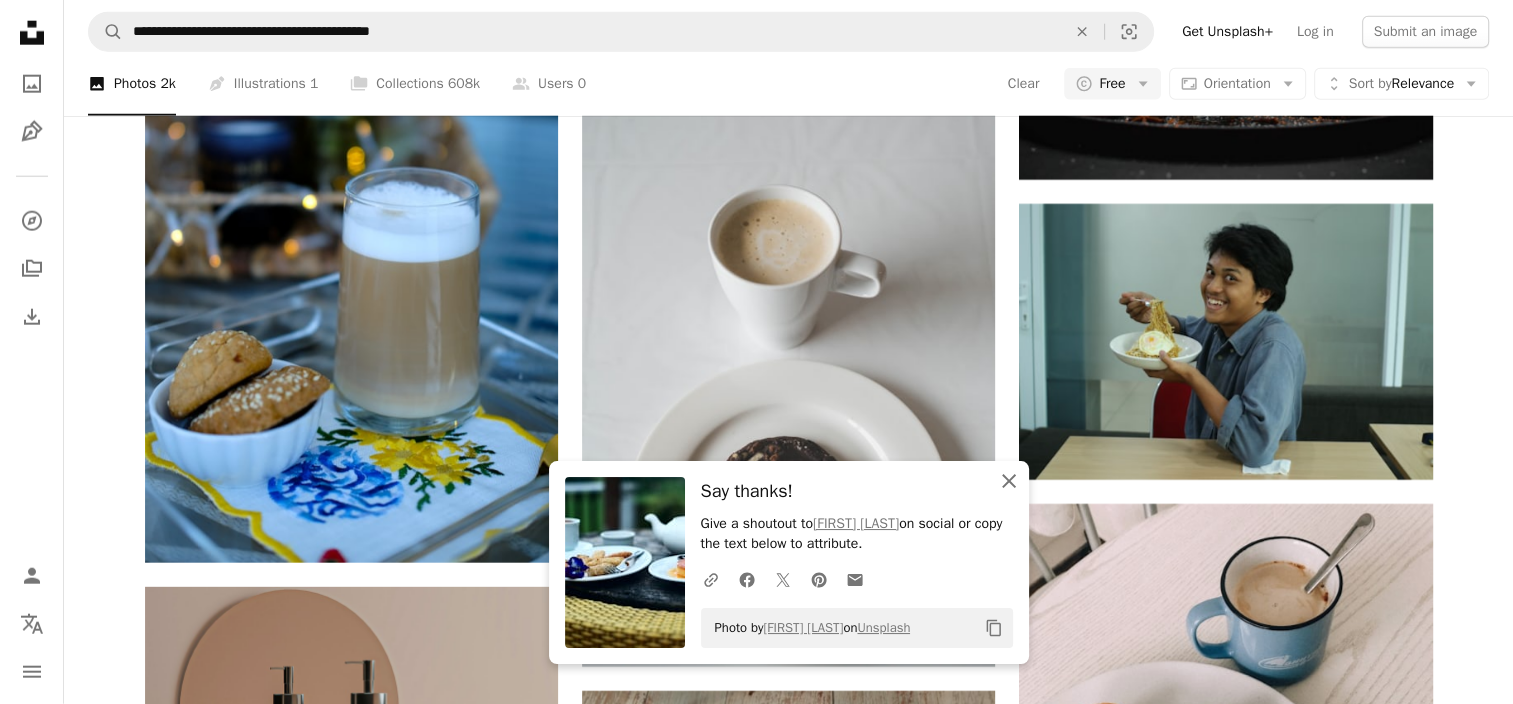 click on "An X shape" 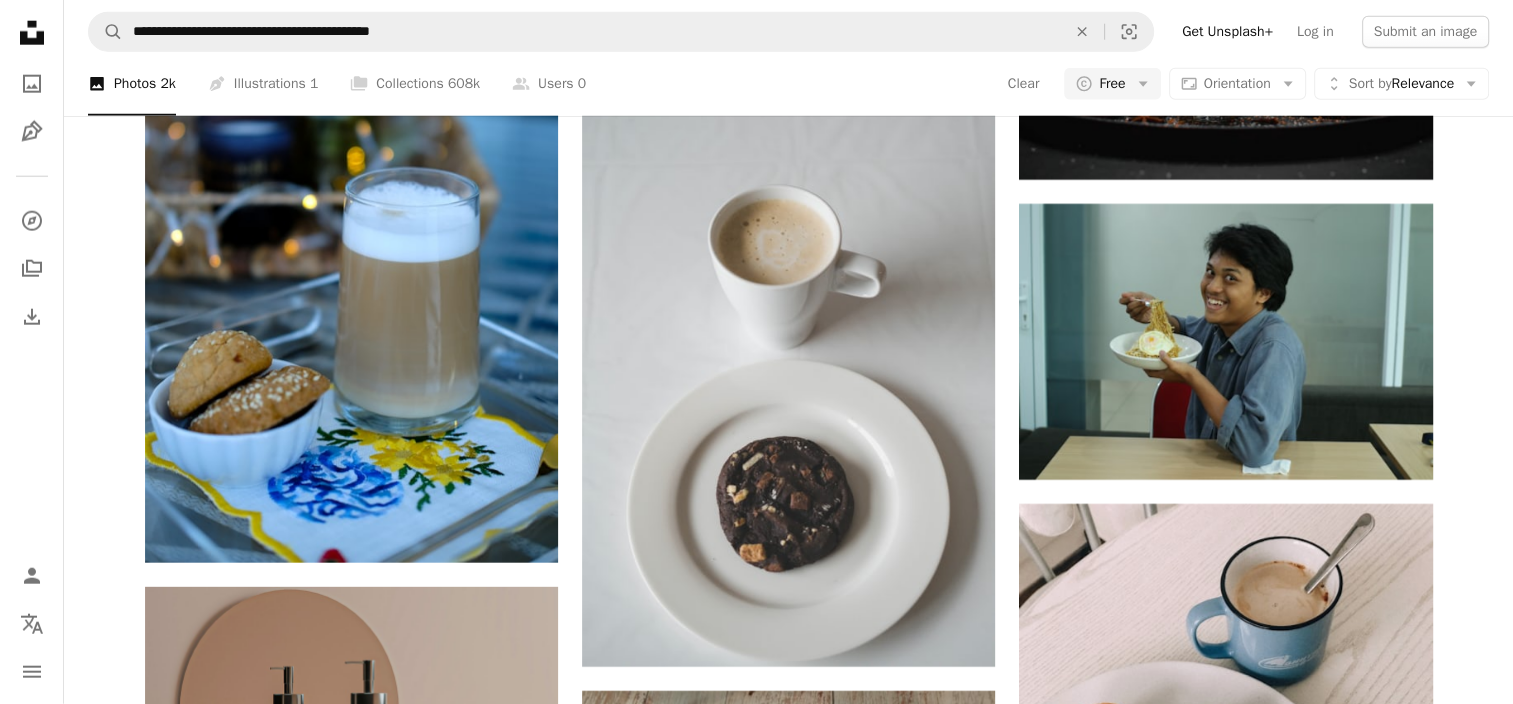 scroll, scrollTop: 18528, scrollLeft: 0, axis: vertical 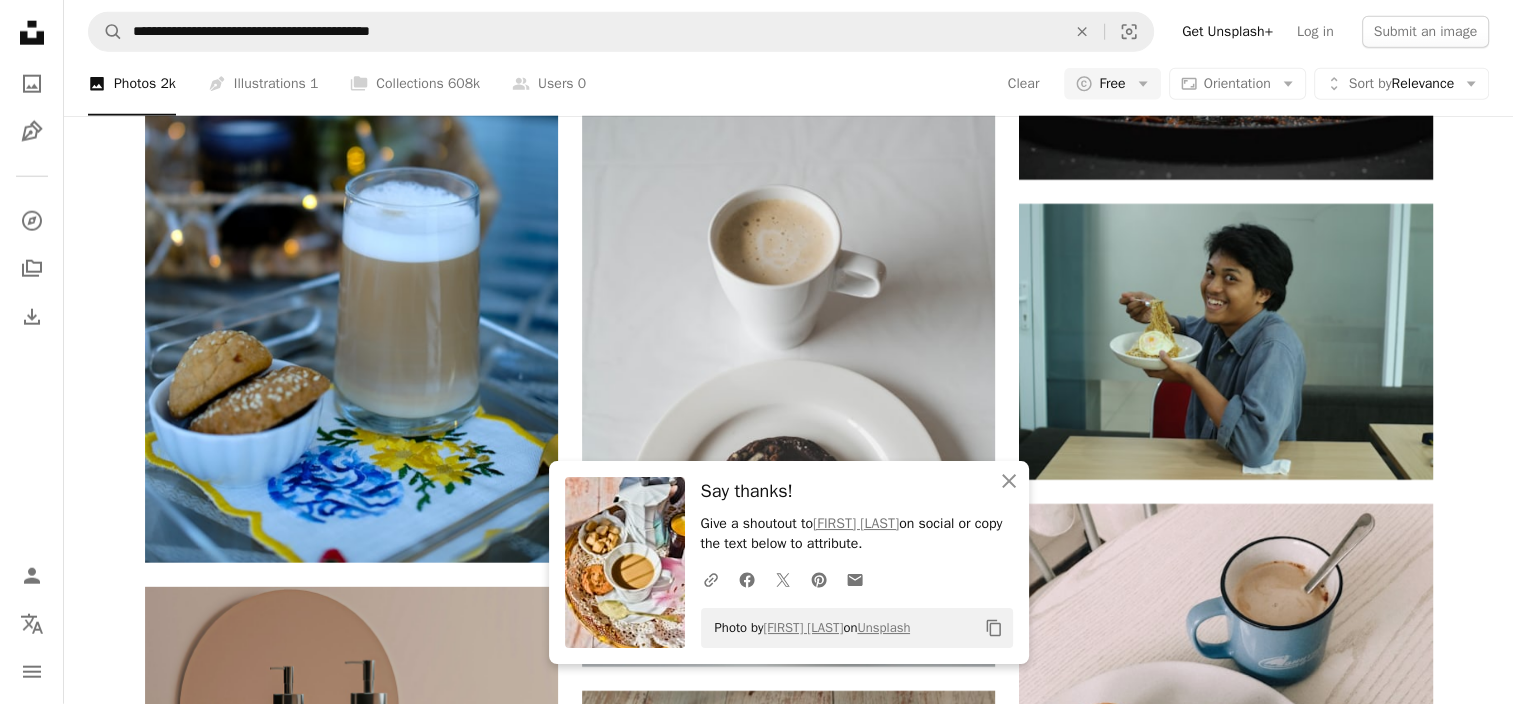 click on "A heart A plus sign [FIRST] [LAST] Arrow pointing down A heart A plus sign [FIRST] [LAST] Available for hire A checkmark inside of a circle Arrow pointing down A heart A plus sign [FIRST] [LAST] Arrow pointing down A heart A plus sign [FIRST] [LAST] Available for hire A checkmark inside of a circle Arrow pointing down A heart A plus sign [FIRST] [LAST] Available for hire A checkmark inside of a circle Arrow pointing down A heart A plus sign [FIRST] [LAST] Available for hire A checkmark inside of a circle Arrow pointing down A heart A plus sign [FIRST] [LAST] Available for hire A checkmark inside of a circle Arrow pointing down A heart A plus sign [FIRST] [LAST] Arrow pointing down A heart A plus sign [FIRST] [LAST] Arrow pointing down A heart A plus sign [FIRST] [LAST] Available for hire A checkmark inside of a circle Arrow pointing down A heart A plus sign [FIRST] [LAST] Arrow pointing down A heart A plus sign [FIRST] [LAST] Available for hire A checkmark inside of a circle Arrow pointing down A heart A plus sign [FIRST] [LAST] Arrow pointing down –– ––– ––– – ––– – – ––– –– –– –––– –– Learn More A heart Mak" at bounding box center [788, 7494] 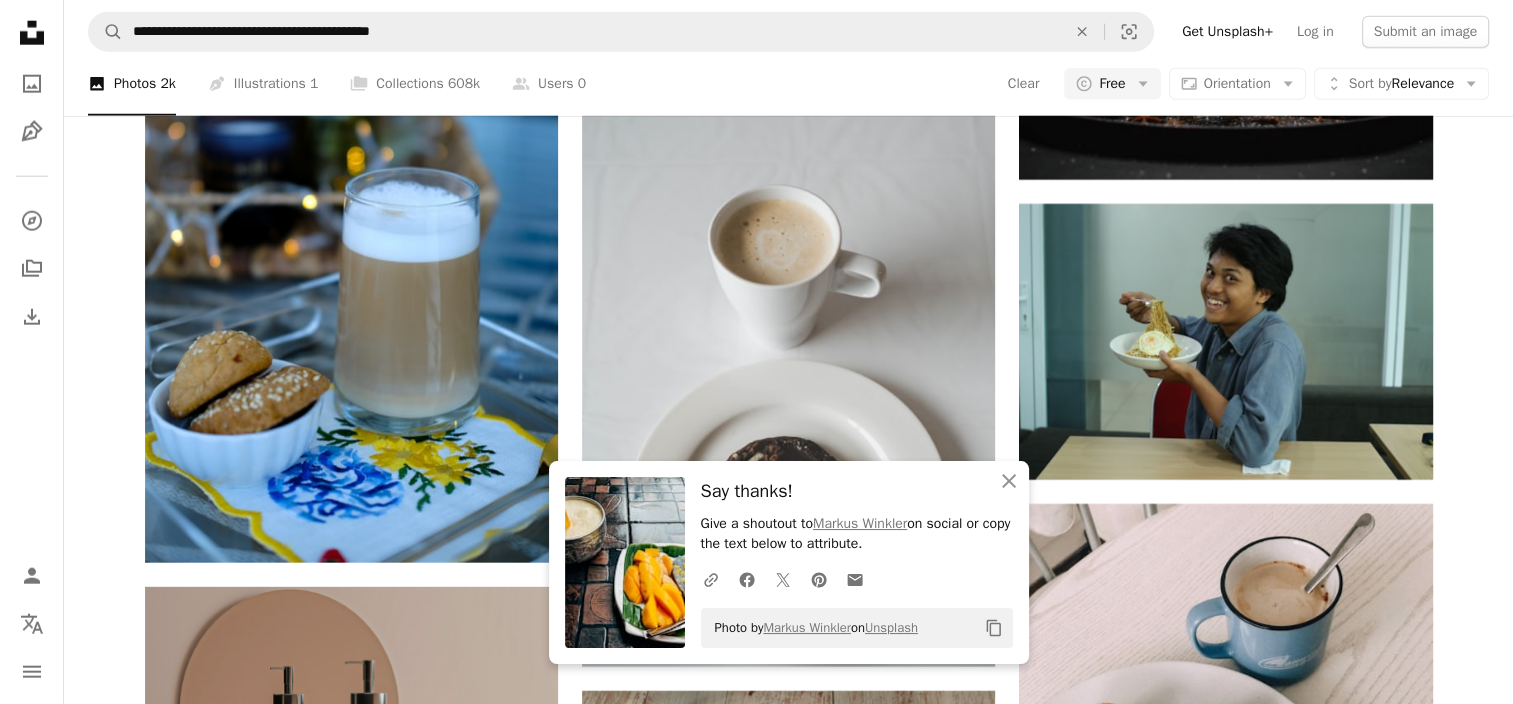 click on "A heart A plus sign [FIRST] [LAST] Arrow pointing down A heart A plus sign [FIRST] [LAST] Available for hire A checkmark inside of a circle Arrow pointing down A heart A plus sign [FIRST] [LAST] Arrow pointing down A heart A plus sign [FIRST] [LAST] Available for hire A checkmark inside of a circle Arrow pointing down A heart A plus sign [FIRST] [LAST] Available for hire A checkmark inside of a circle Arrow pointing down A heart A plus sign [FIRST] [LAST] Available for hire A checkmark inside of a circle Arrow pointing down A heart A plus sign [FIRST] [LAST] Available for hire A checkmark inside of a circle Arrow pointing down A heart A plus sign [FIRST] [LAST] Arrow pointing down A heart A plus sign [FIRST] [LAST] Arrow pointing down A heart A plus sign [FIRST] [LAST] Available for hire A checkmark inside of a circle Arrow pointing down A heart A plus sign [FIRST] [LAST] Arrow pointing down A heart A plus sign [FIRST] [LAST] Available for hire A checkmark inside of a circle Arrow pointing down A heart A plus sign [FIRST] [LAST] Arrow pointing down –– ––– ––– – ––– – – ––– –– –– –––– –– Learn More A heart Mak" at bounding box center (788, 7494) 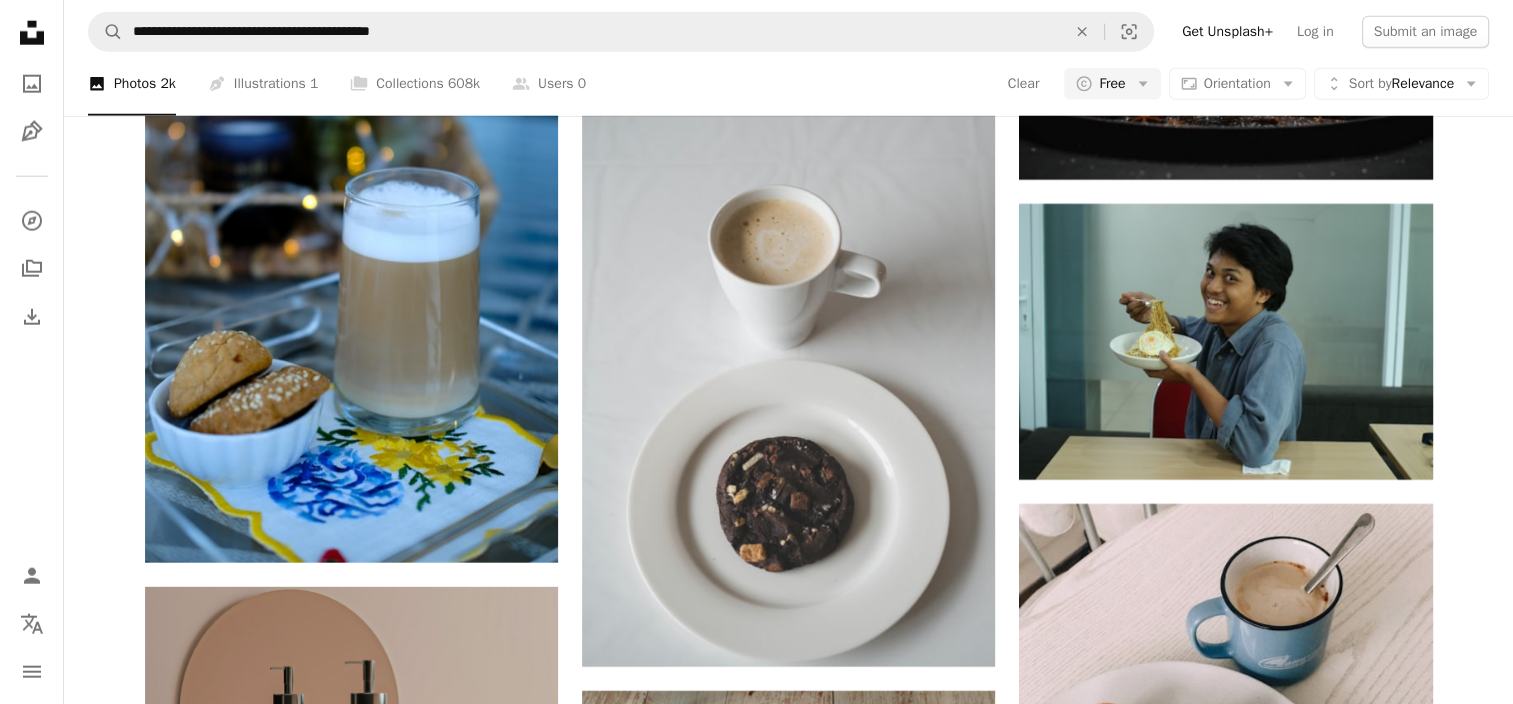 scroll, scrollTop: 25166, scrollLeft: 0, axis: vertical 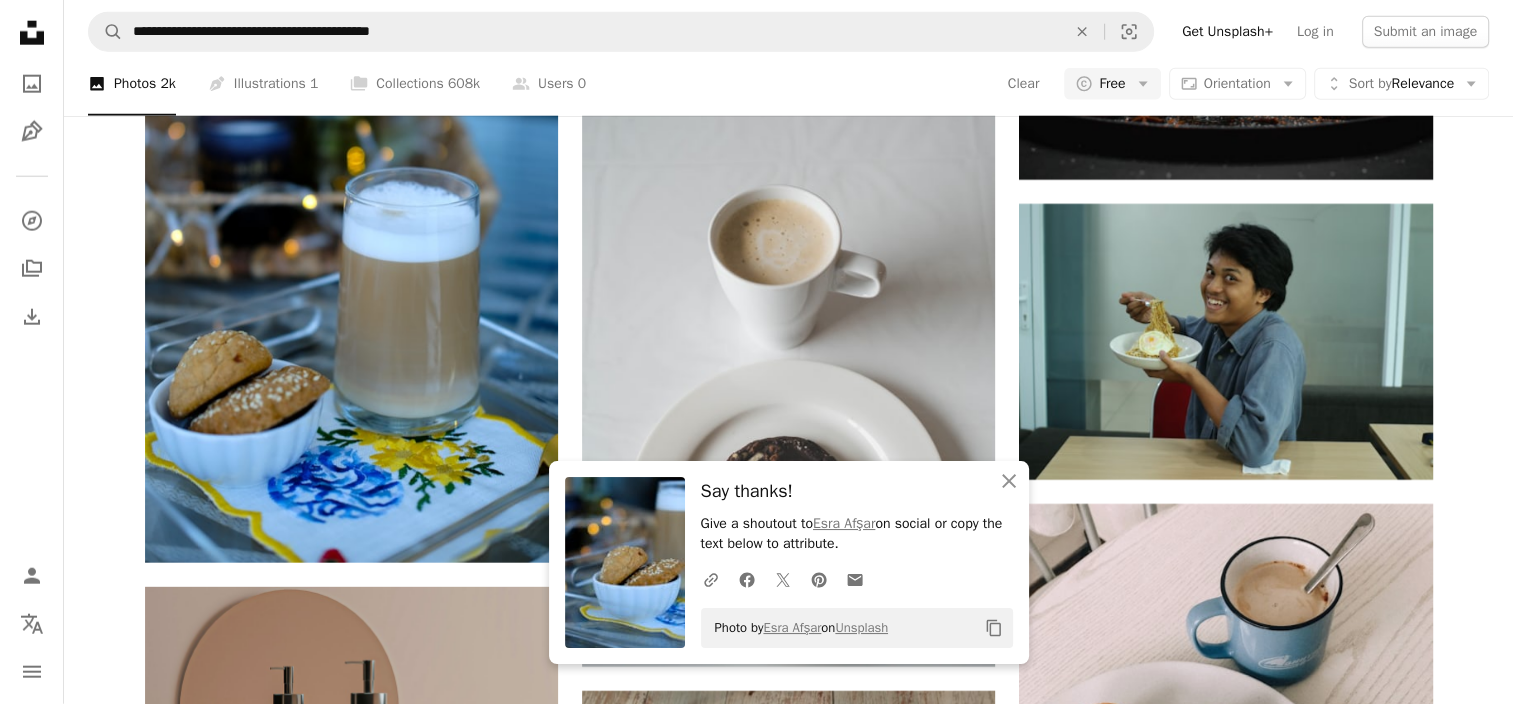 click on "A heart A plus sign [FIRST] [LAST] Arrow pointing down A heart A plus sign [FIRST] [LAST] Available for hire A checkmark inside of a circle Arrow pointing down A heart A plus sign [FIRST] [LAST] Arrow pointing down A heart A plus sign [FIRST] [LAST] Available for hire A checkmark inside of a circle Arrow pointing down A heart A plus sign [FIRST] [LAST] Available for hire A checkmark inside of a circle Arrow pointing down A heart A plus sign [FIRST] [LAST] Available for hire A checkmark inside of a circle Arrow pointing down A heart A plus sign [FIRST] [LAST] Available for hire A checkmark inside of a circle Arrow pointing down A heart A plus sign [FIRST] [LAST] Arrow pointing down A heart A plus sign [FIRST] [LAST] Arrow pointing down A heart A plus sign [FIRST] [LAST] Available for hire A checkmark inside of a circle Arrow pointing down A heart A plus sign [FIRST] [LAST] Arrow pointing down A heart A plus sign [FIRST] [LAST] Available for hire A checkmark inside of a circle Arrow pointing down A heart A plus sign [FIRST] [LAST] Arrow pointing down –– ––– ––– – ––– – – ––– –– –– –––– –– Learn More A heart Mak" at bounding box center (788, 10439) 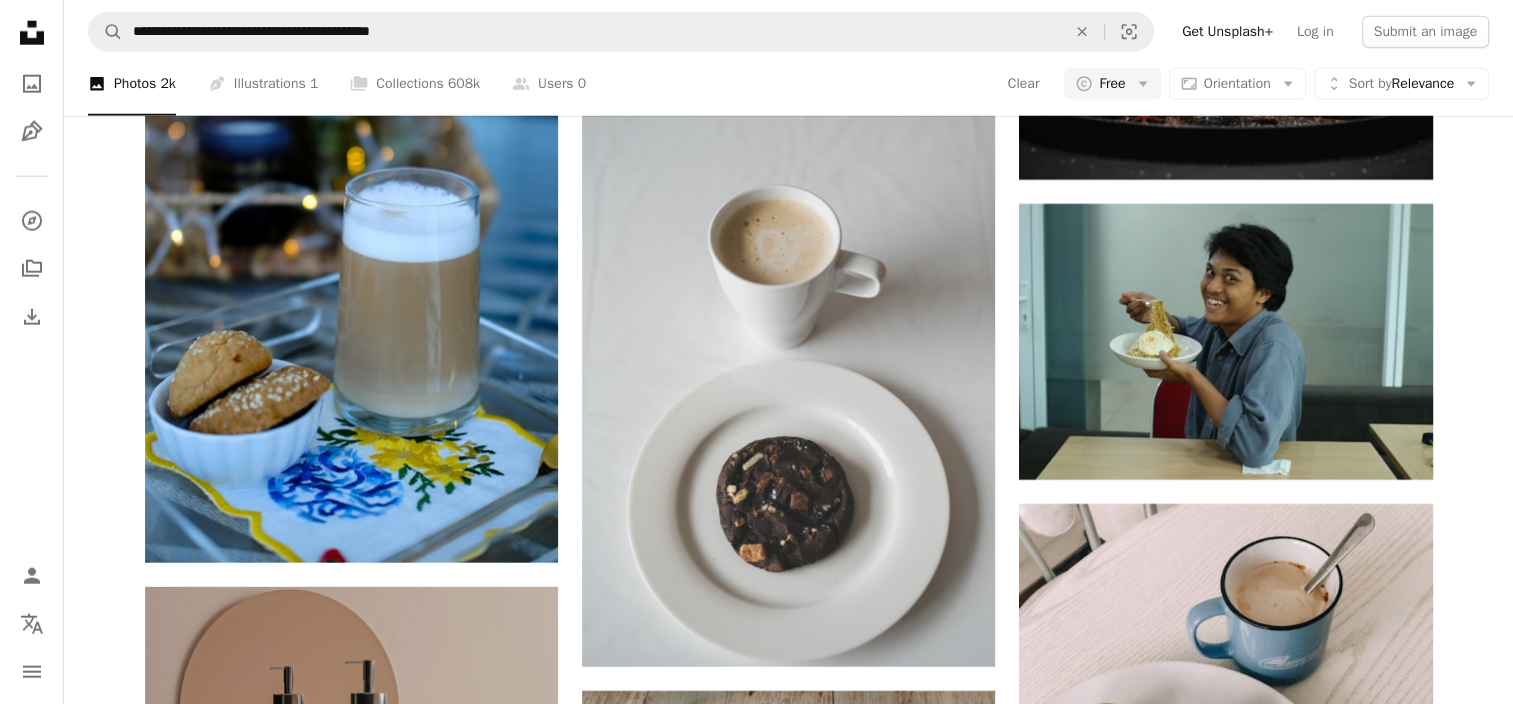 scroll, scrollTop: 26888, scrollLeft: 0, axis: vertical 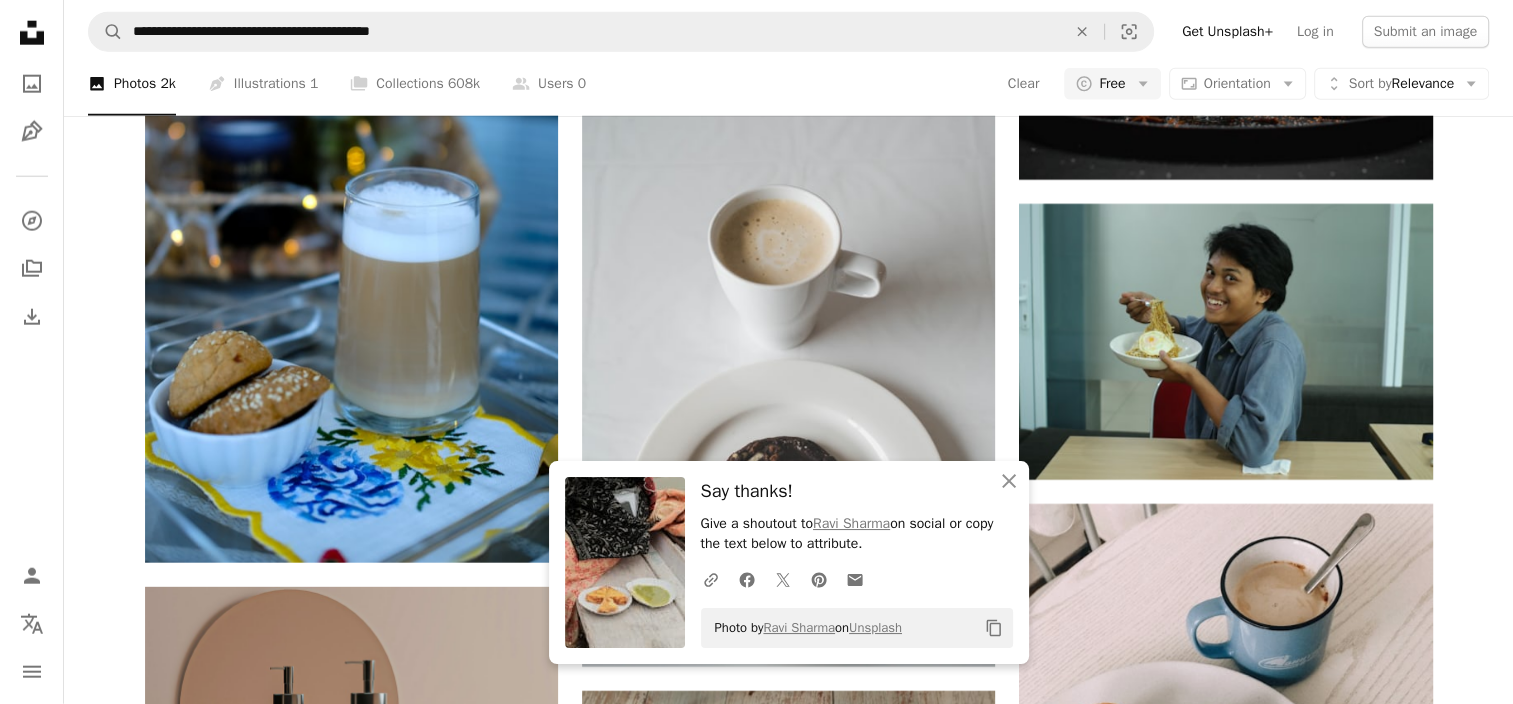 click on "A heart A plus sign [FIRST] [LAST] Arrow pointing down A heart A plus sign [FIRST] [LAST] Available for hire A checkmark inside of a circle Arrow pointing down A heart A plus sign [FIRST] [LAST] Arrow pointing down A heart A plus sign [FIRST] [LAST] Available for hire A checkmark inside of a circle Arrow pointing down A heart A plus sign [FIRST] [LAST] Available for hire A checkmark inside of a circle Arrow pointing down A heart A plus sign [FIRST] [LAST] Available for hire A checkmark inside of a circle Arrow pointing down A heart A plus sign [FIRST] [LAST] Available for hire A checkmark inside of a circle Arrow pointing down A heart A plus sign [FIRST] [LAST] Arrow pointing down A heart A plus sign [FIRST] [LAST] Arrow pointing down A heart A plus sign [FIRST] [LAST] Available for hire A checkmark inside of a circle Arrow pointing down A heart A plus sign [FIRST] [LAST] Arrow pointing down A heart A plus sign [FIRST] [LAST] Available for hire A checkmark inside of a circle Arrow pointing down A heart A plus sign [FIRST] [LAST] Arrow pointing down –– ––– ––– – ––– – – ––– –– –– –––– –– Learn More A heart Mak" at bounding box center [788, 12071] 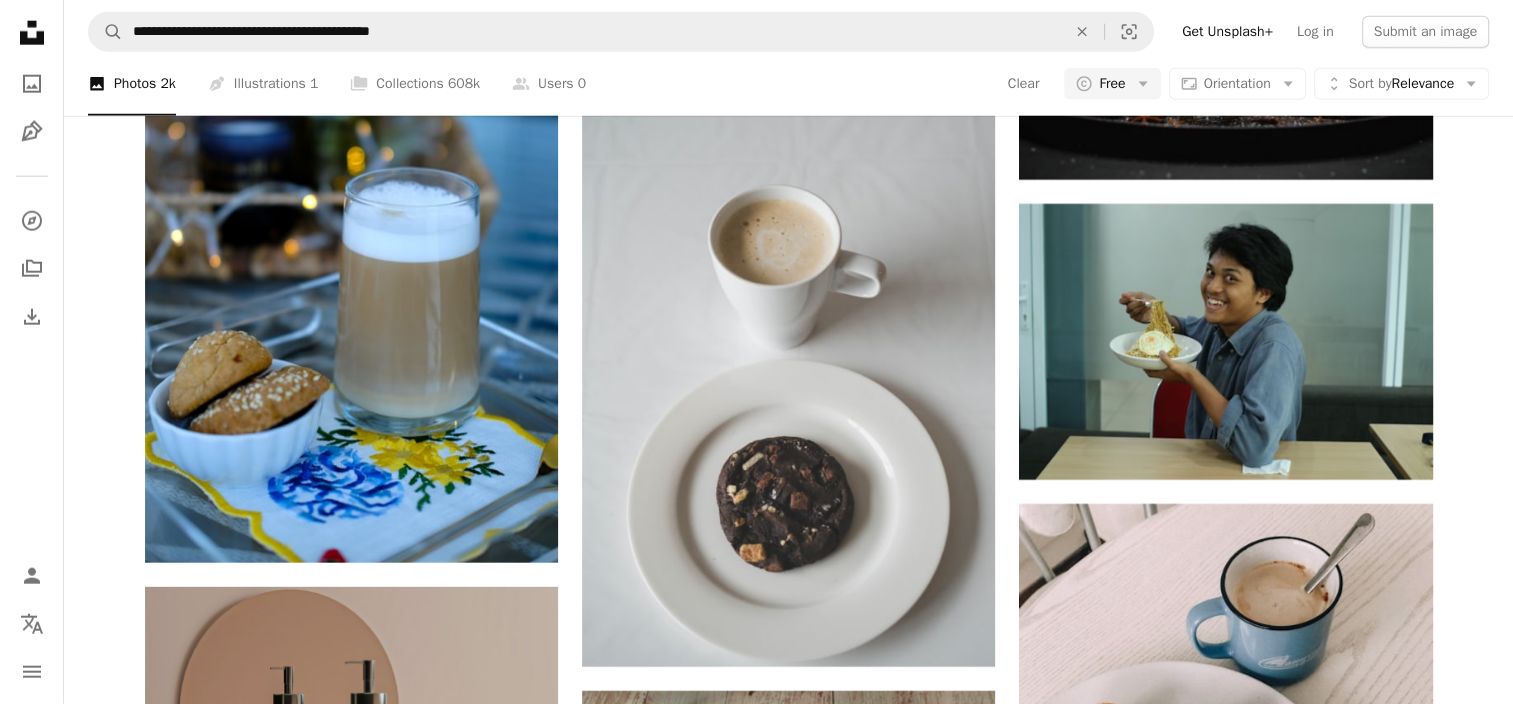 scroll, scrollTop: 36856, scrollLeft: 0, axis: vertical 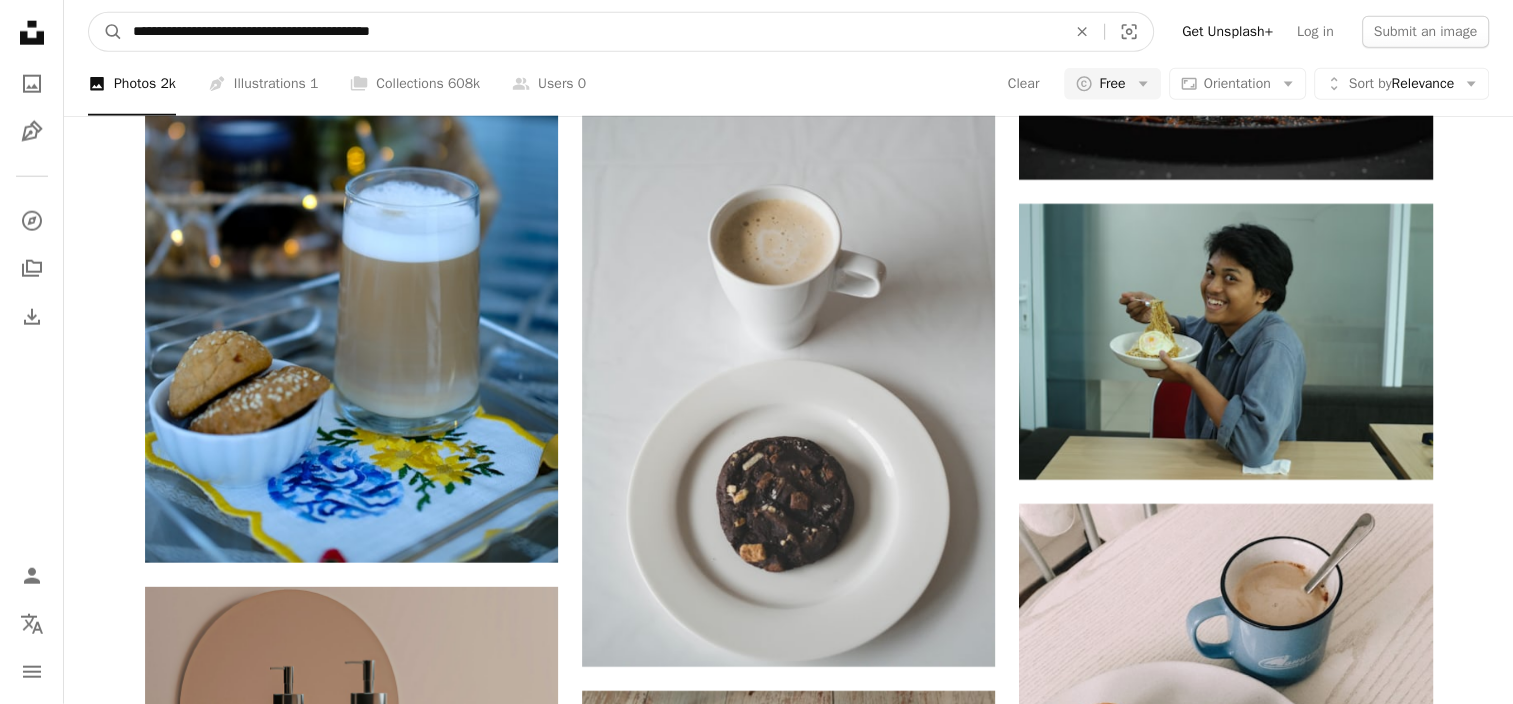 click on "**********" at bounding box center [591, 32] 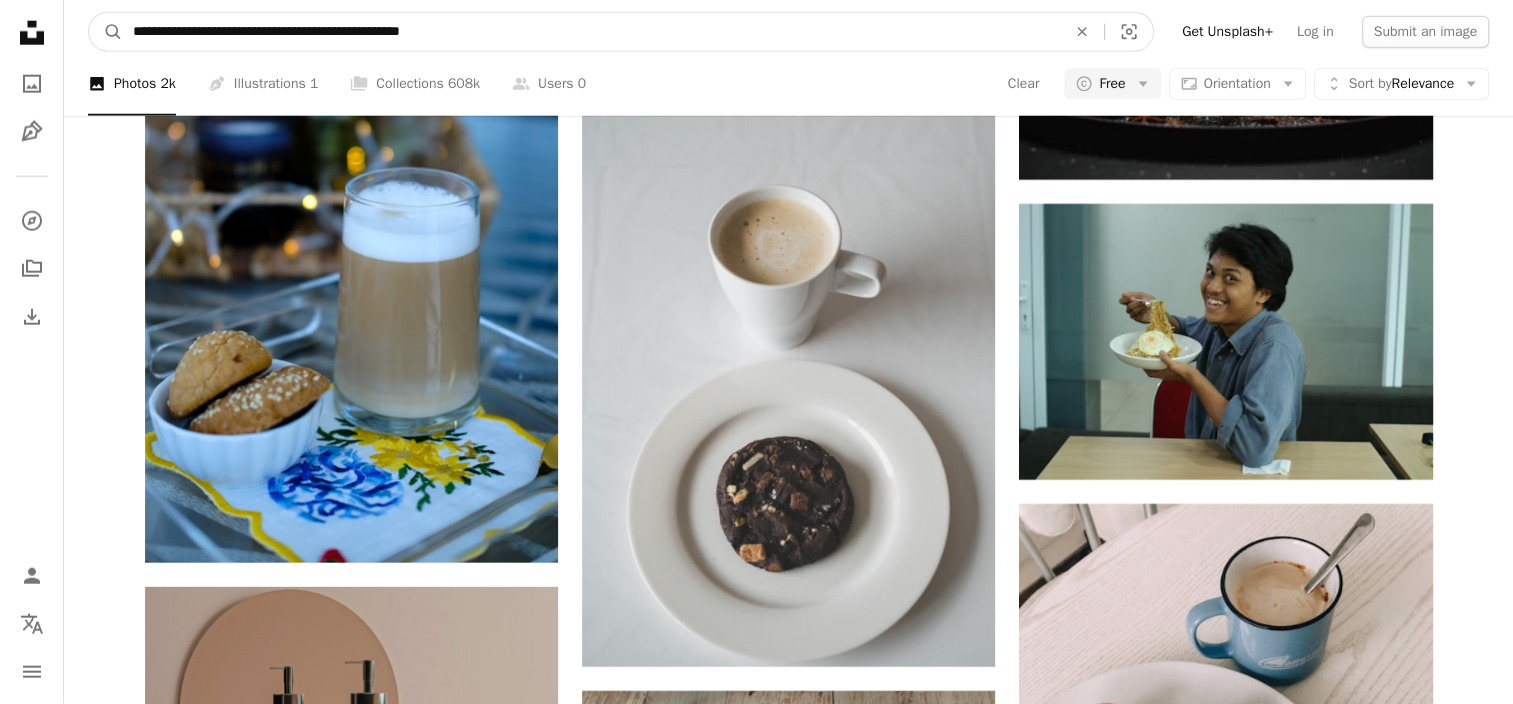 type on "**********" 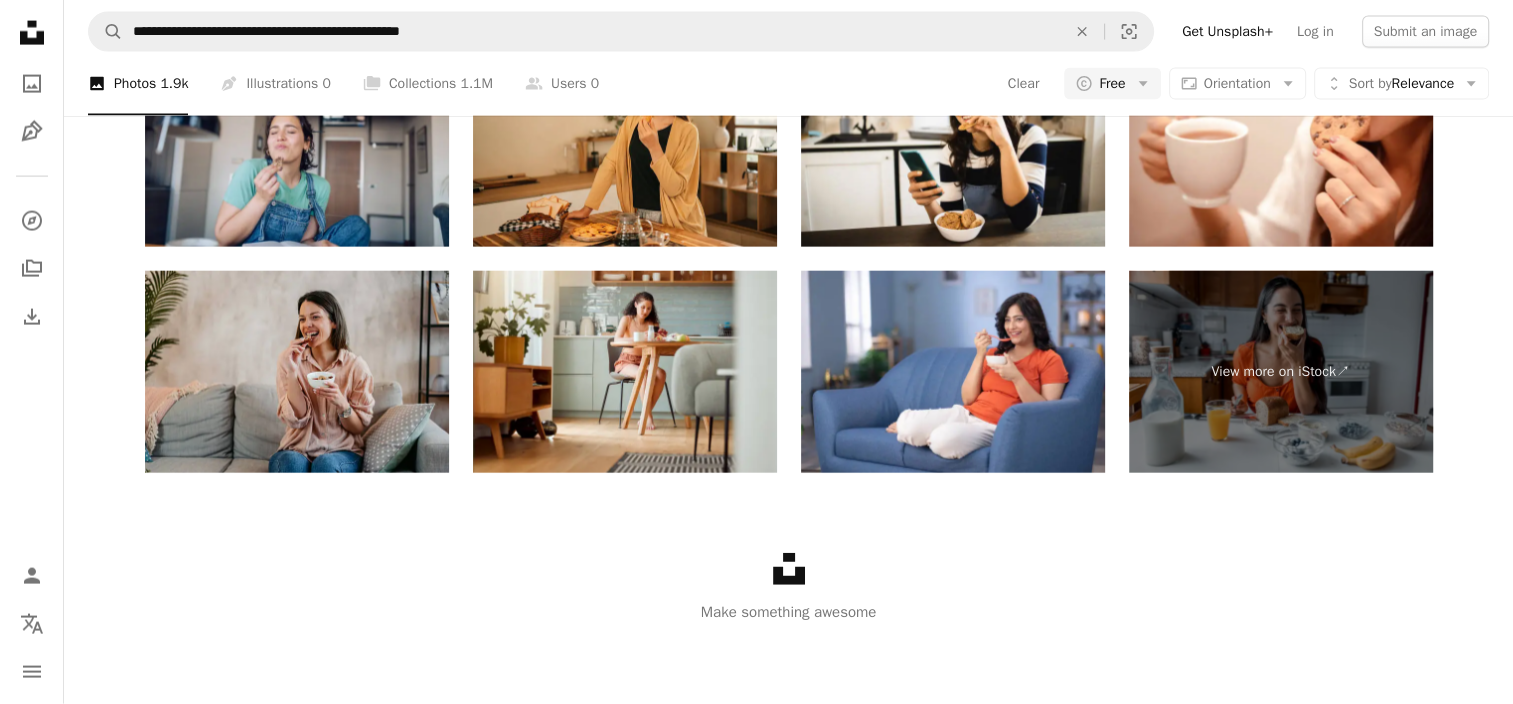 scroll, scrollTop: 1917, scrollLeft: 0, axis: vertical 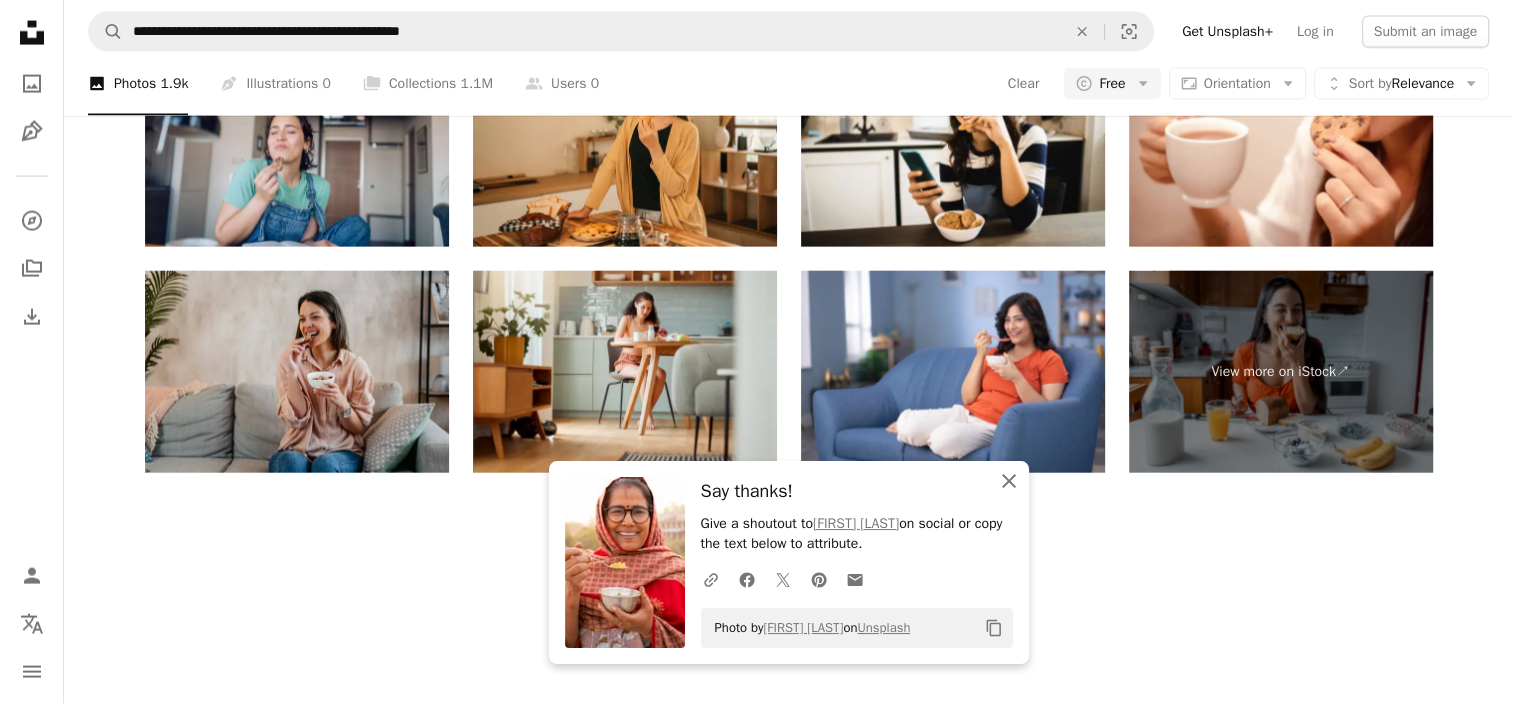 click on "An X shape" 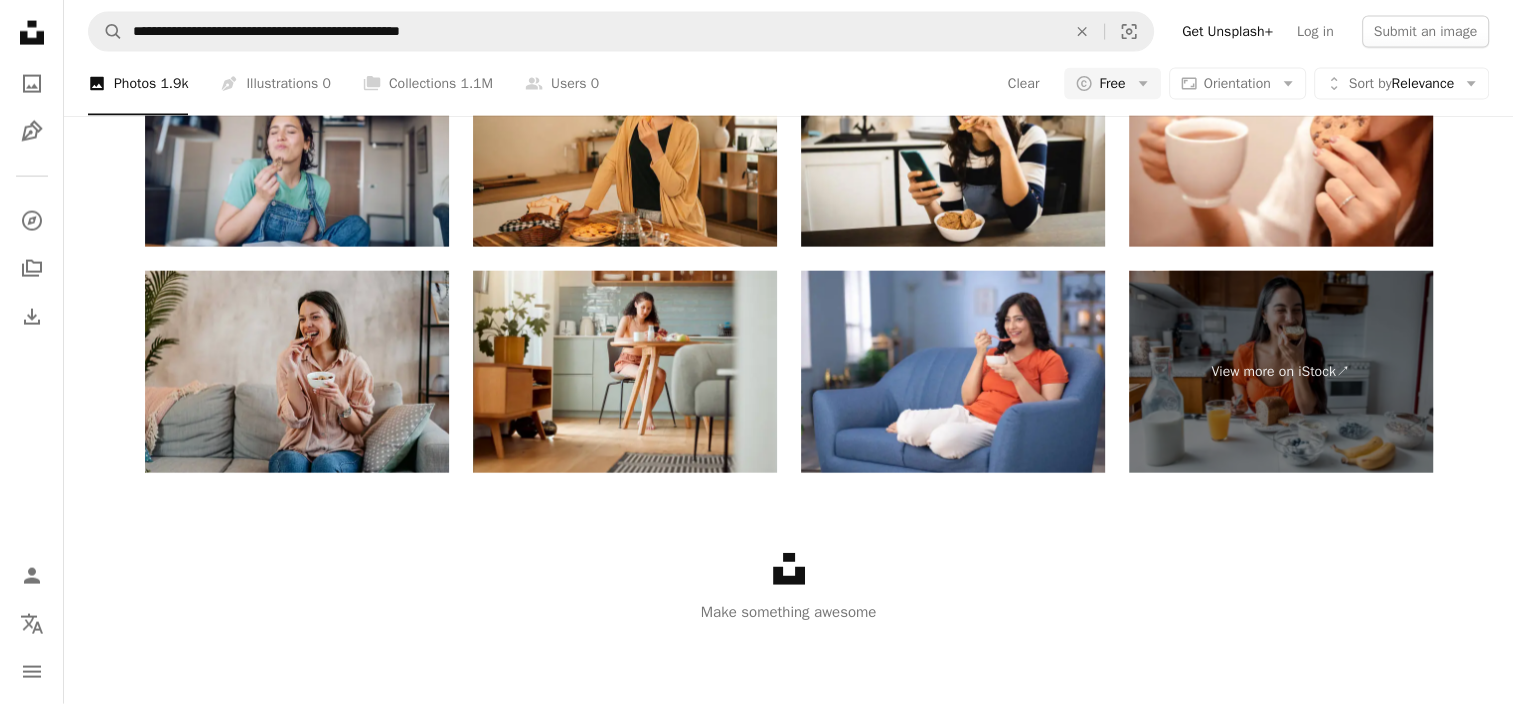 scroll, scrollTop: 3962, scrollLeft: 0, axis: vertical 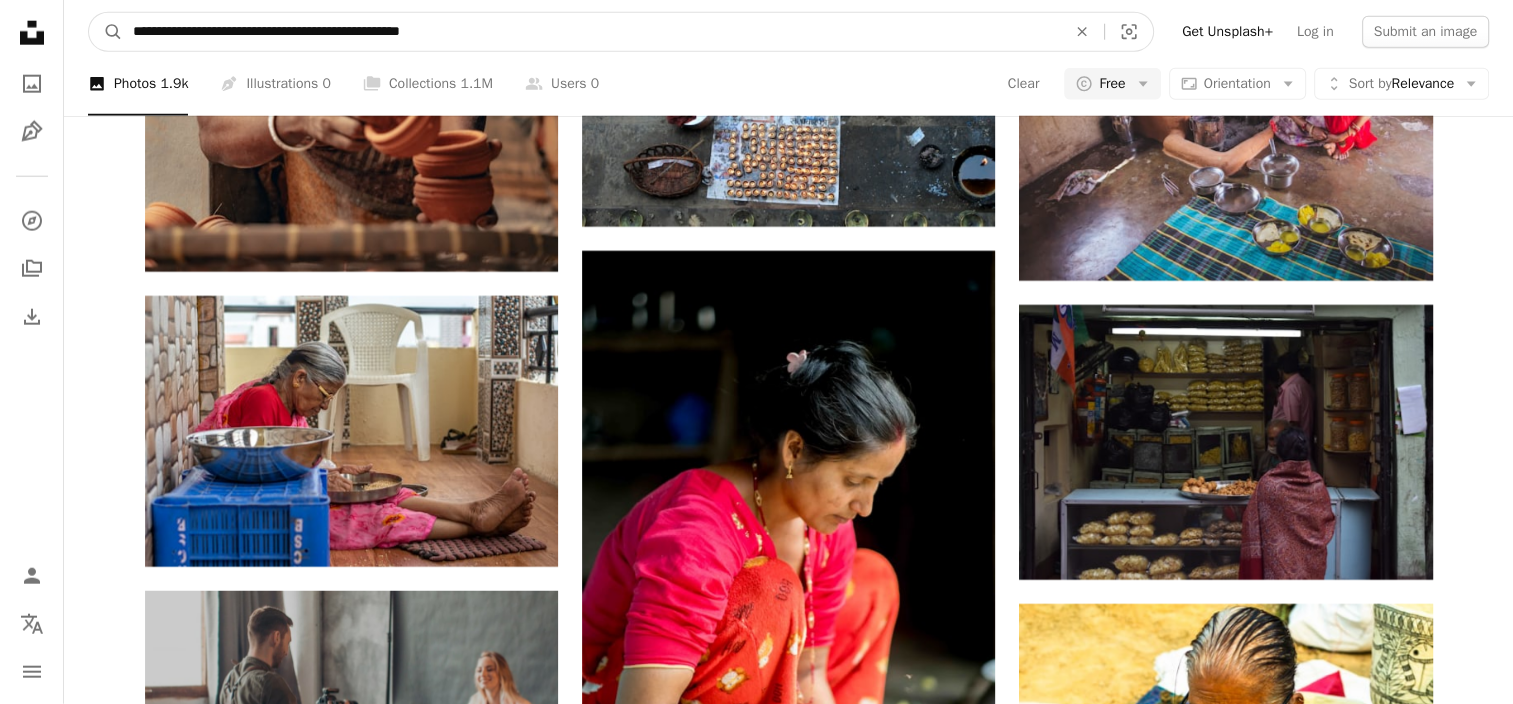 click on "**********" at bounding box center (591, 32) 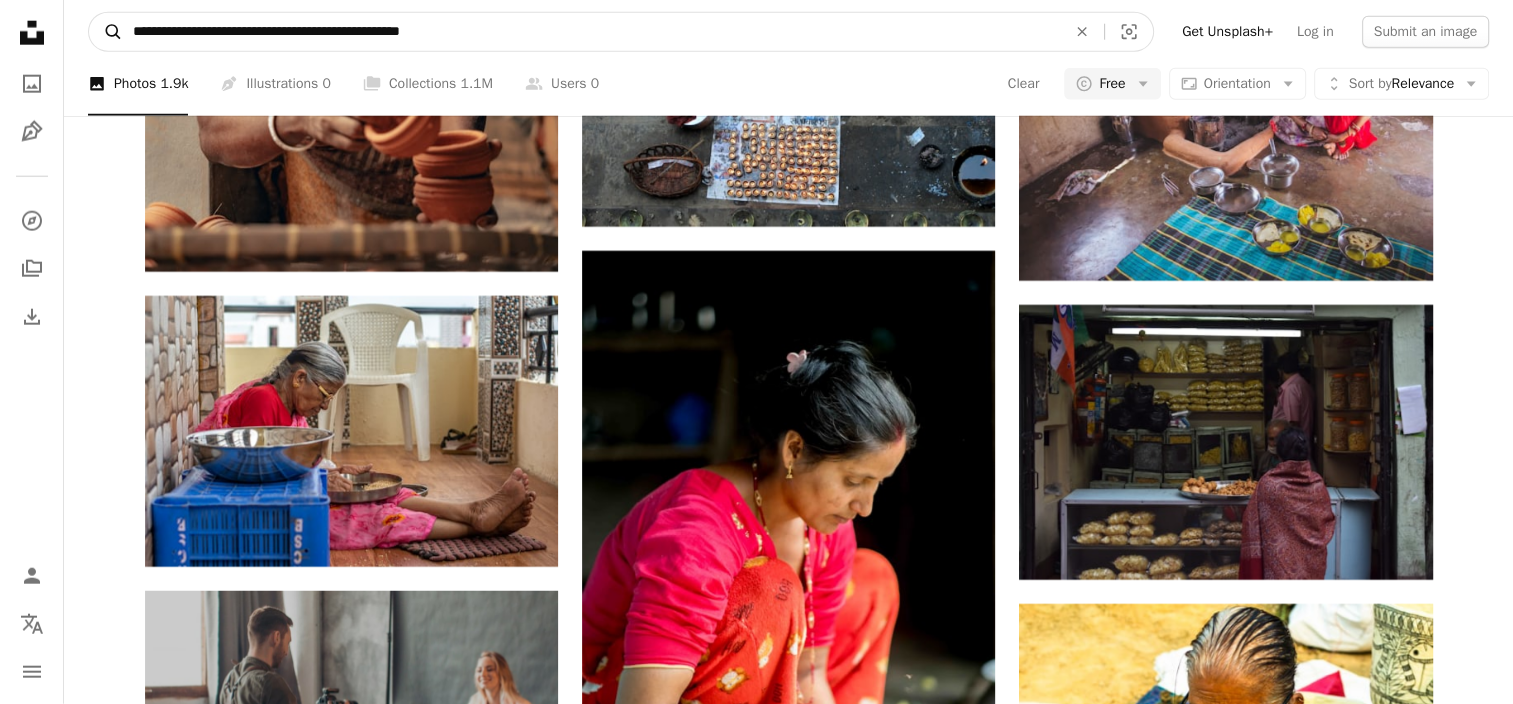 drag, startPoint x: 335, startPoint y: 30, endPoint x: 96, endPoint y: 36, distance: 239.0753 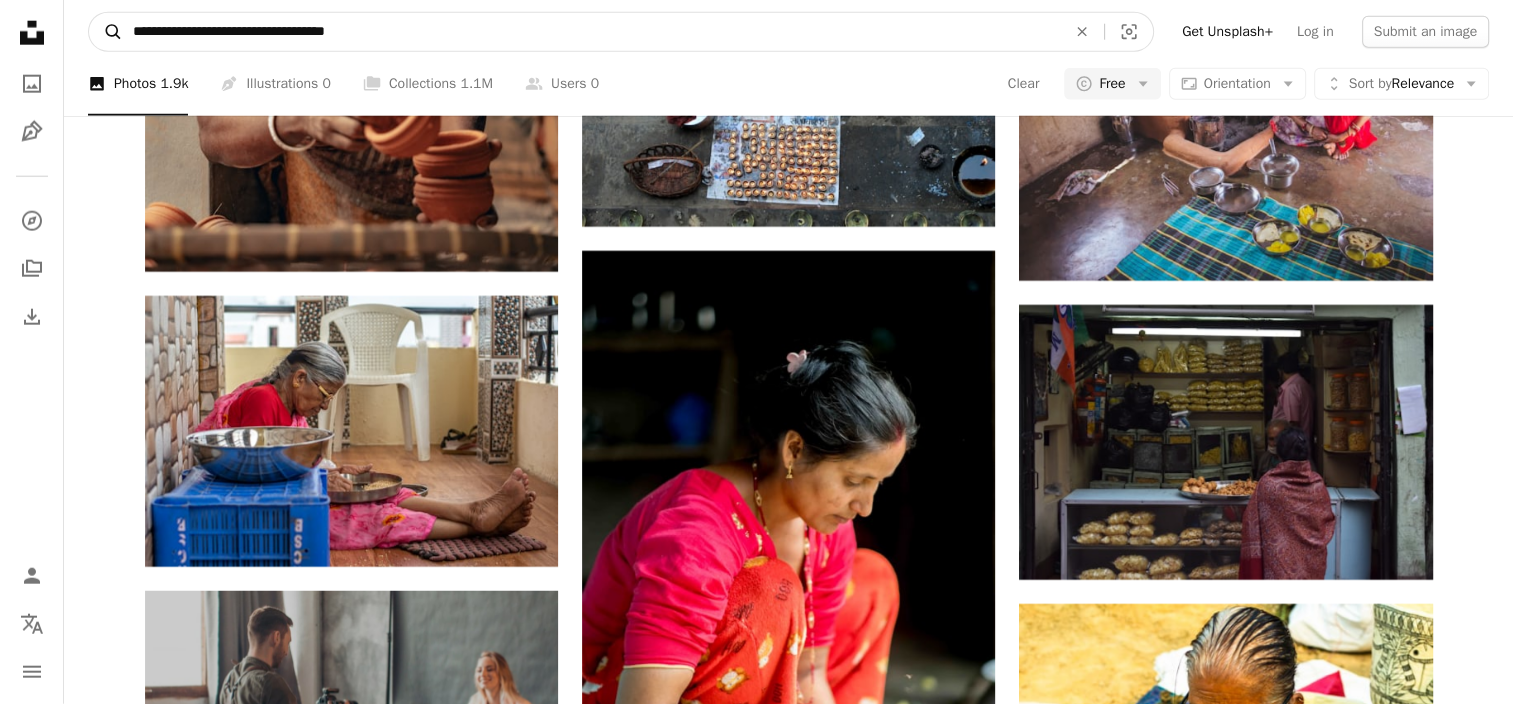 type on "**********" 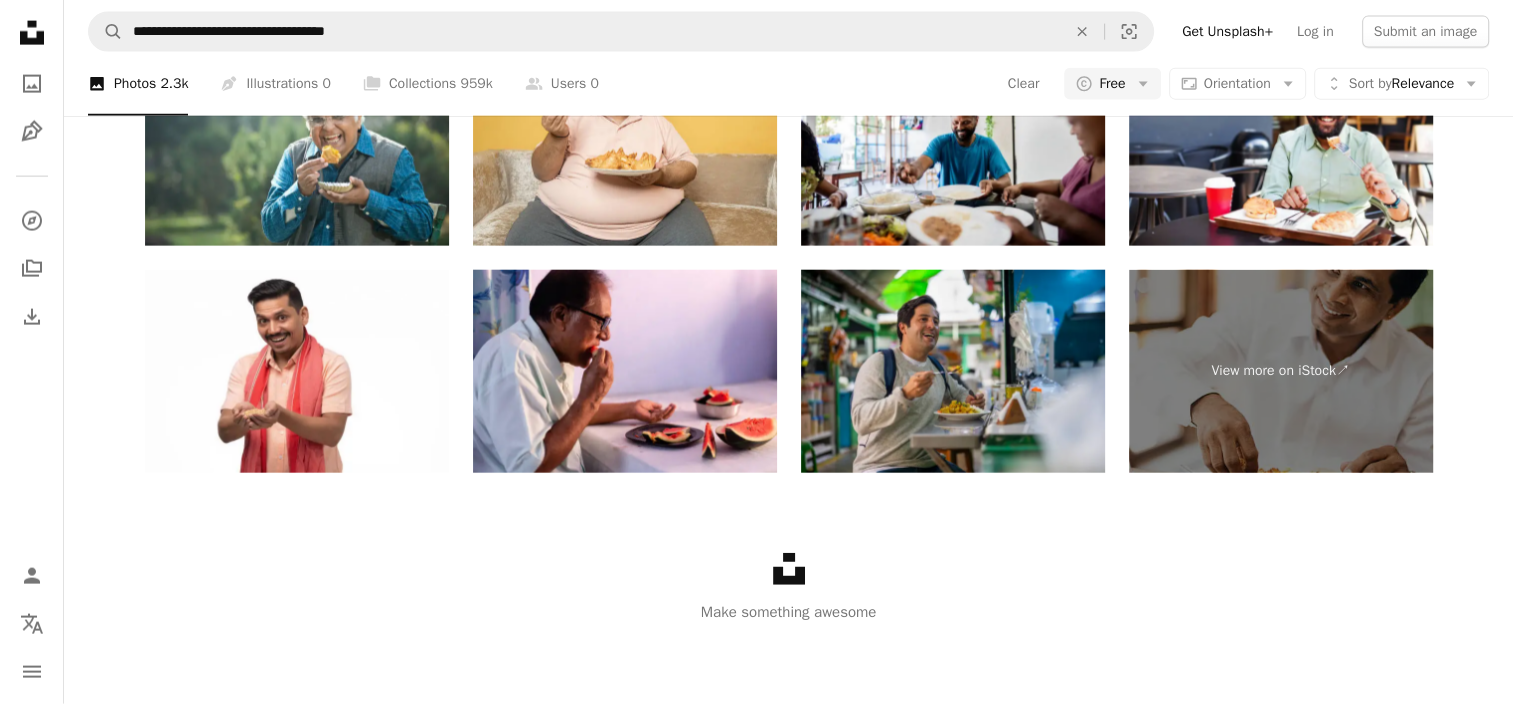 scroll, scrollTop: 4085, scrollLeft: 0, axis: vertical 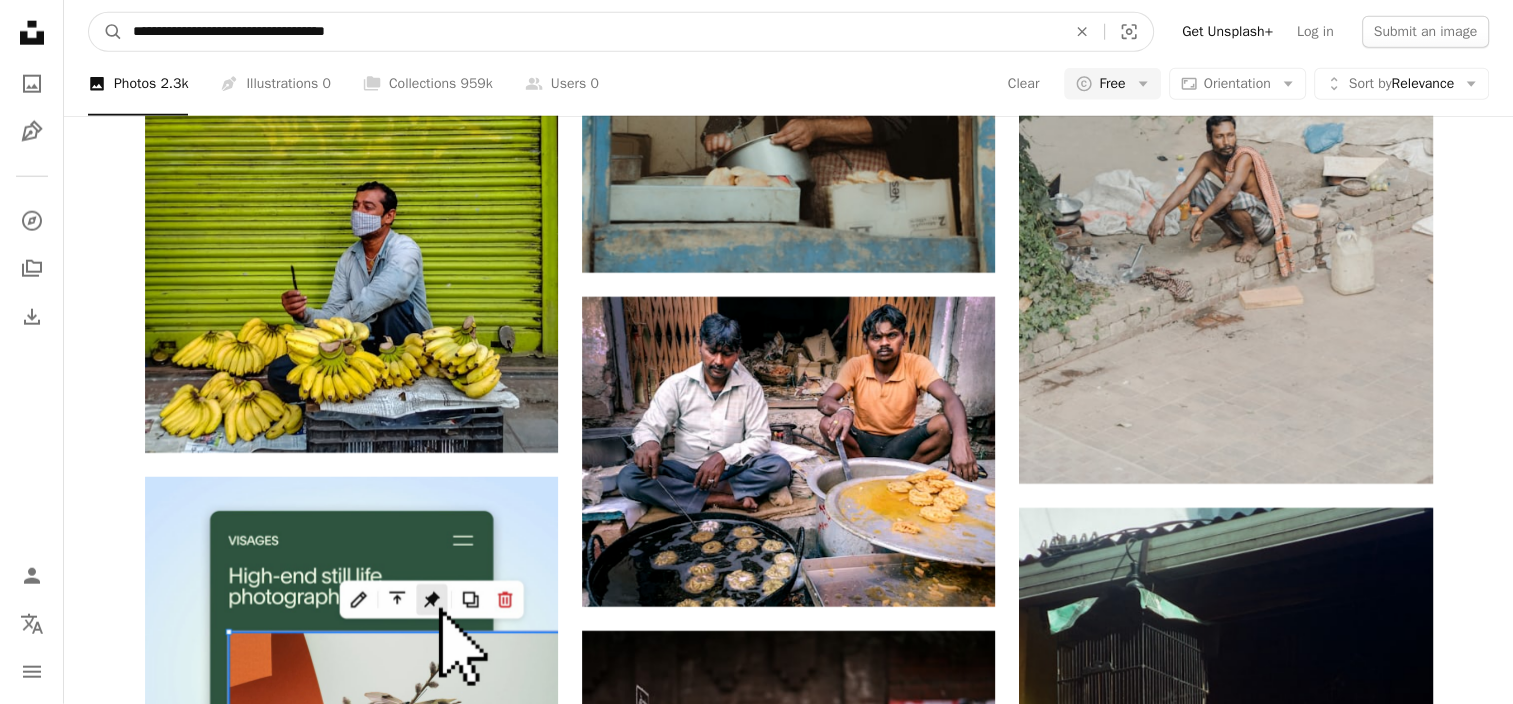 drag, startPoint x: 336, startPoint y: 35, endPoint x: 273, endPoint y: 41, distance: 63.28507 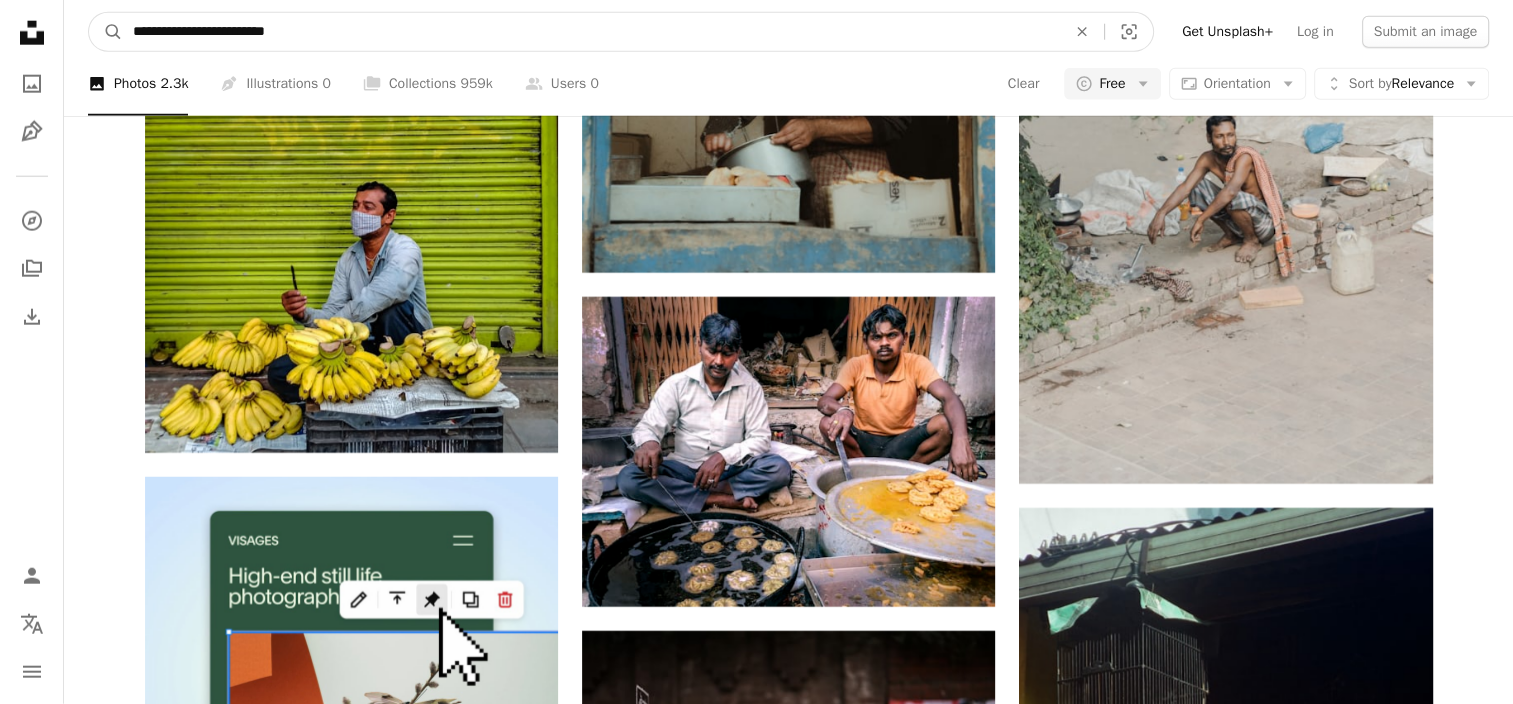 type on "**********" 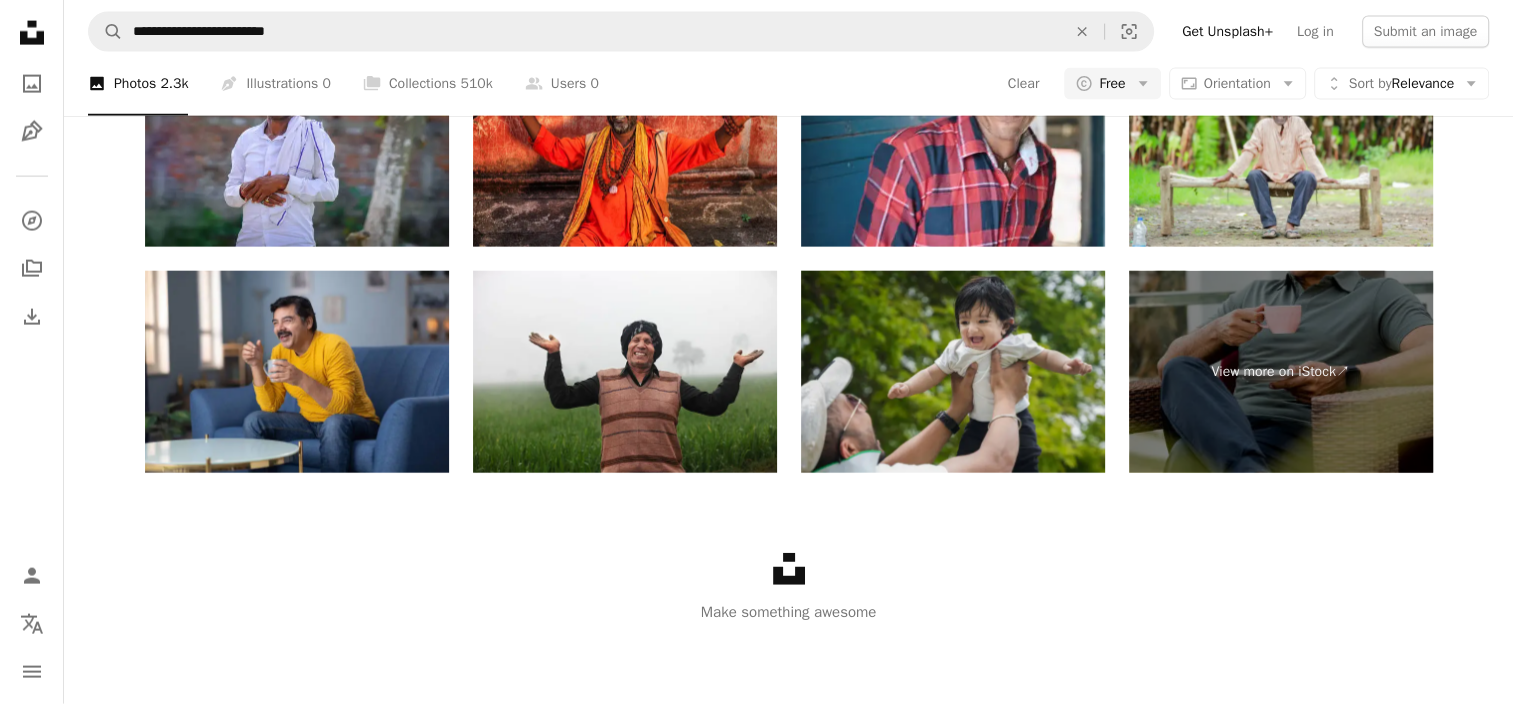 scroll, scrollTop: 3594, scrollLeft: 0, axis: vertical 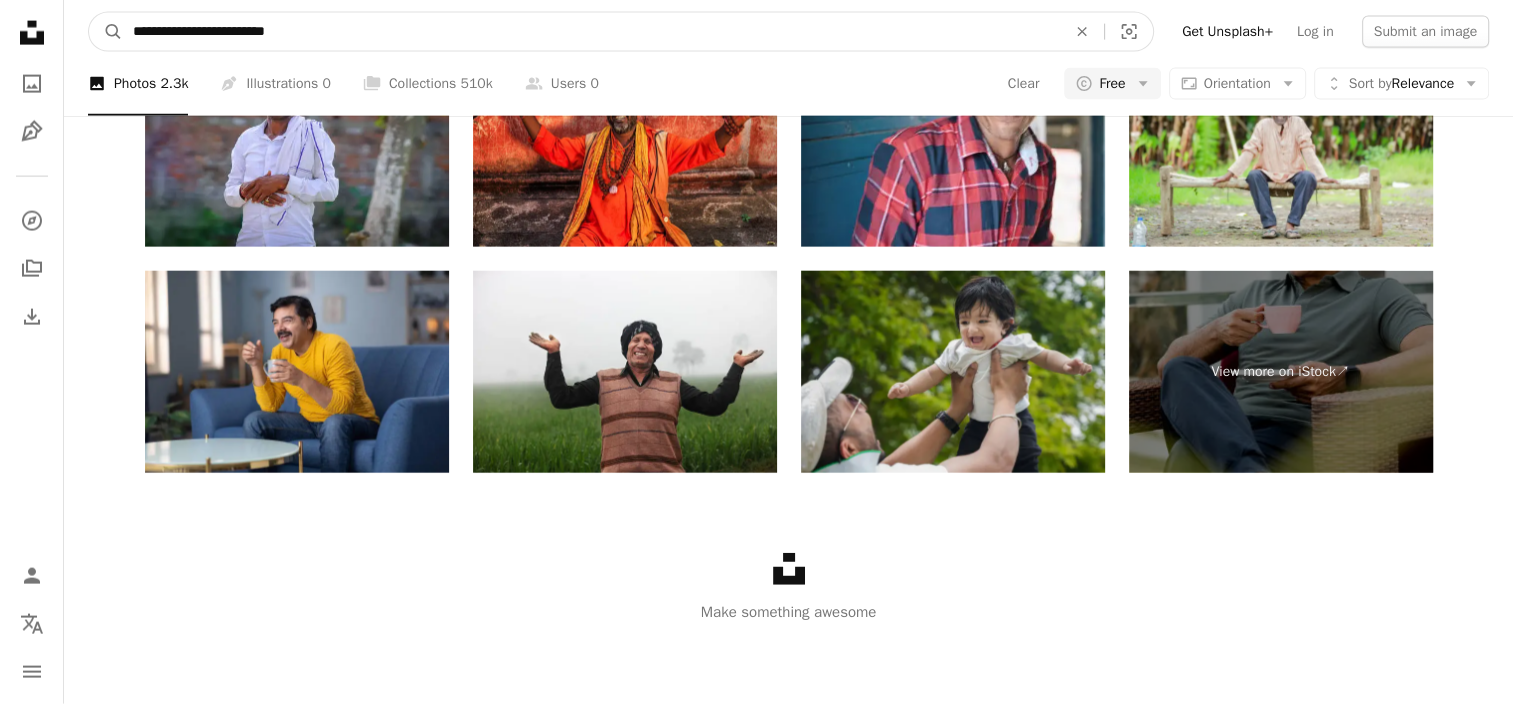 click on "**********" at bounding box center [591, 32] 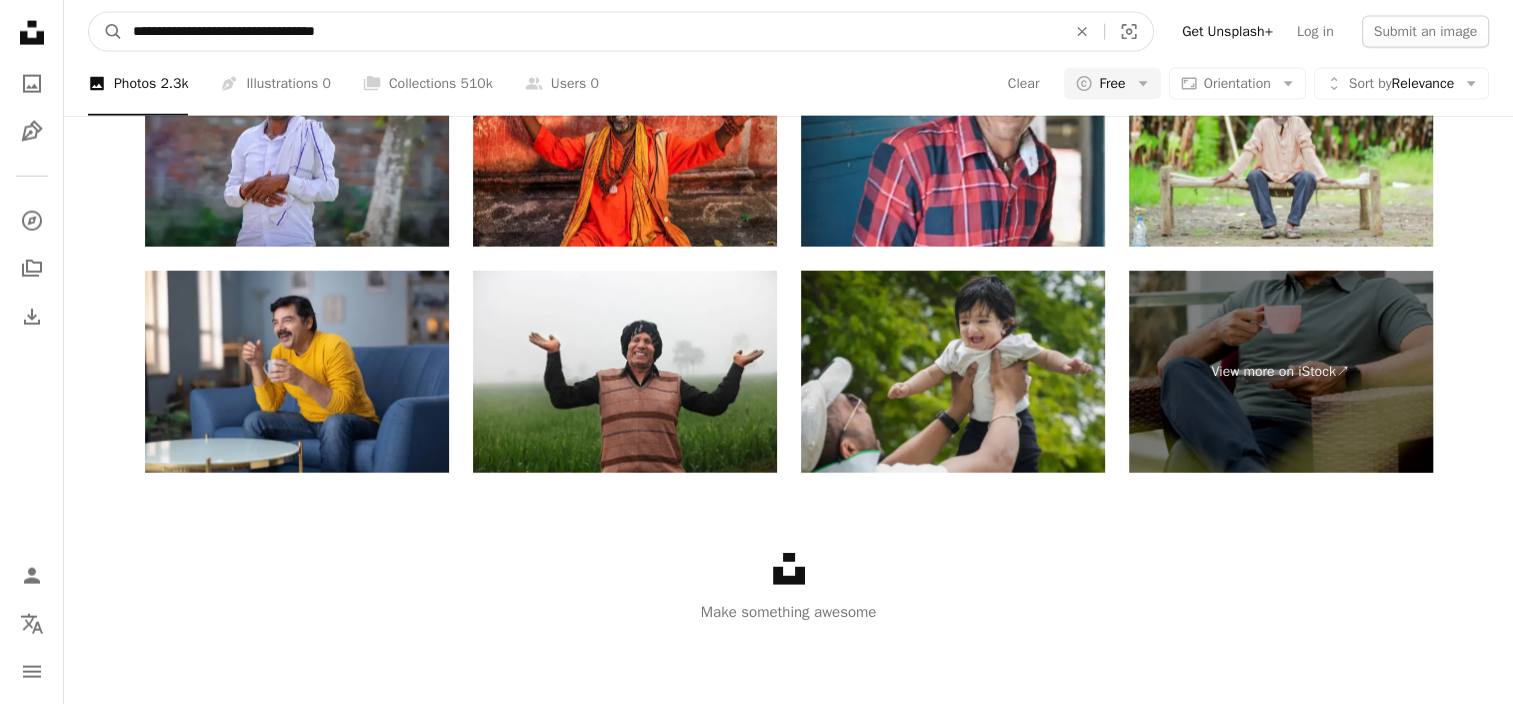type on "**********" 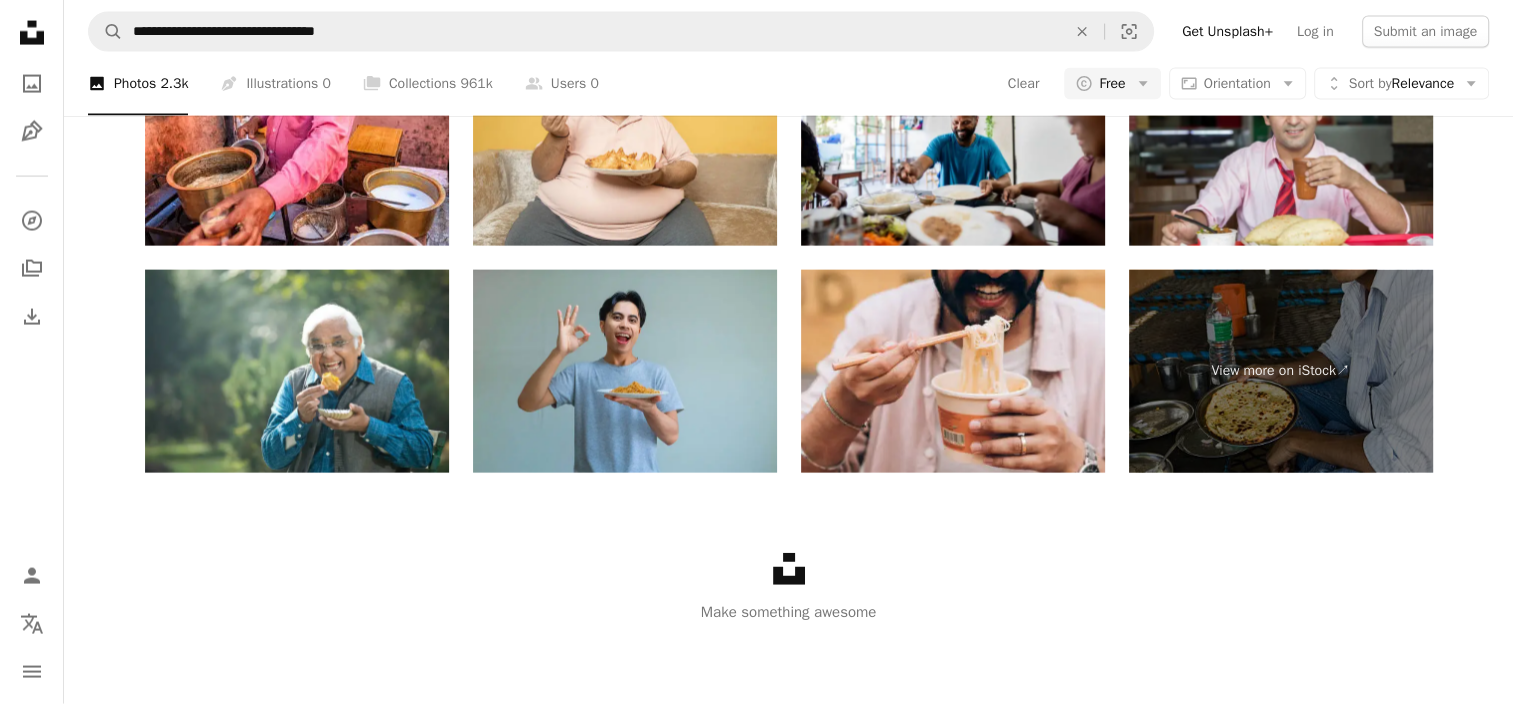scroll, scrollTop: 3760, scrollLeft: 0, axis: vertical 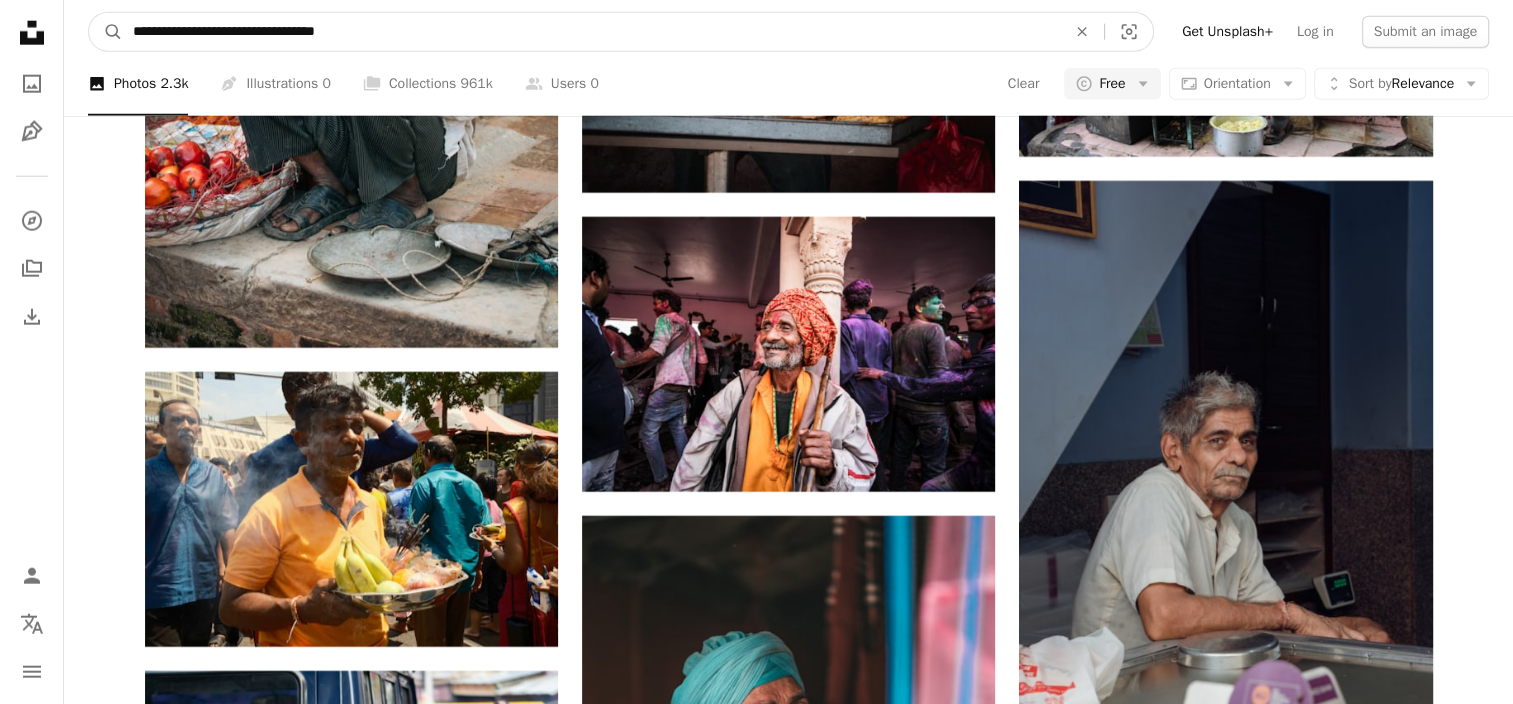 click on "**********" at bounding box center (591, 32) 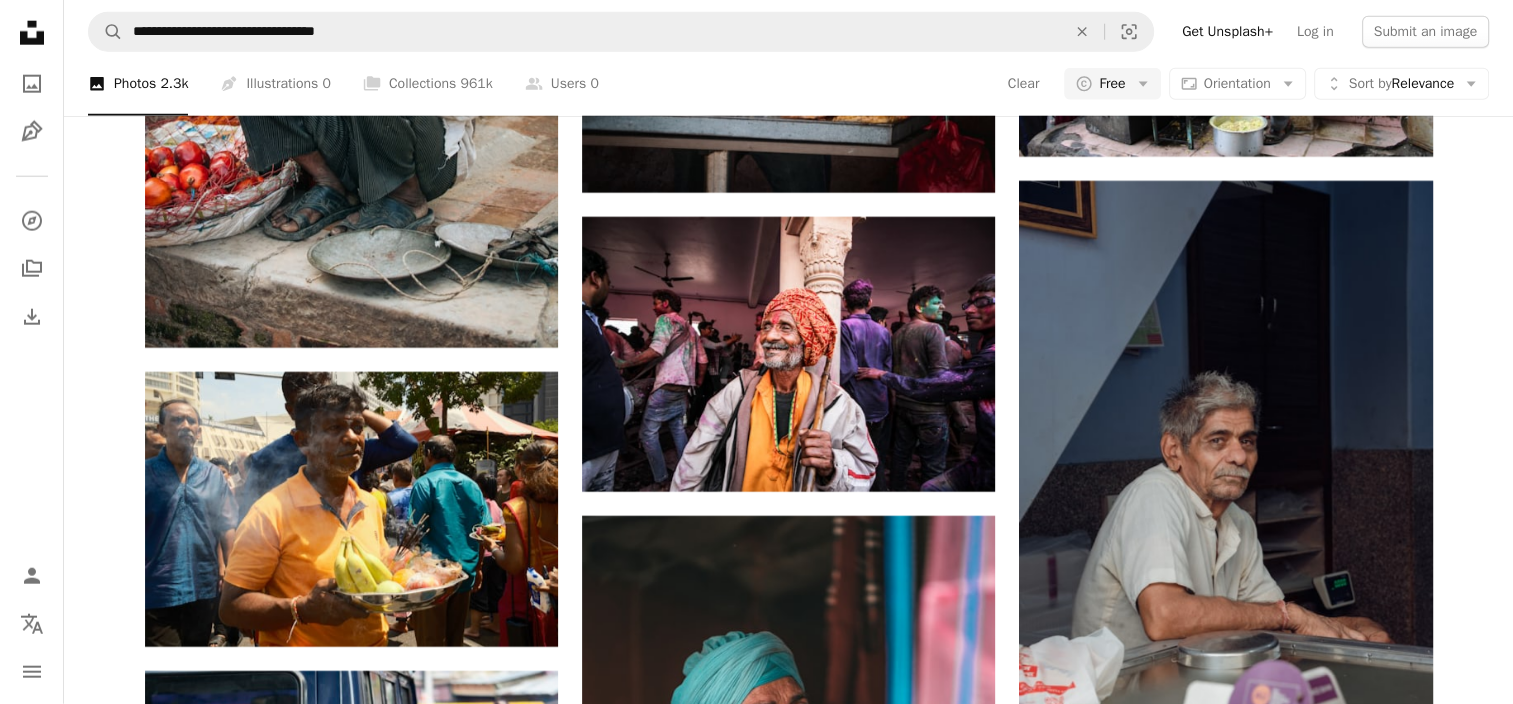 click on "**********" at bounding box center (788, 32) 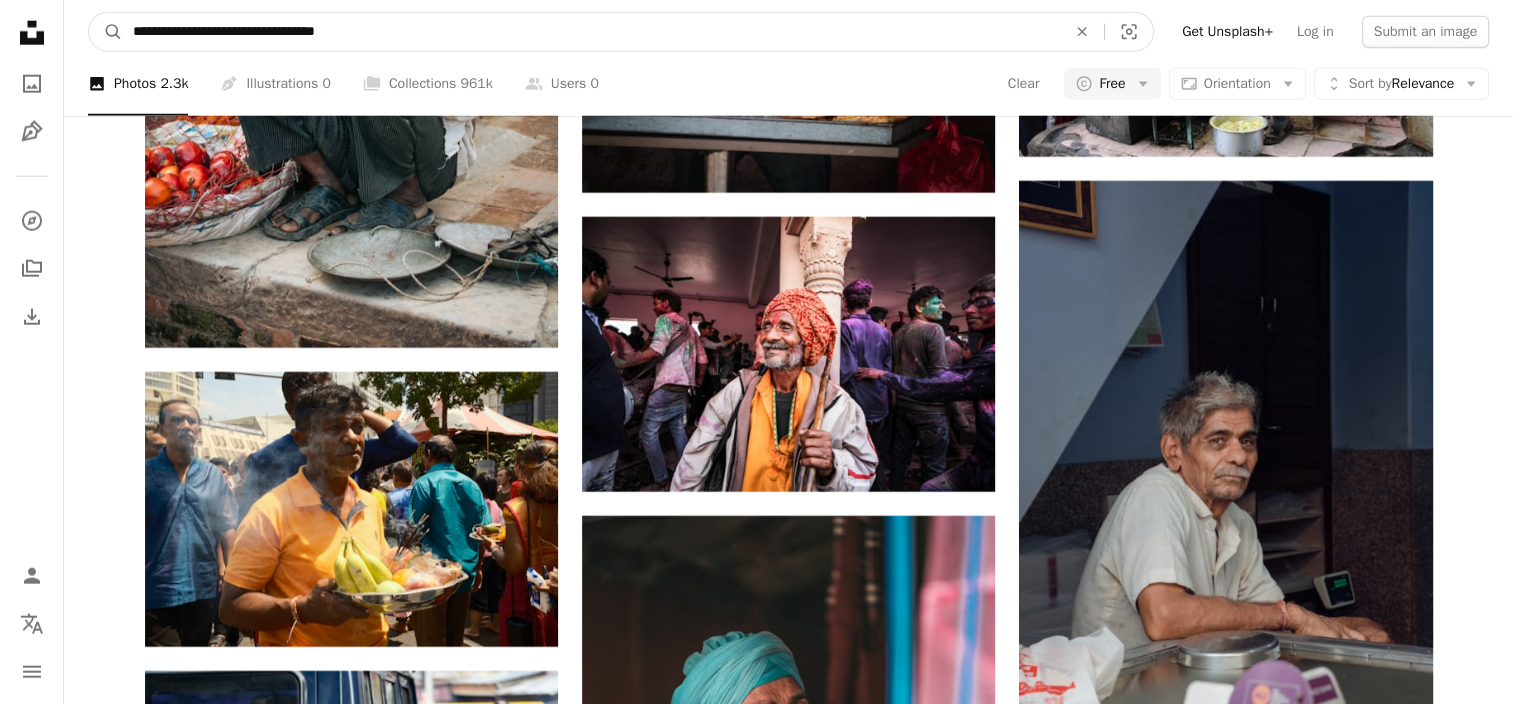 click on "**********" at bounding box center (591, 32) 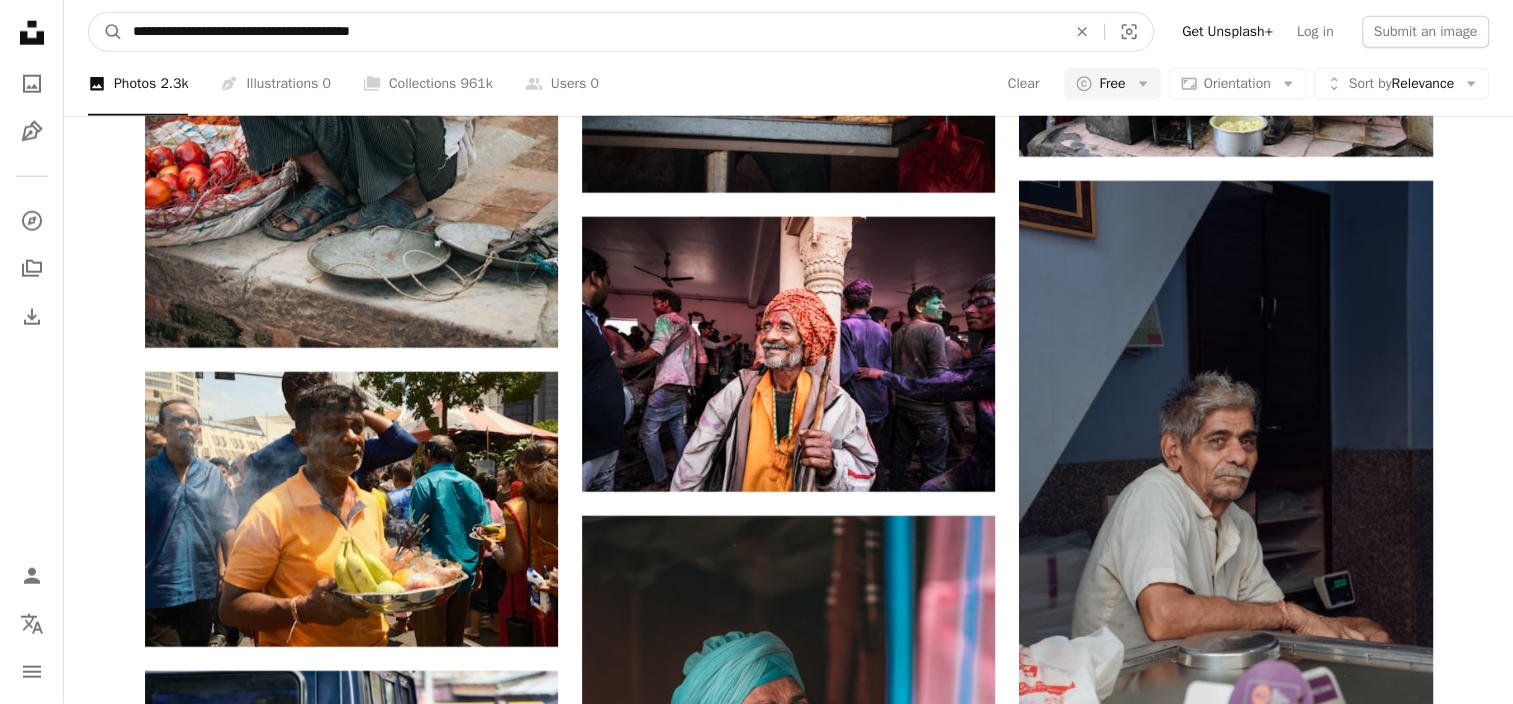type on "**********" 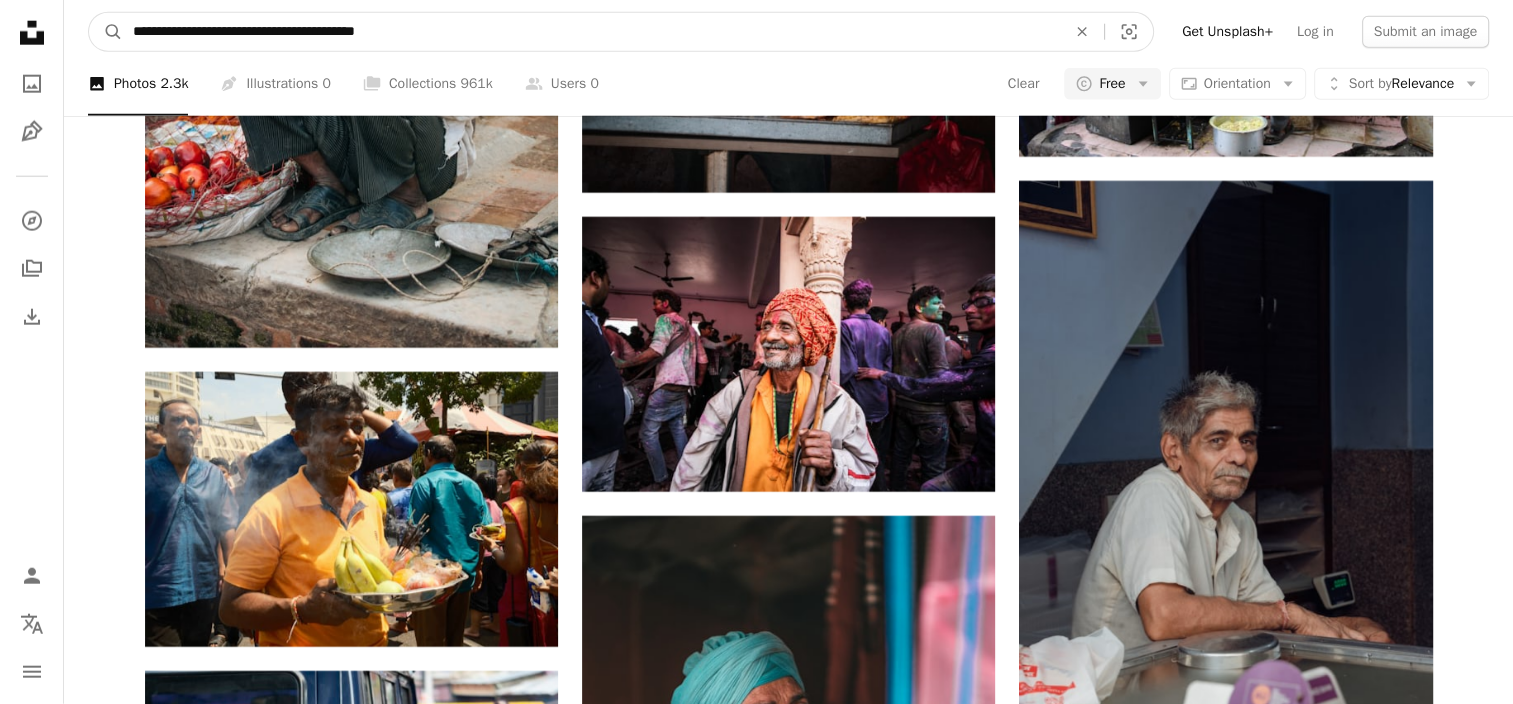 click on "A magnifying glass" at bounding box center (106, 32) 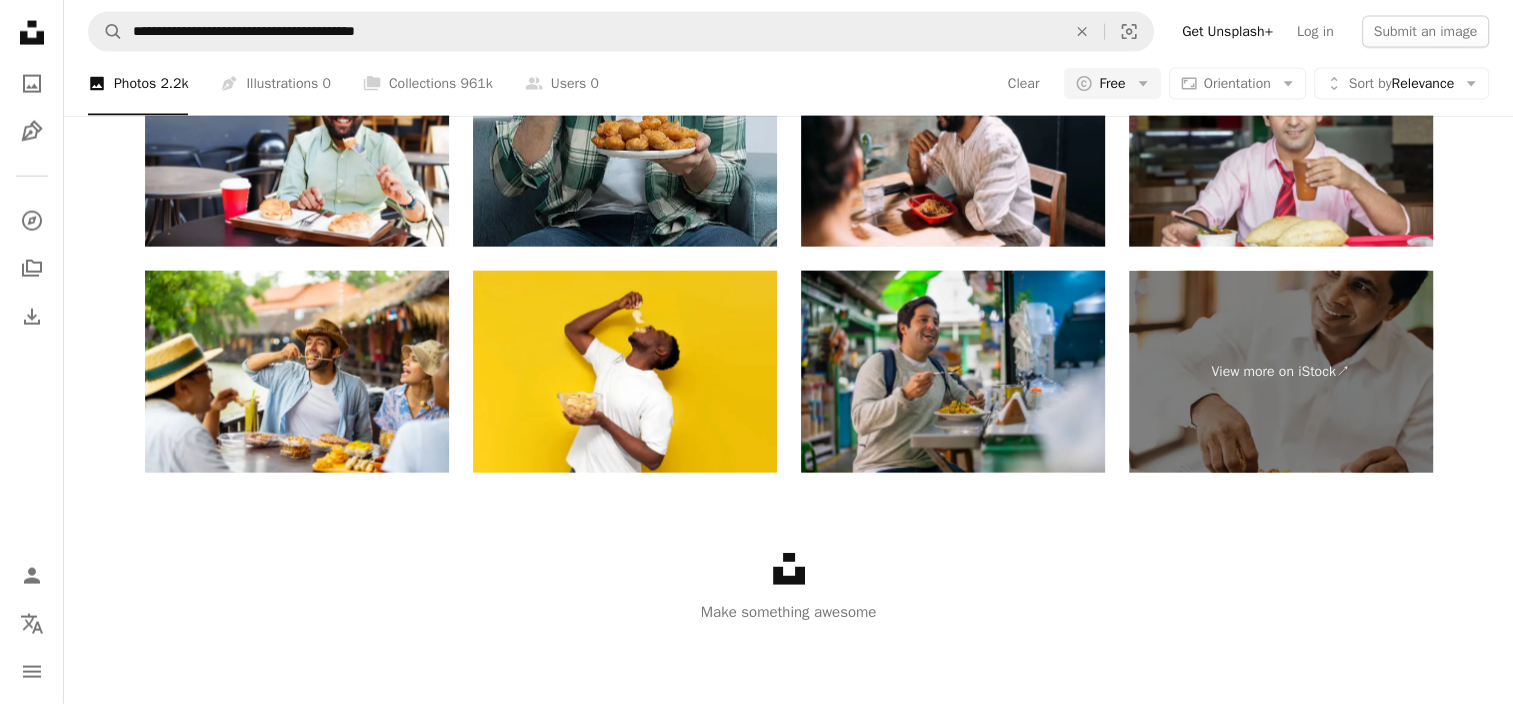 scroll, scrollTop: 957, scrollLeft: 0, axis: vertical 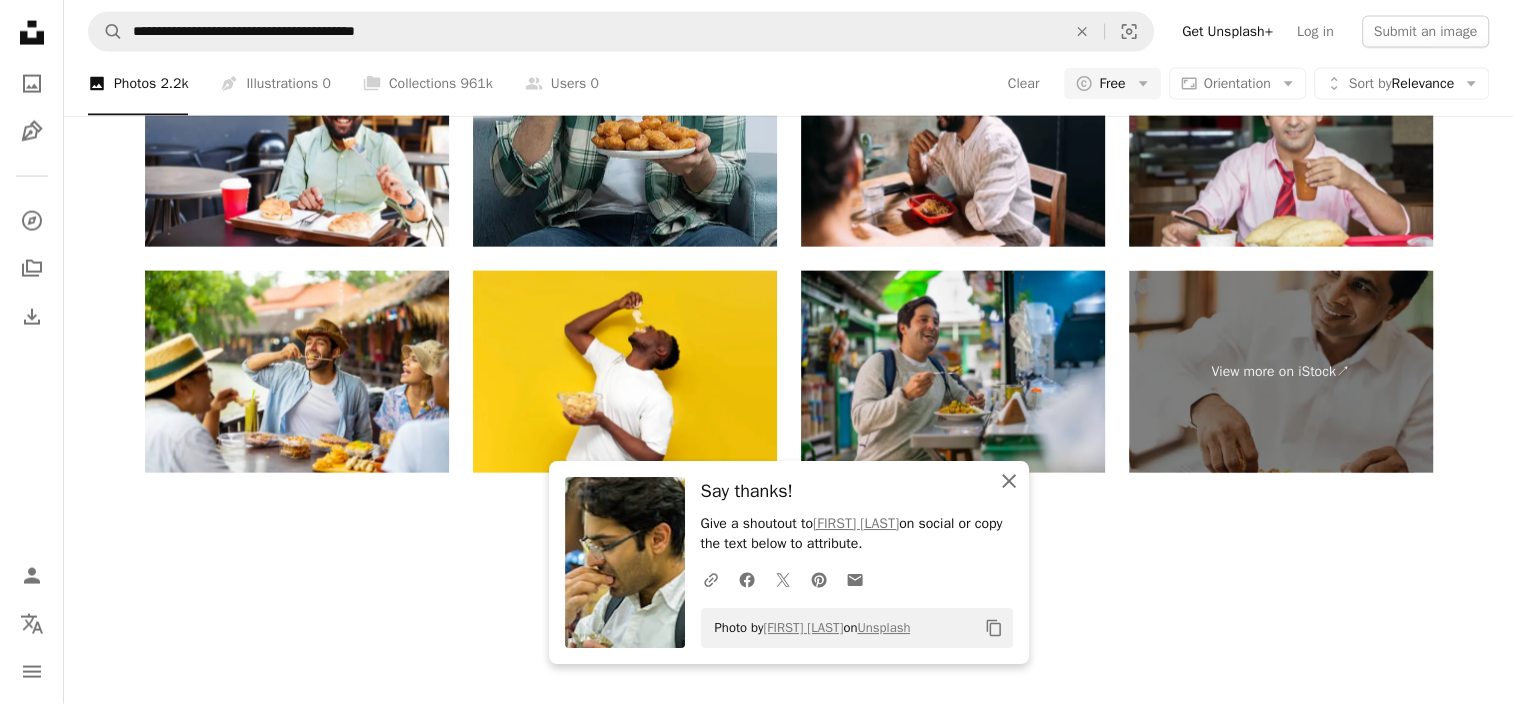 click on "An X shape" 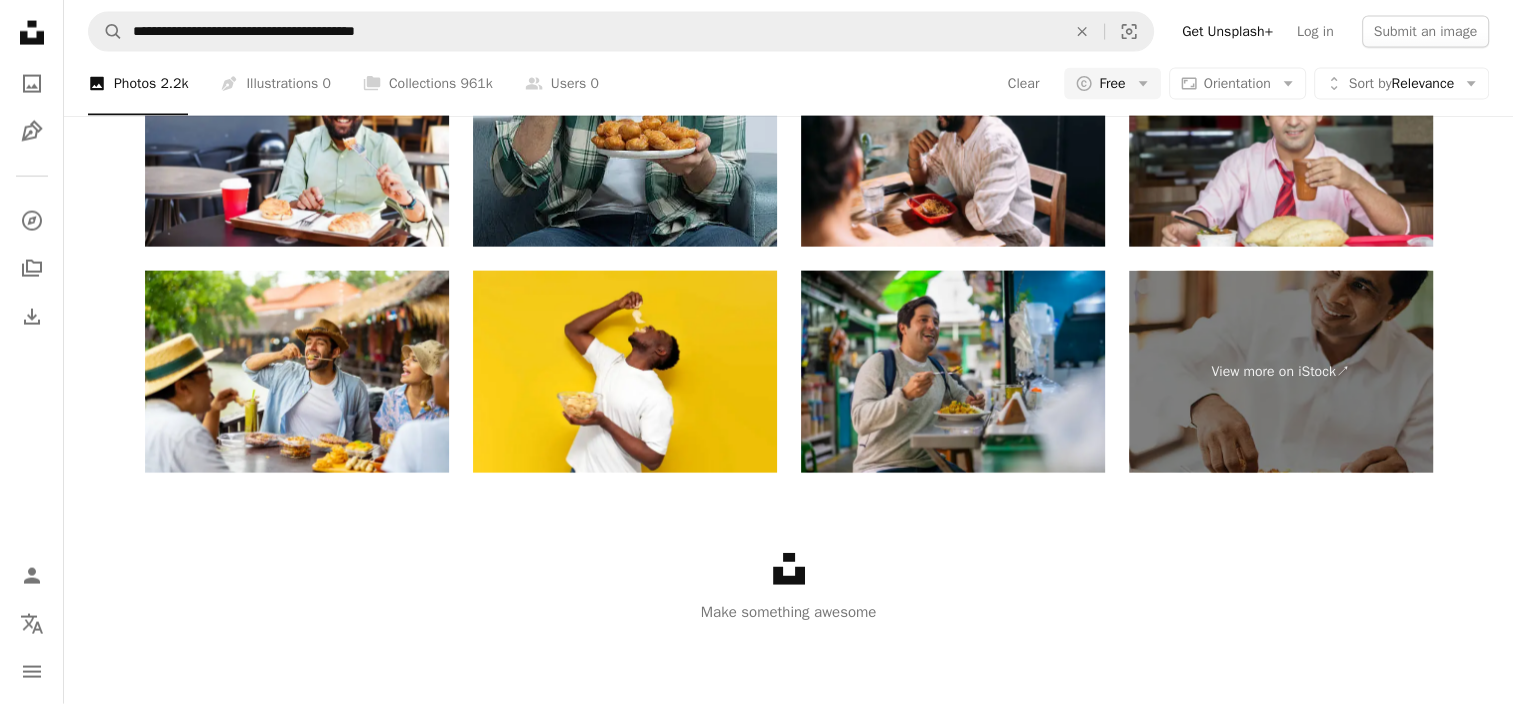 scroll, scrollTop: 3862, scrollLeft: 0, axis: vertical 